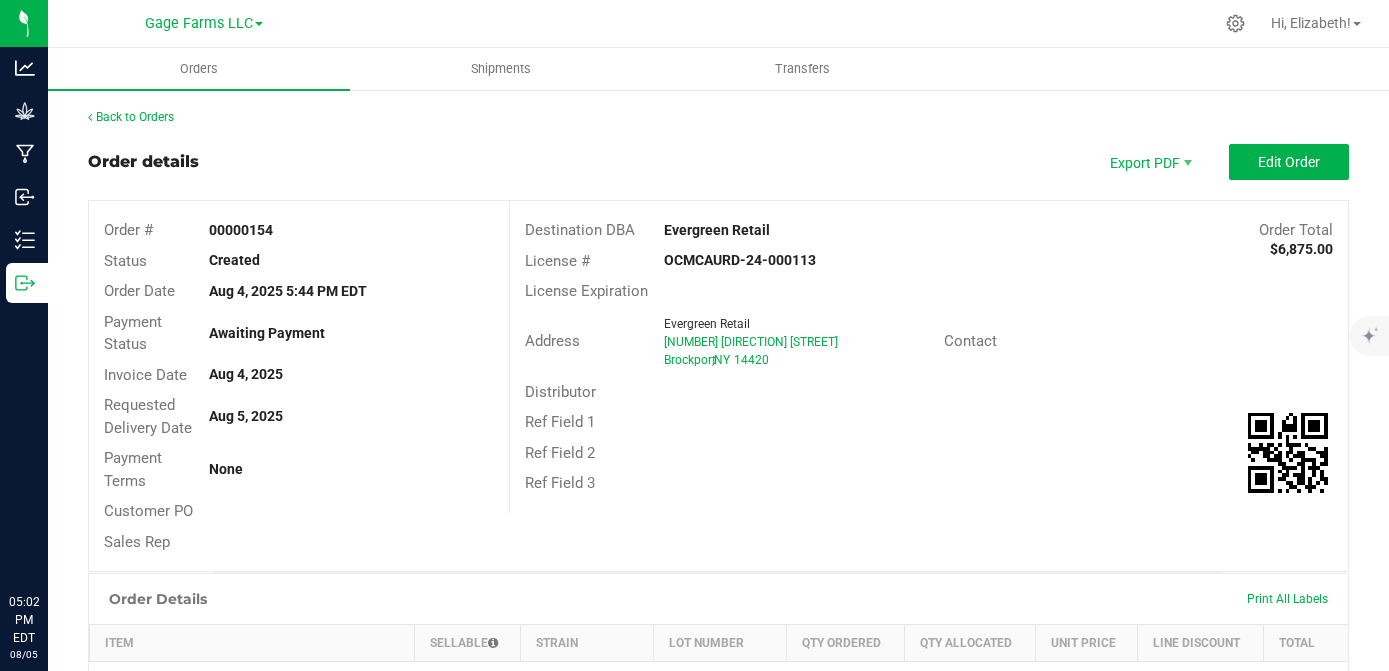 scroll, scrollTop: 0, scrollLeft: 0, axis: both 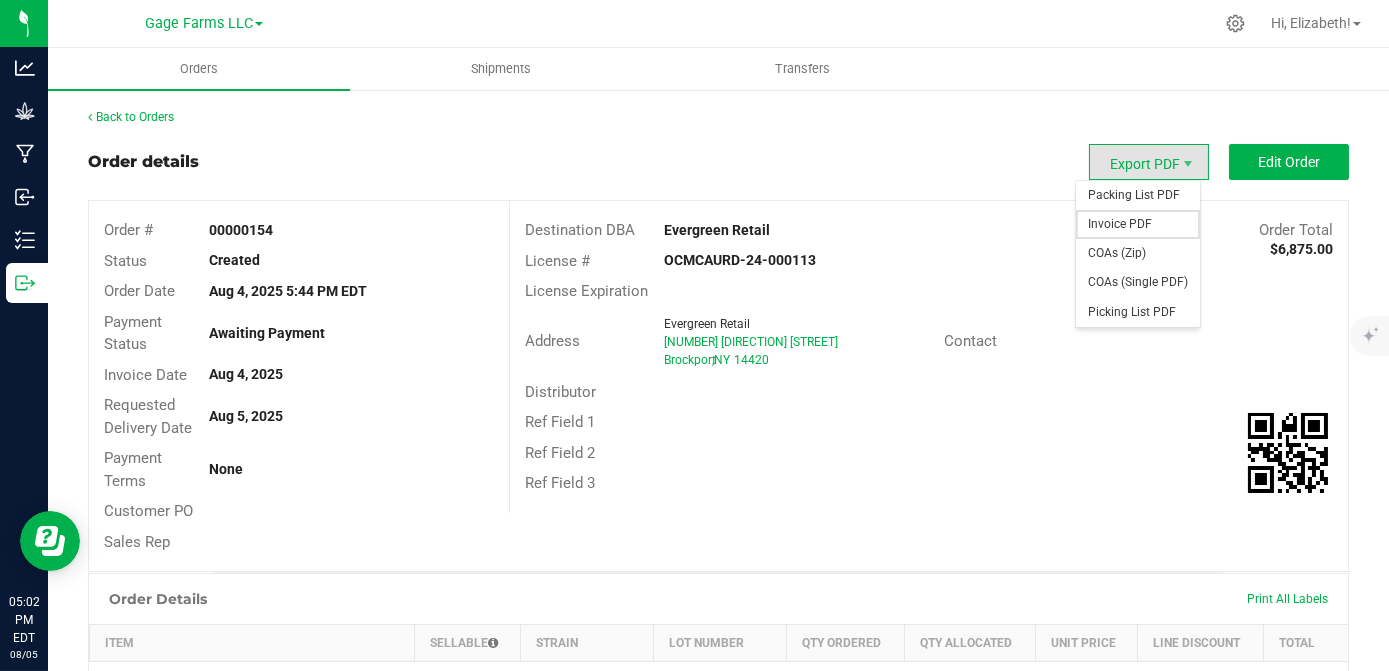 click on "Invoice PDF" at bounding box center (1138, 224) 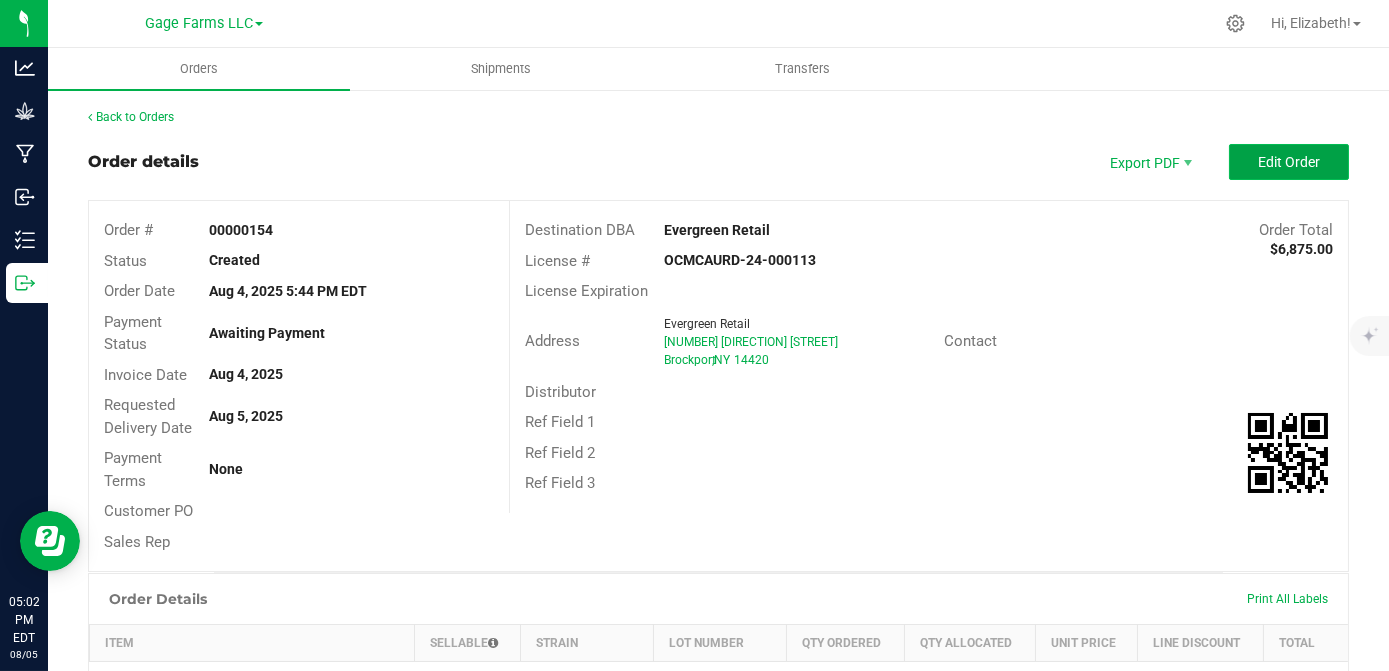 click on "Edit Order" at bounding box center [1289, 162] 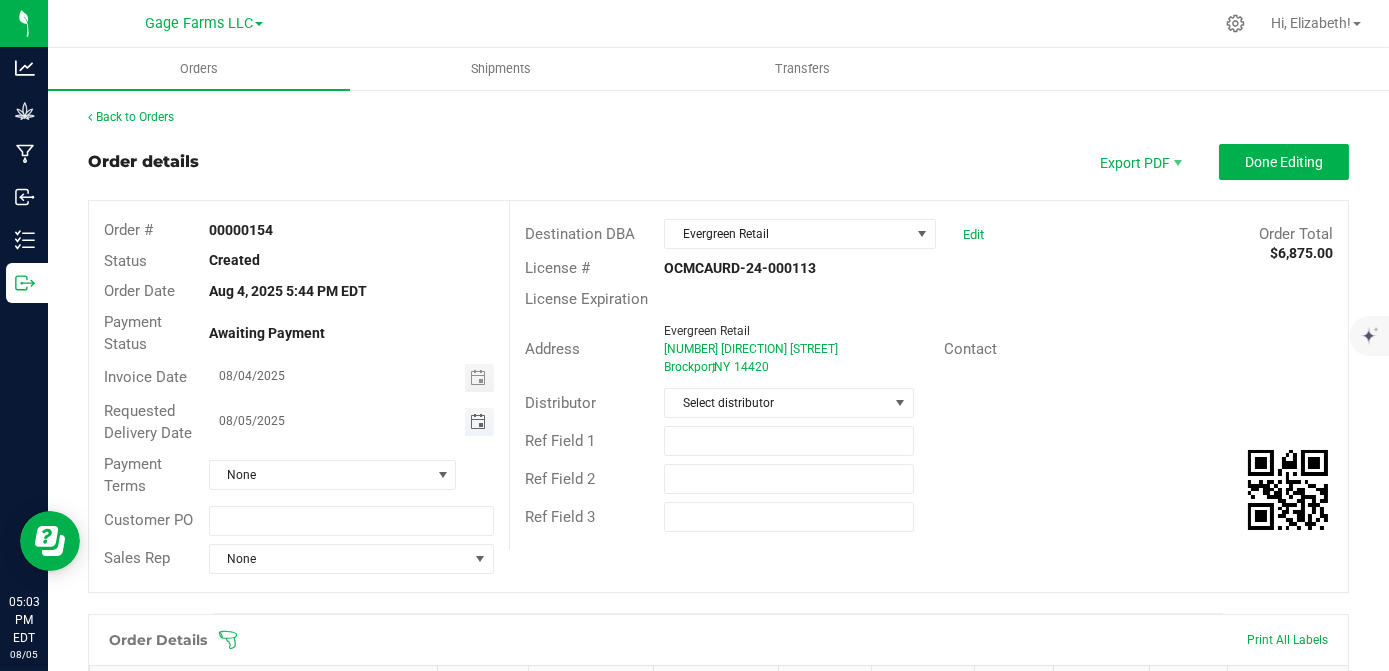 click at bounding box center [478, 422] 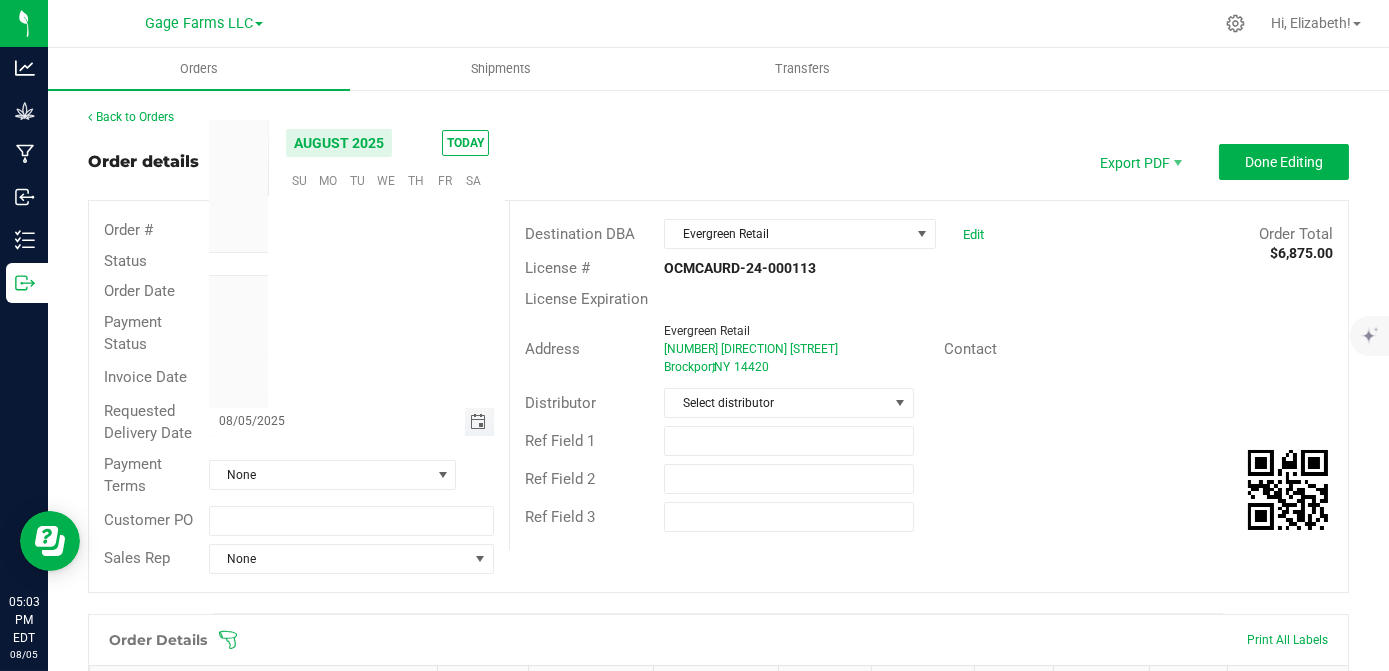 scroll, scrollTop: 0, scrollLeft: 0, axis: both 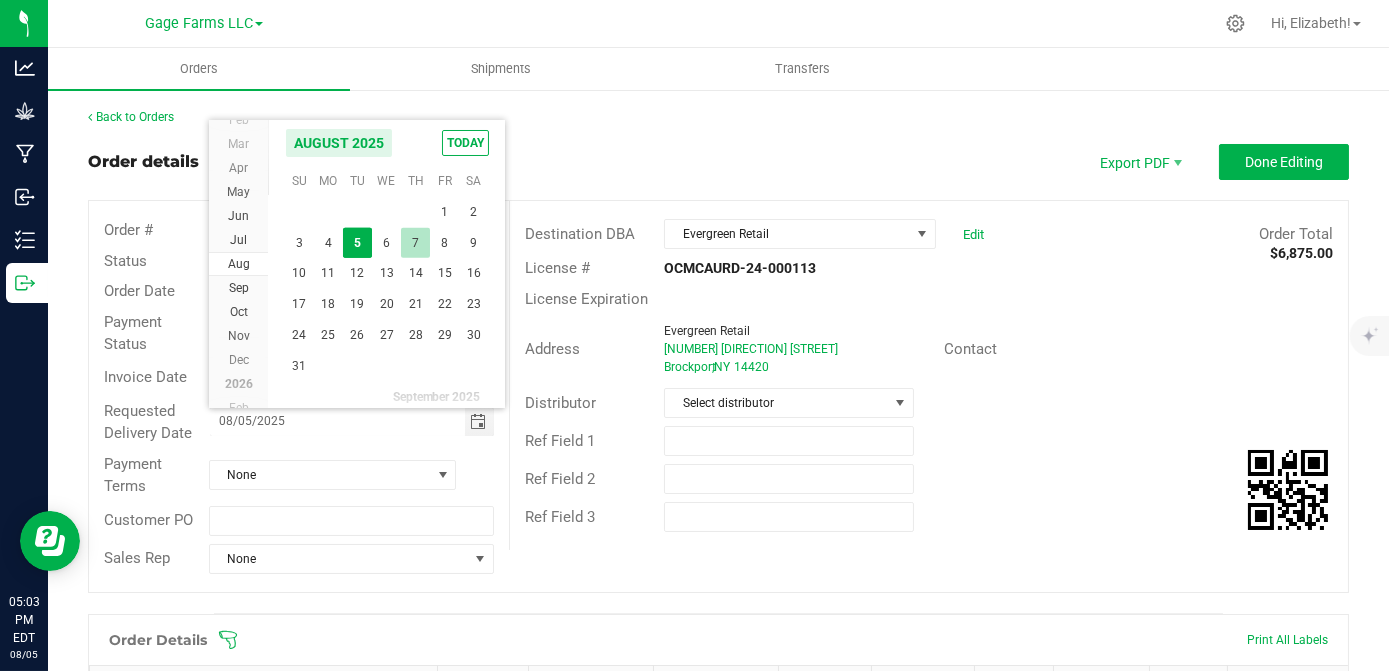 click on "7" at bounding box center [415, 243] 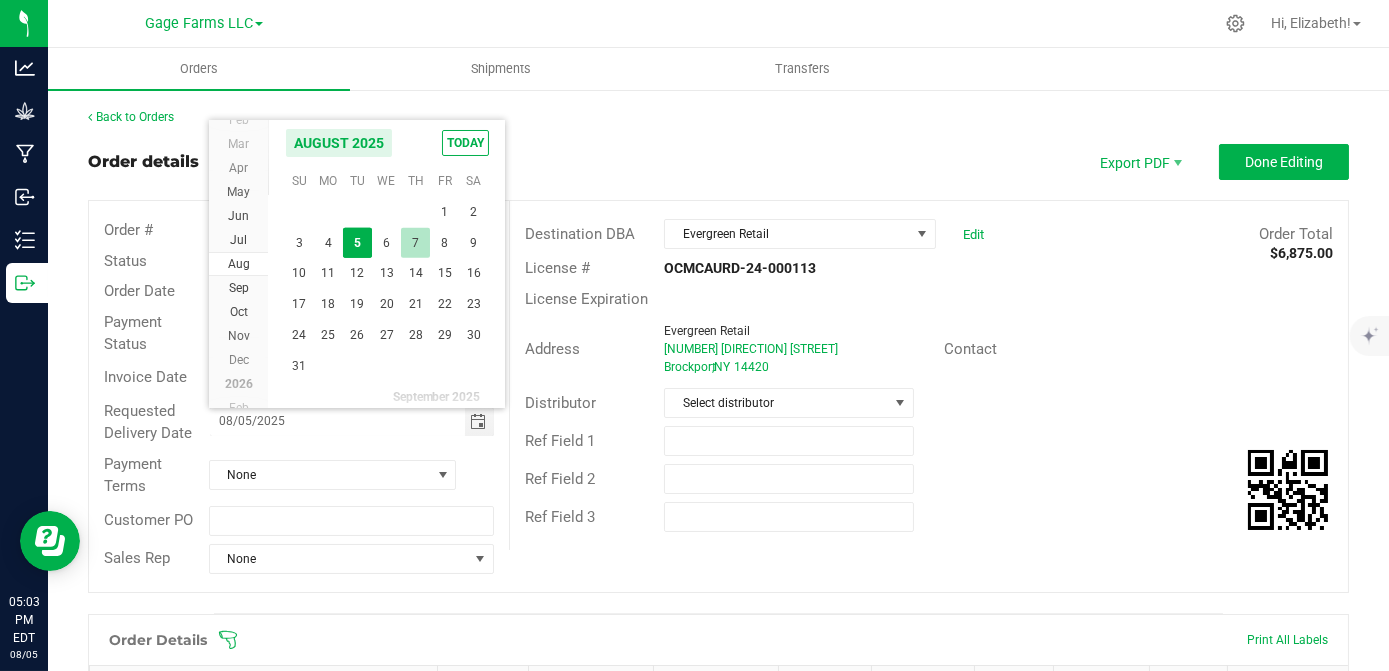 type on "08/07/2025" 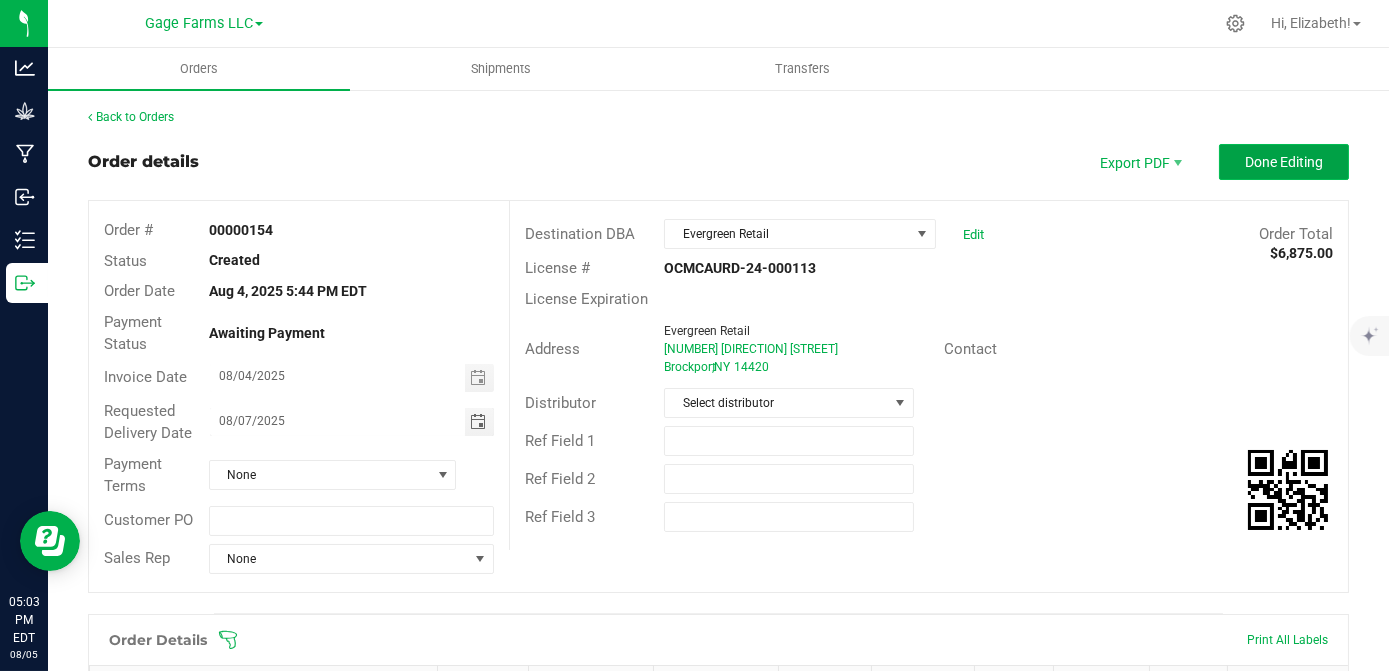click on "Done Editing" at bounding box center [1284, 162] 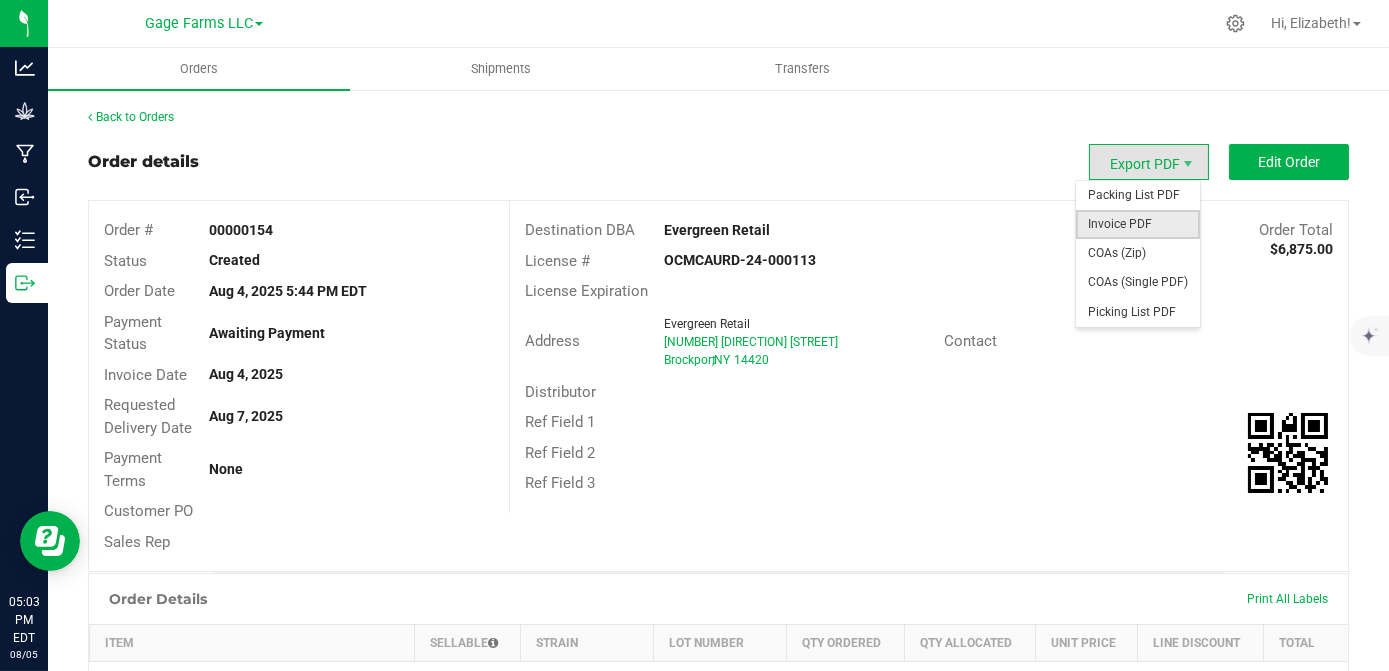 click on "Invoice PDF" at bounding box center [1138, 224] 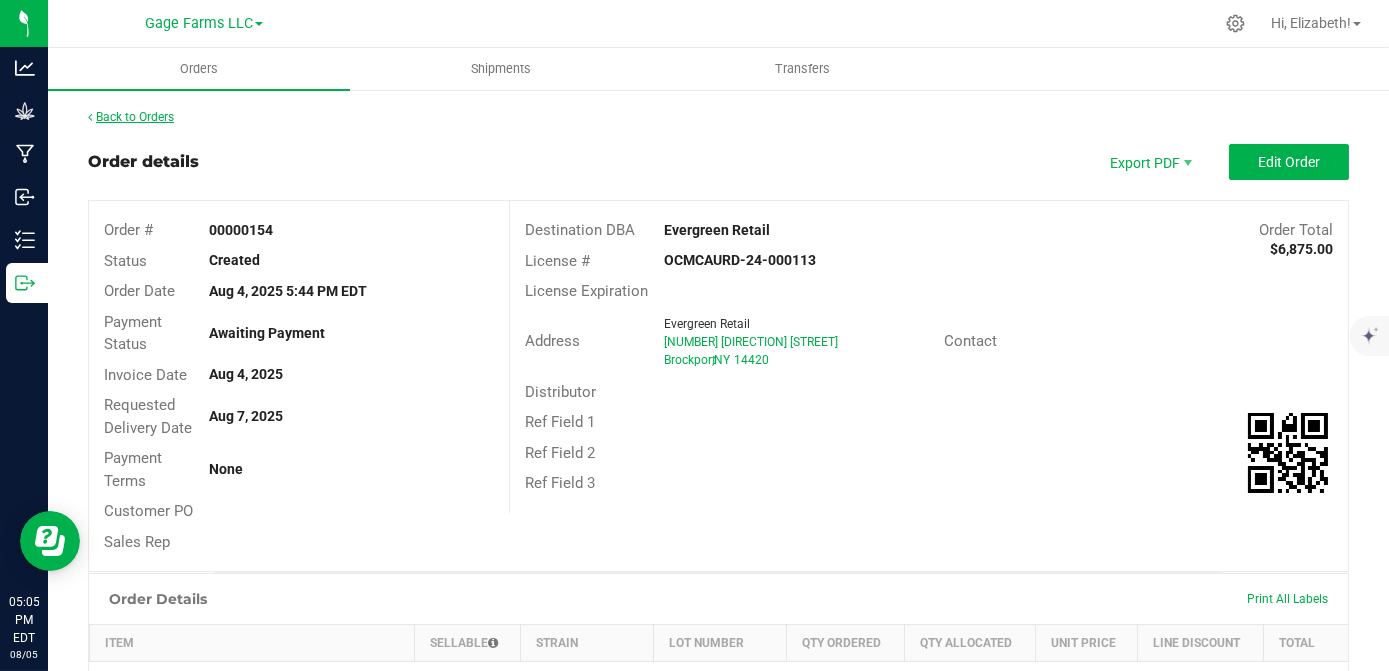 click on "Back to Orders" at bounding box center (131, 117) 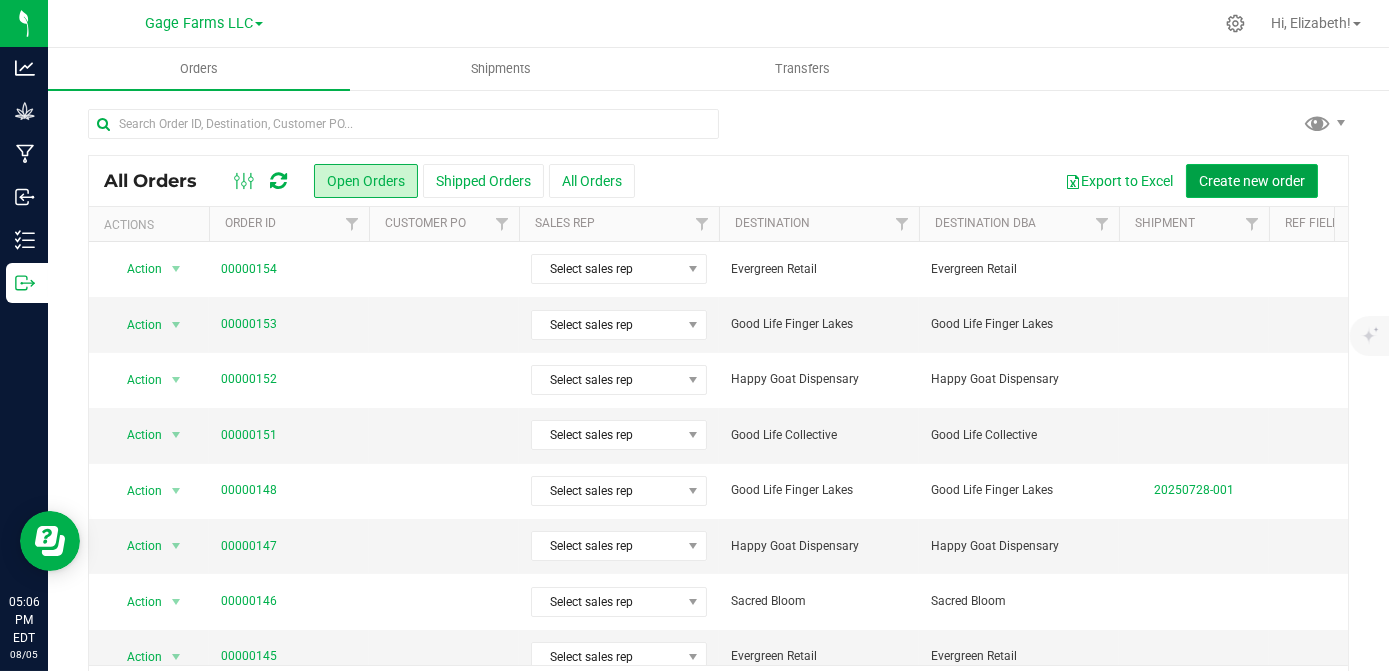 click on "Create new order" at bounding box center (1252, 181) 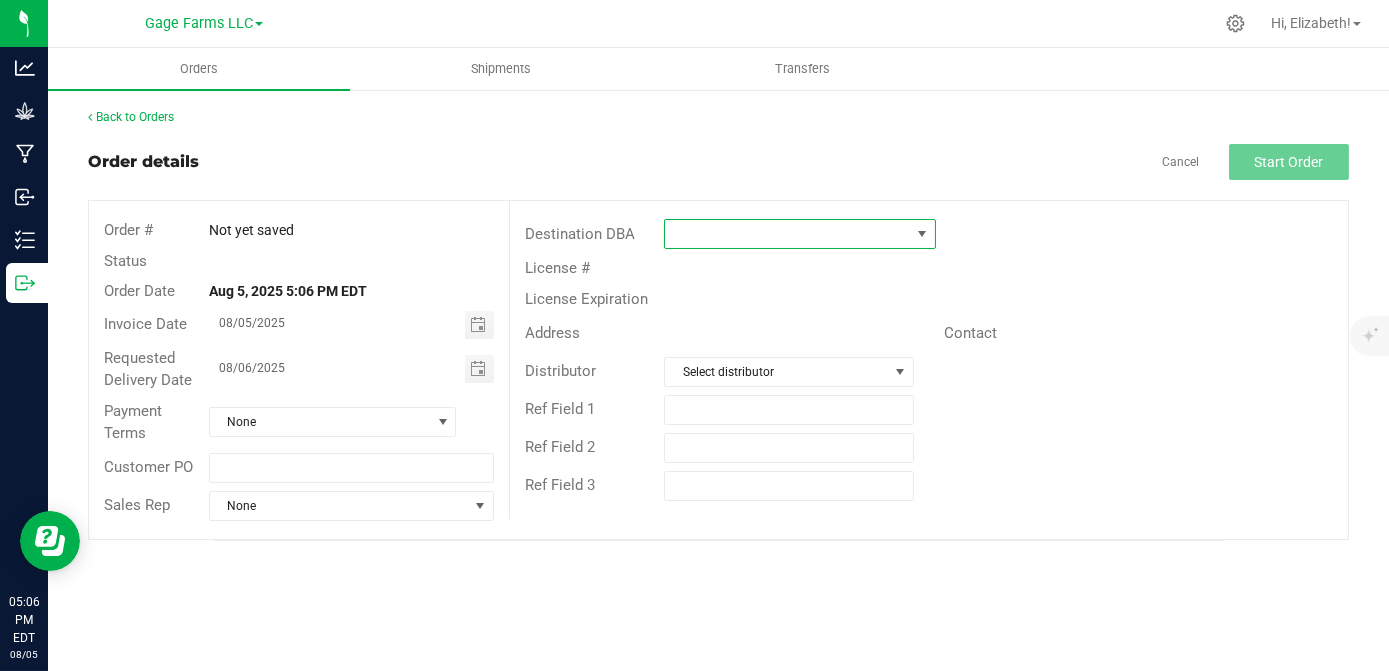 click at bounding box center [799, 234] 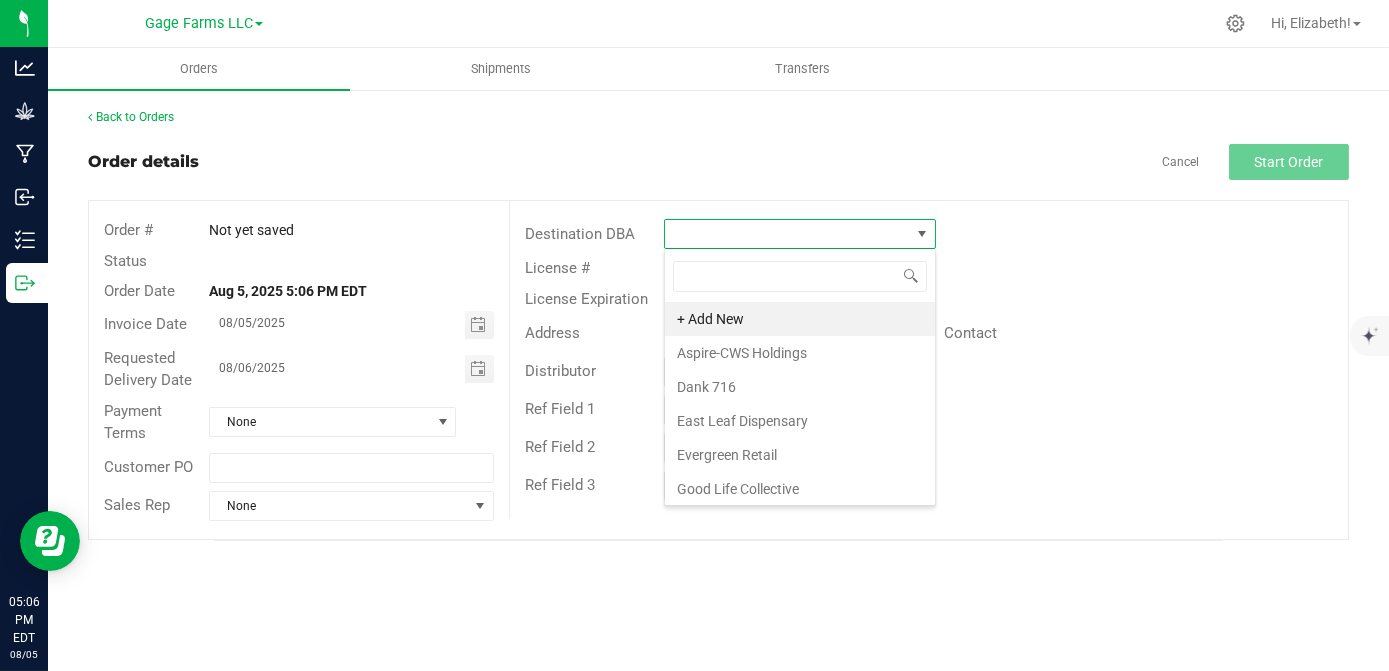 scroll, scrollTop: 99970, scrollLeft: 99728, axis: both 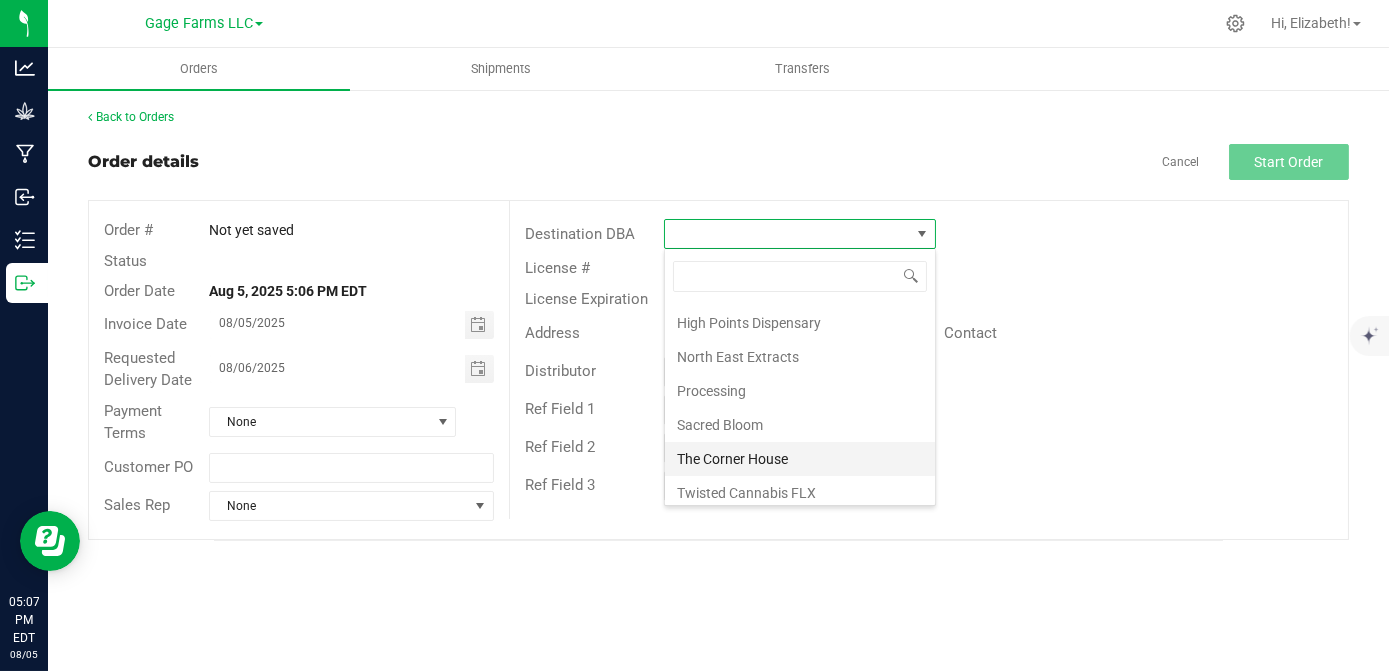 click on "The Corner House" at bounding box center (800, 459) 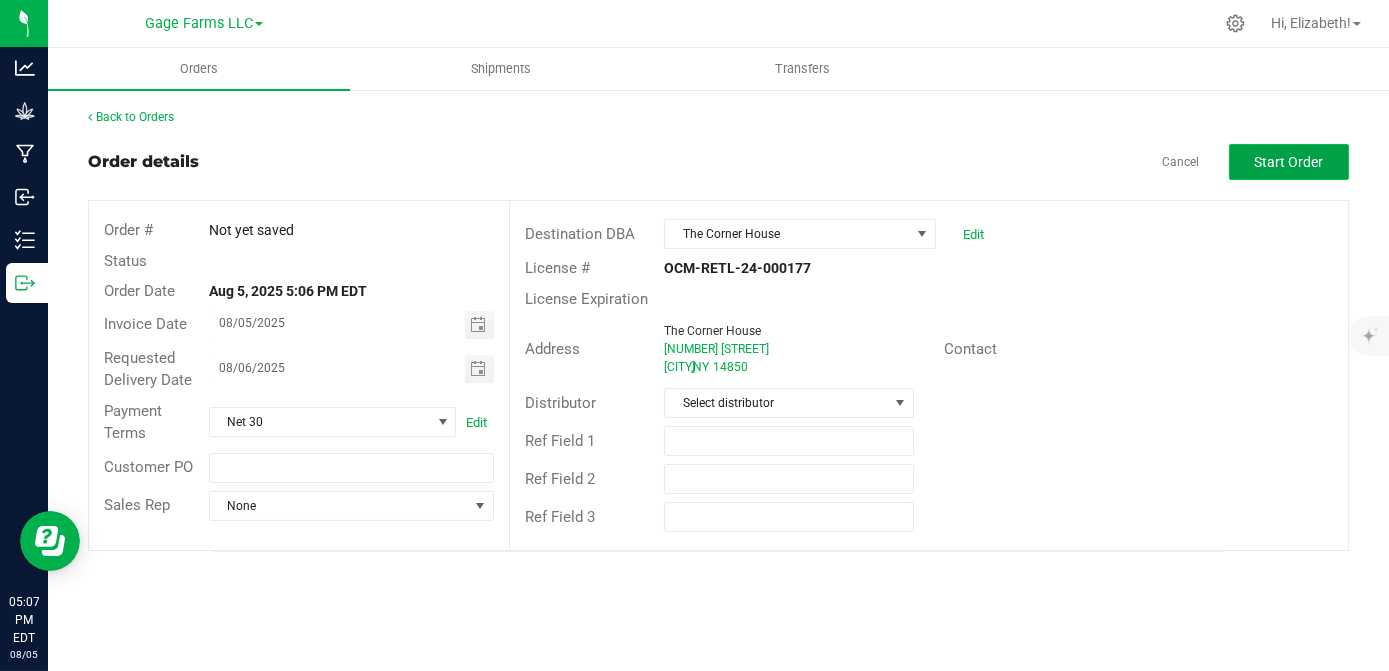 click on "Start Order" at bounding box center (1289, 162) 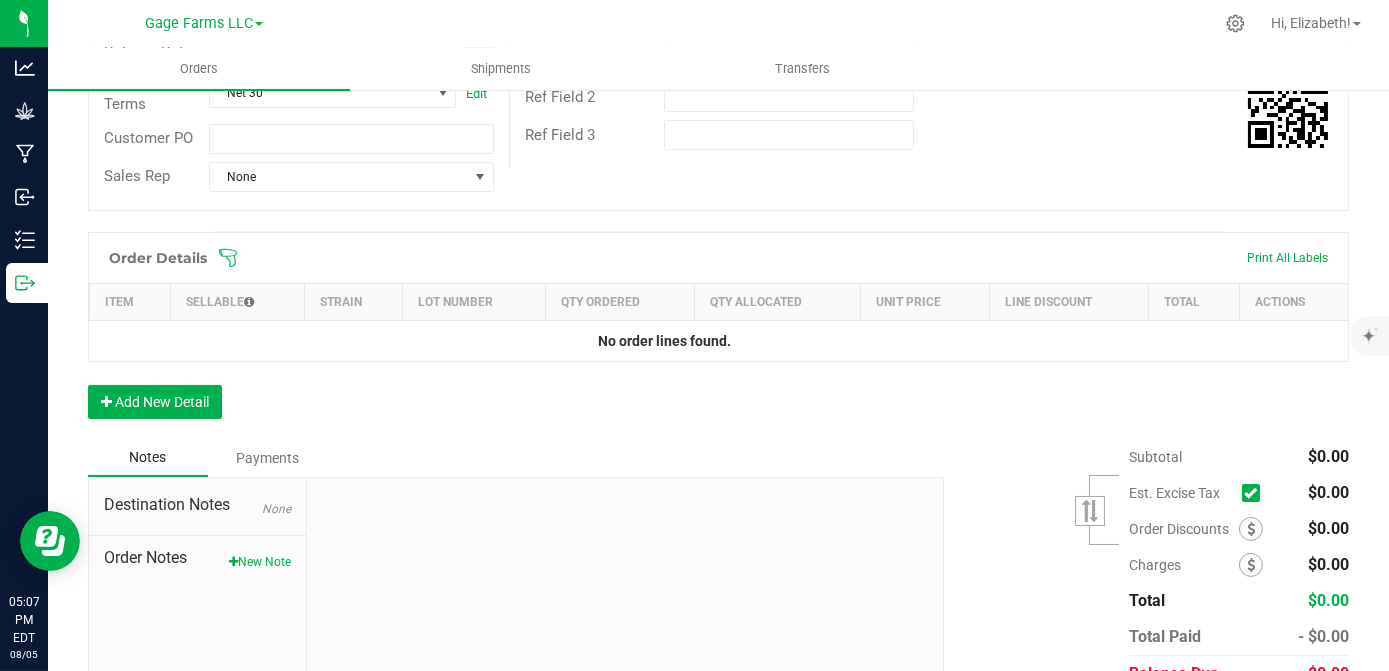 scroll, scrollTop: 454, scrollLeft: 0, axis: vertical 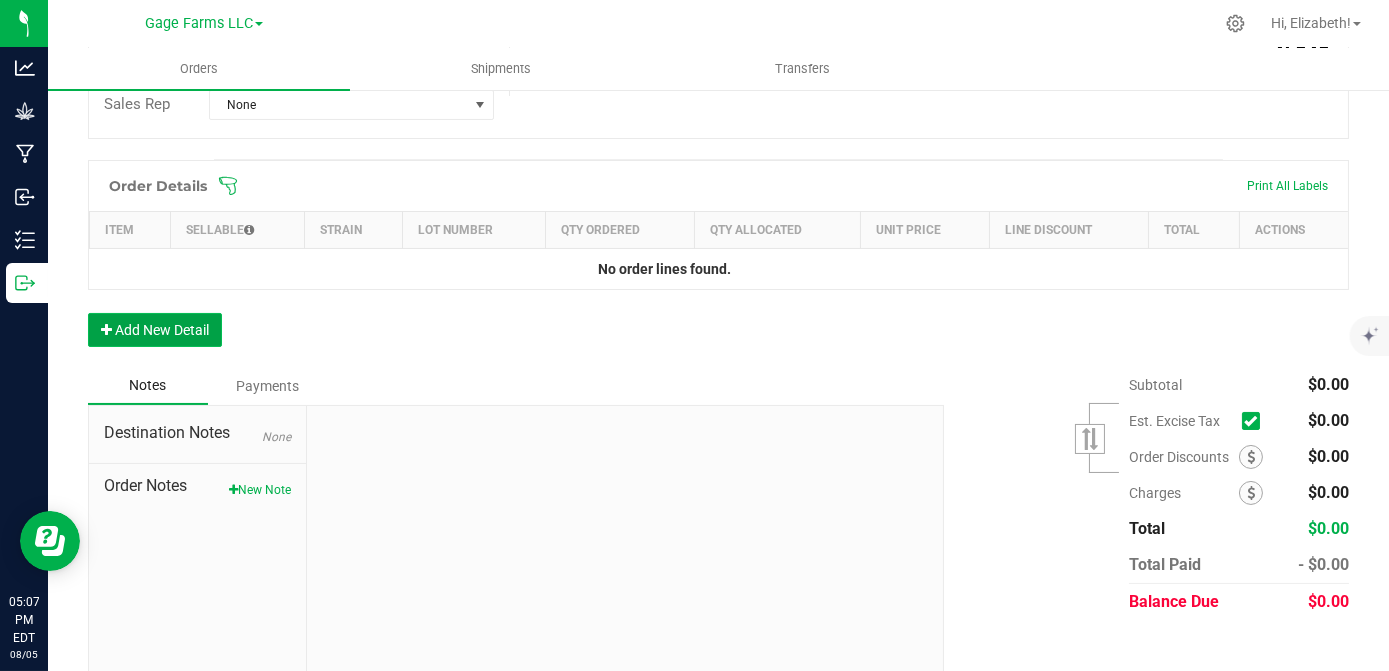 click on "Add New Detail" at bounding box center (155, 330) 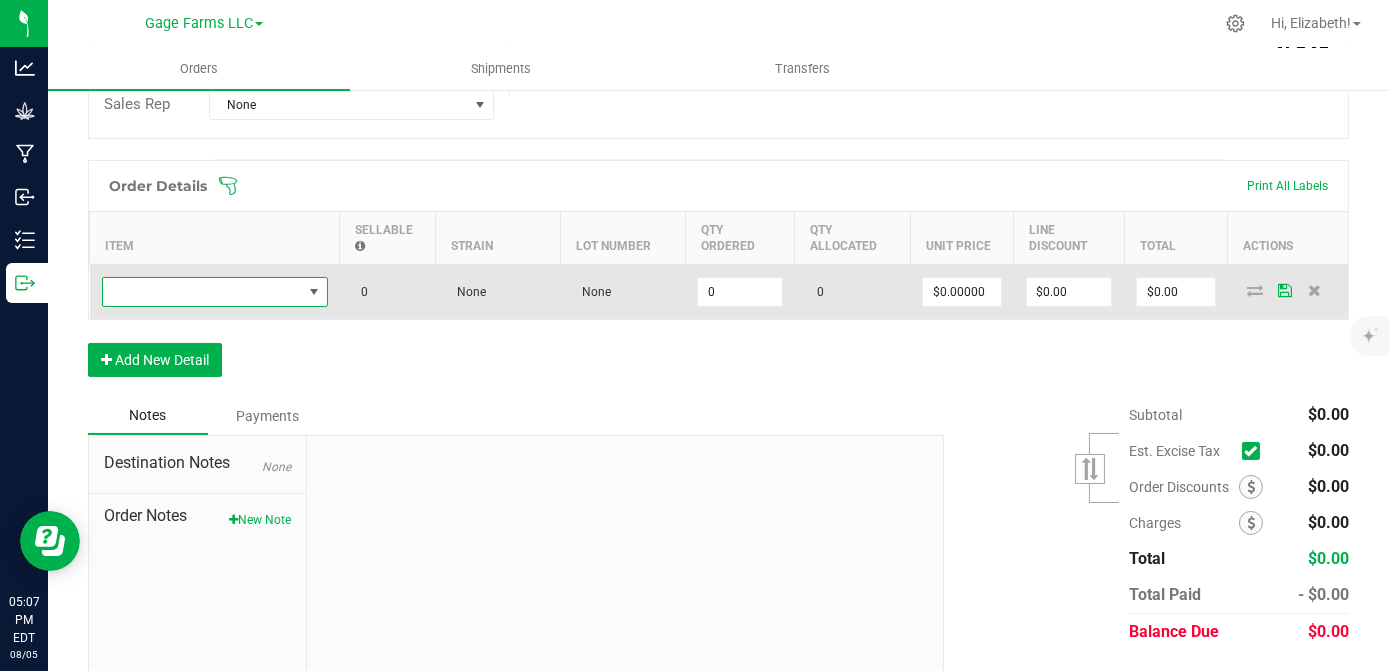 click at bounding box center [202, 292] 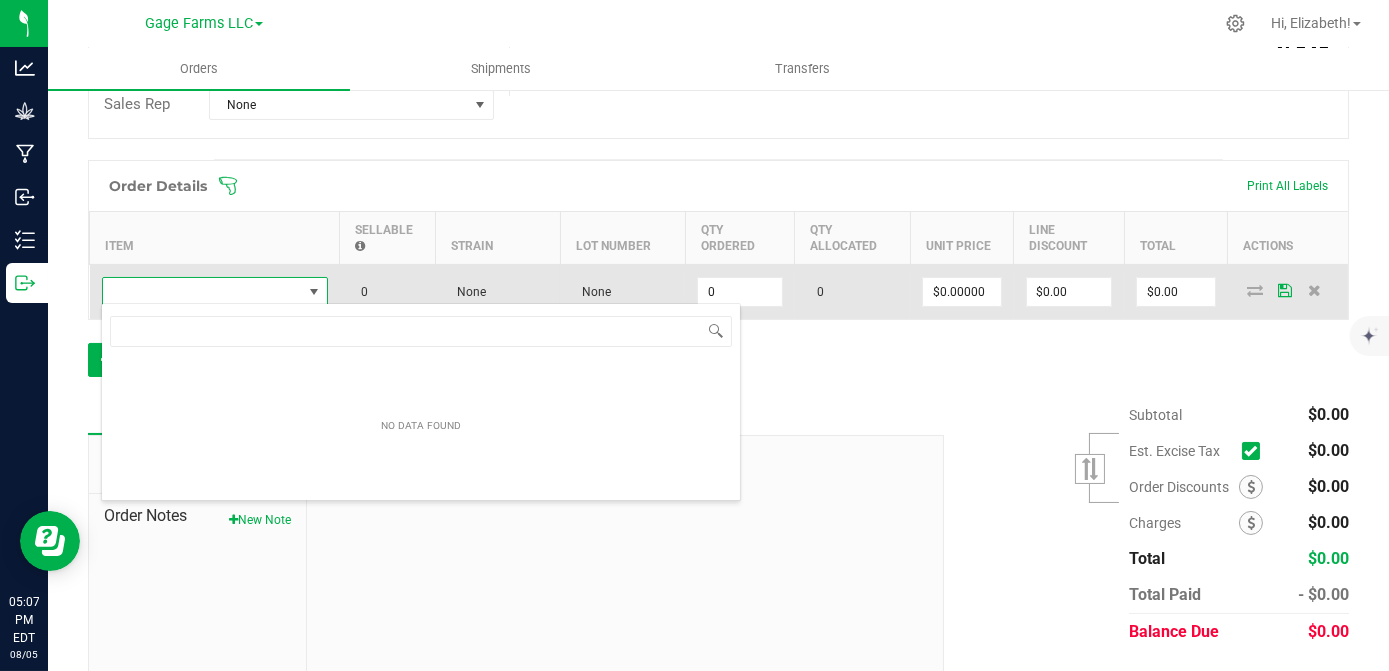 scroll, scrollTop: 99970, scrollLeft: 99773, axis: both 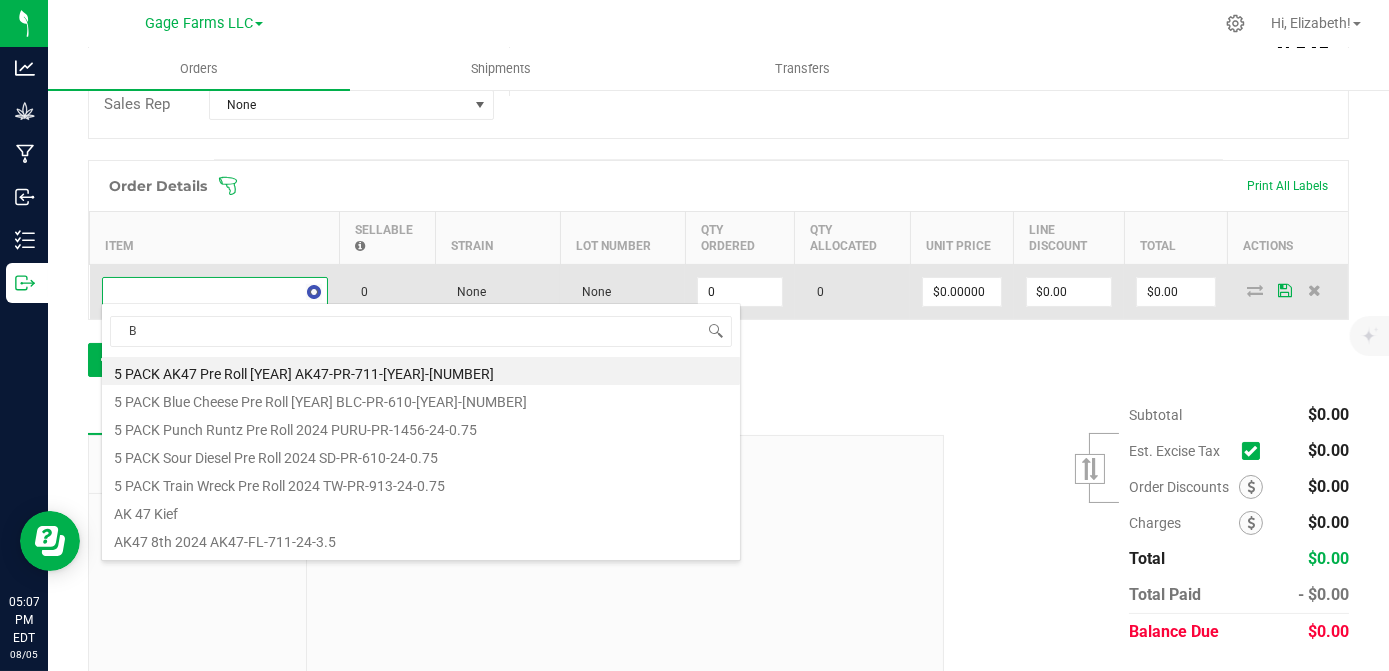 type on "BL" 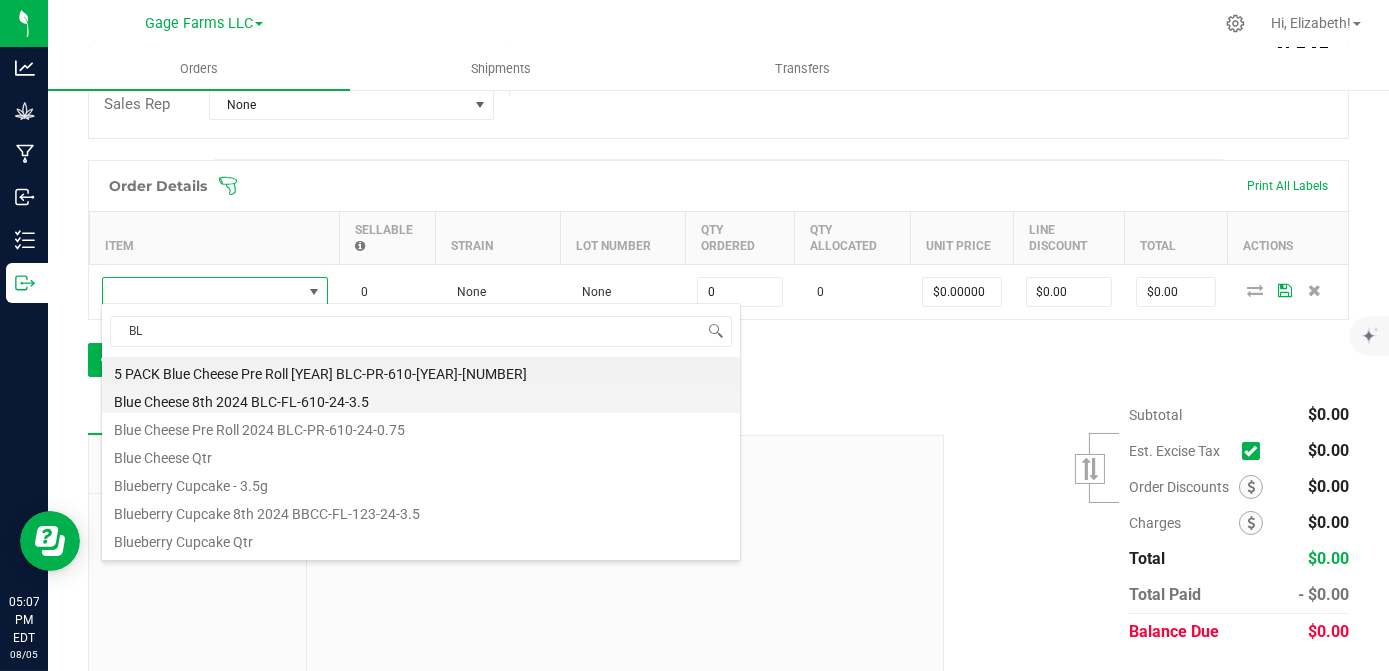 click on "Blue Cheese 8th 2024 BLC-FL-610-24-3.5" at bounding box center (421, 399) 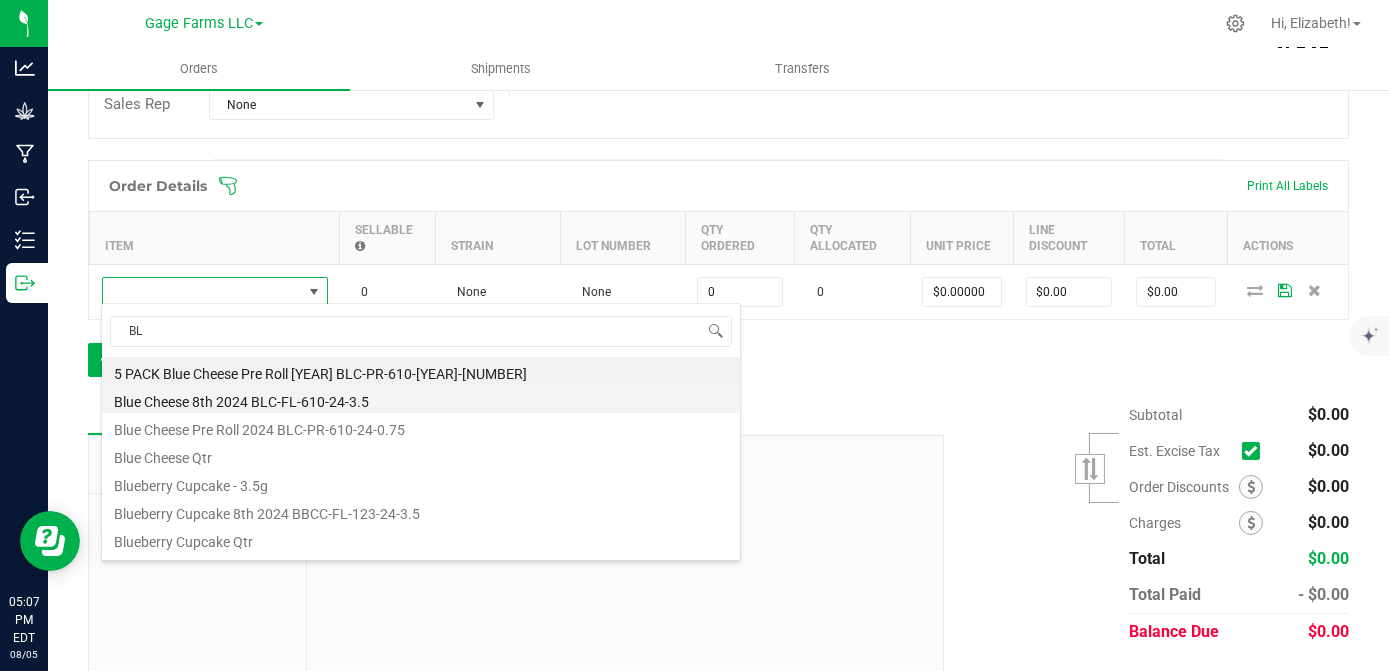 type on "0 ea" 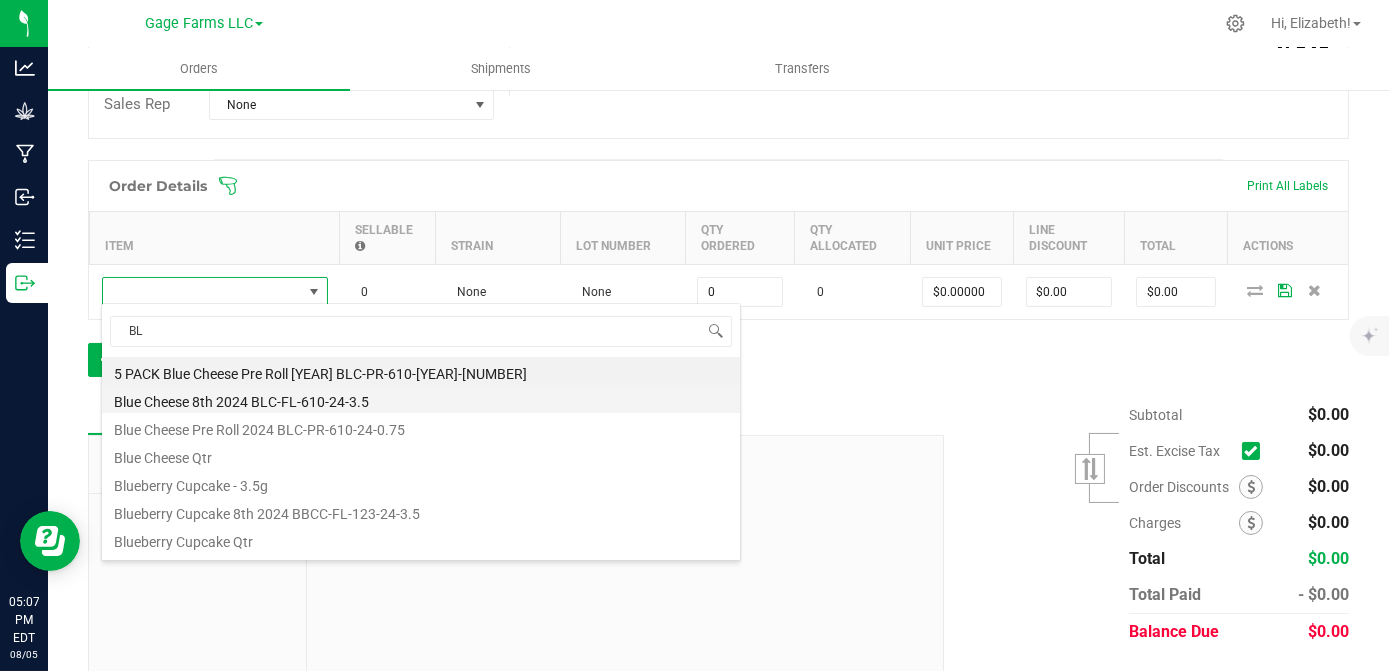 type on "$14.00000" 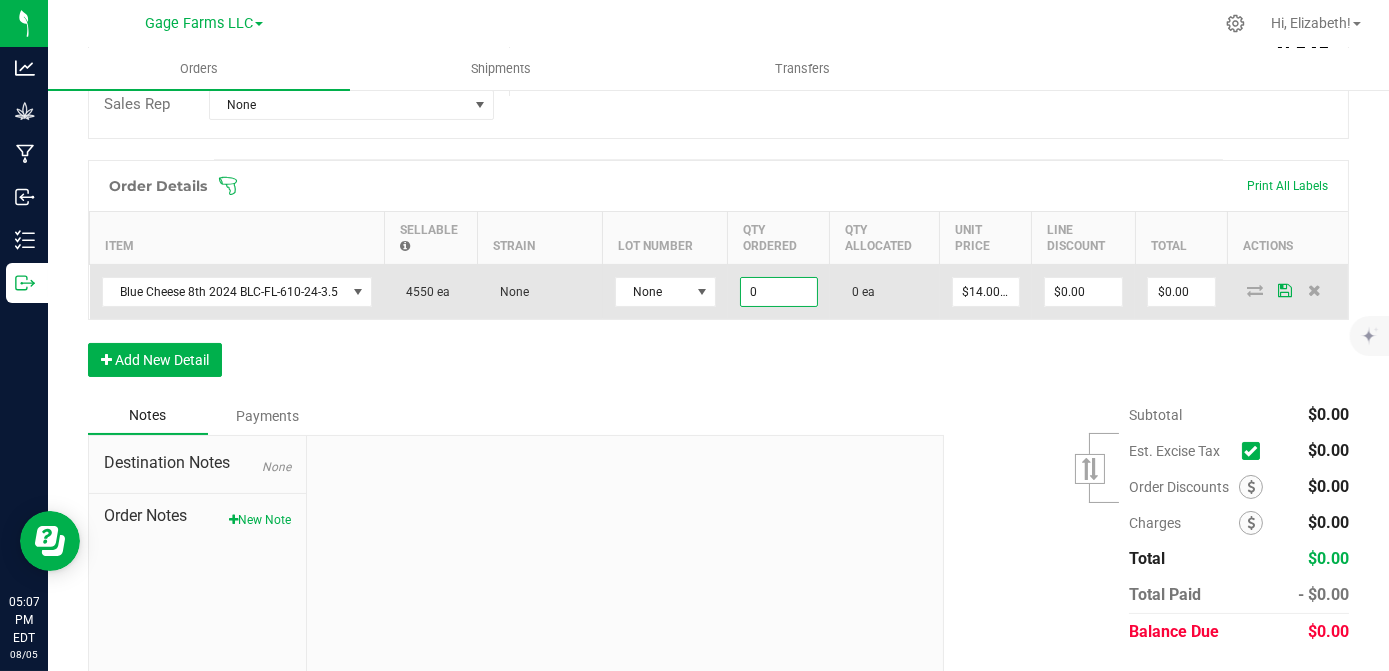 click on "0" at bounding box center [779, 292] 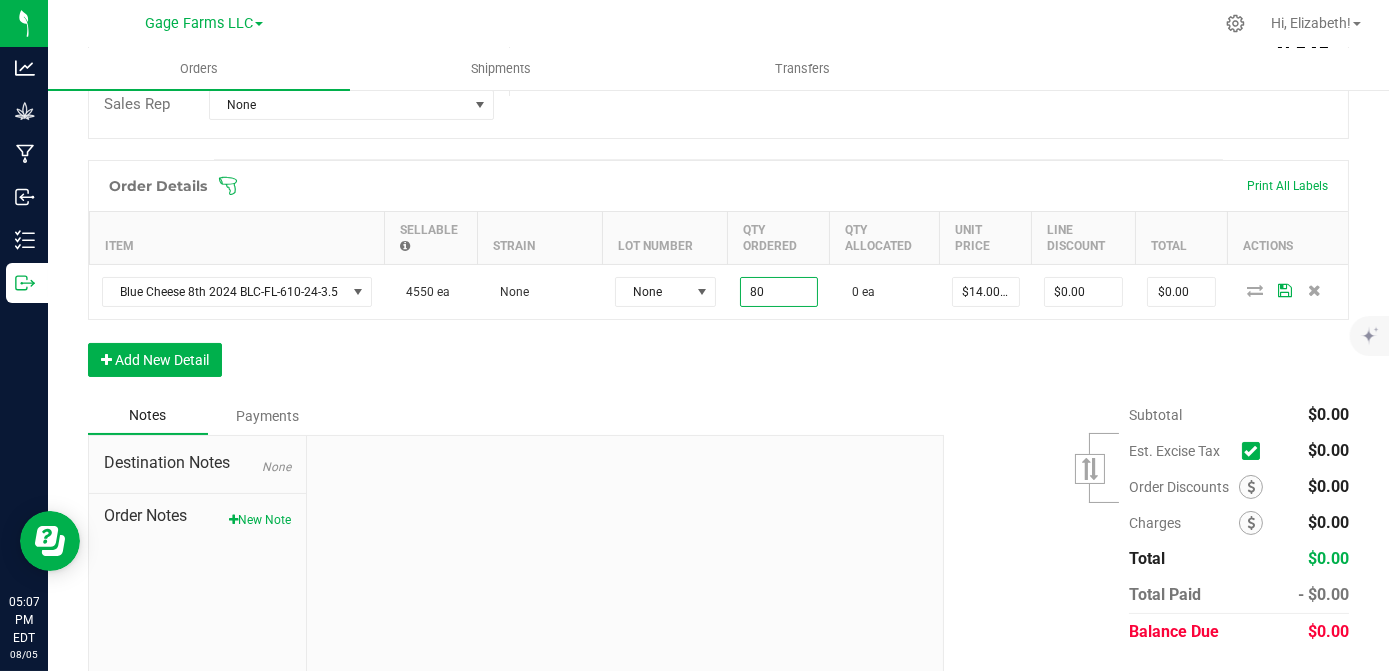 type on "80 ea" 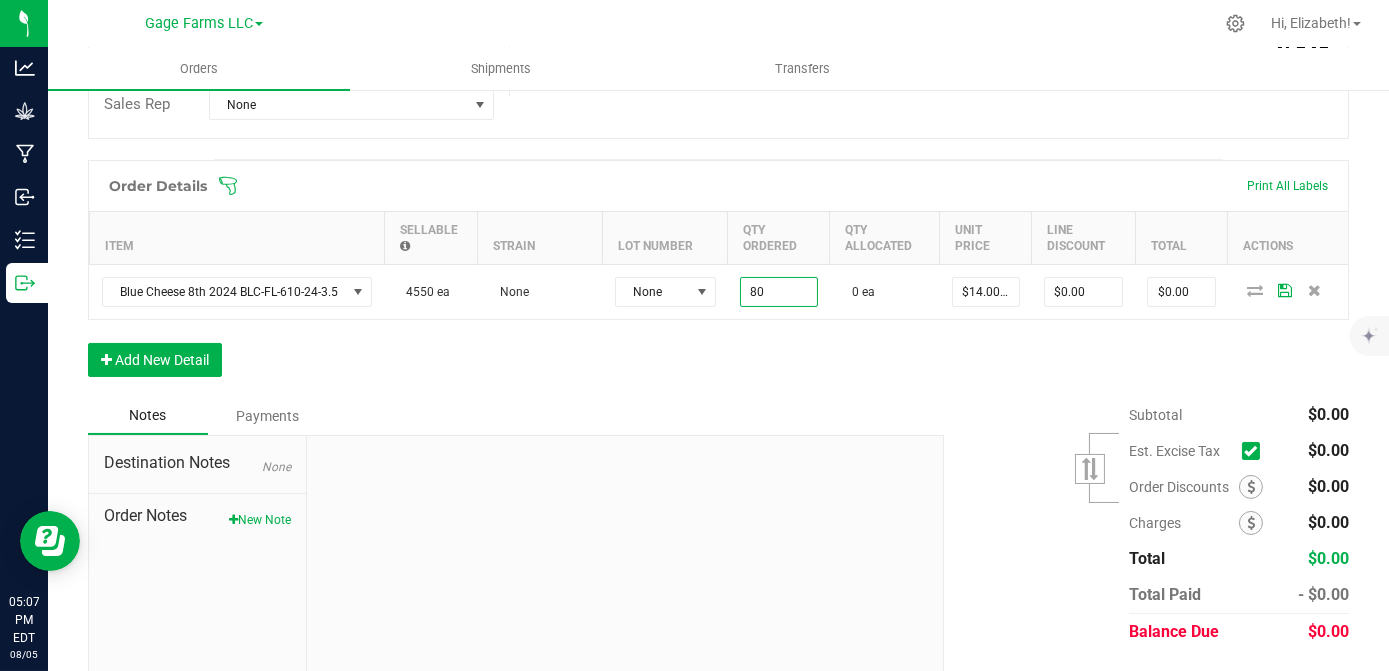 type on "$1,120.00" 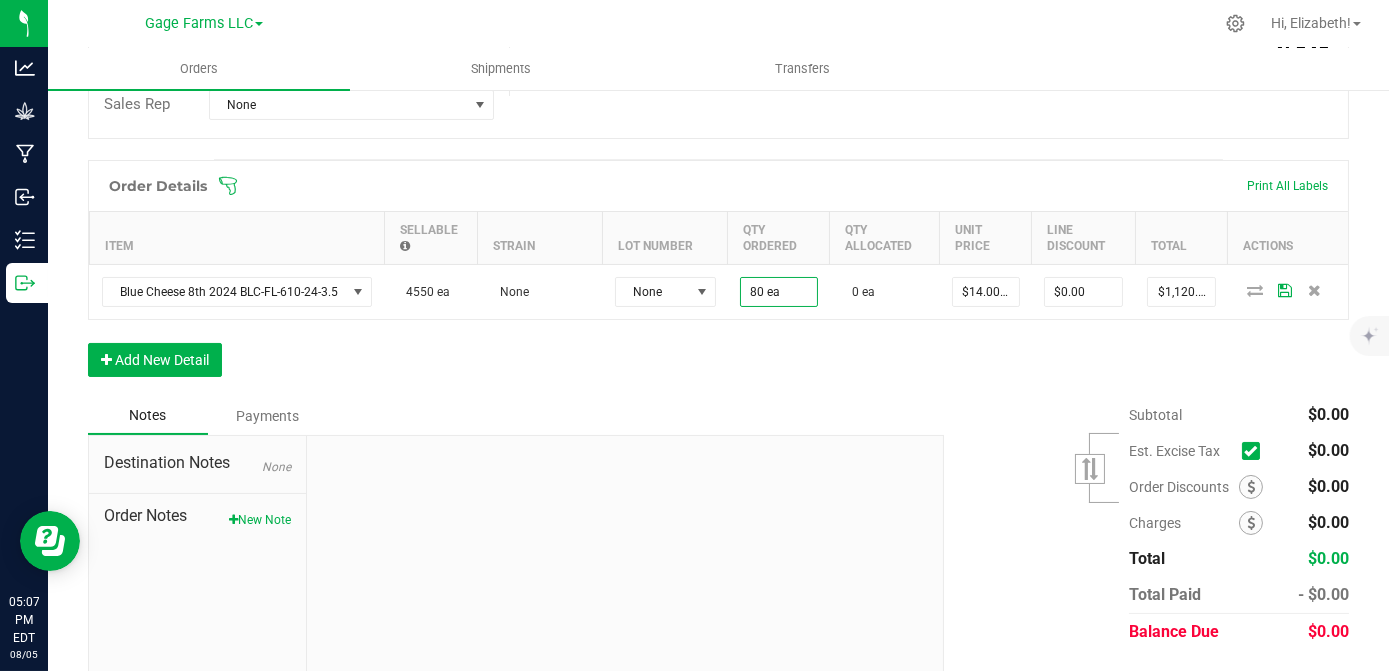click on "Order Details Print All Labels Item  Sellable  Strain  Lot Number  Qty Ordered Qty Allocated Unit Price Line Discount Total Actions Blue Cheese 8th [YEAR] BLC-FL-610-[YEAR]-[NUMBER]  4550 ea   None  None 80 ea  0 ea  $14.00000 $0.00 $1,120.00
Add New Detail" at bounding box center [718, 278] 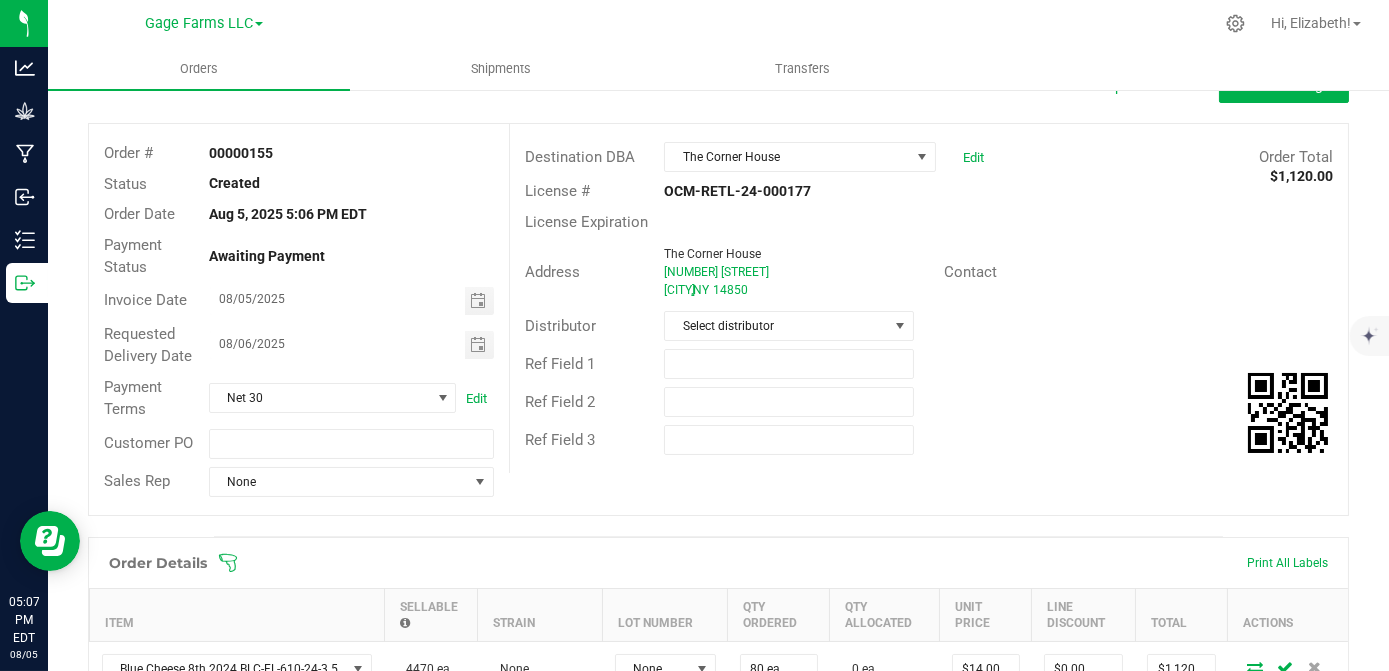 scroll, scrollTop: 0, scrollLeft: 0, axis: both 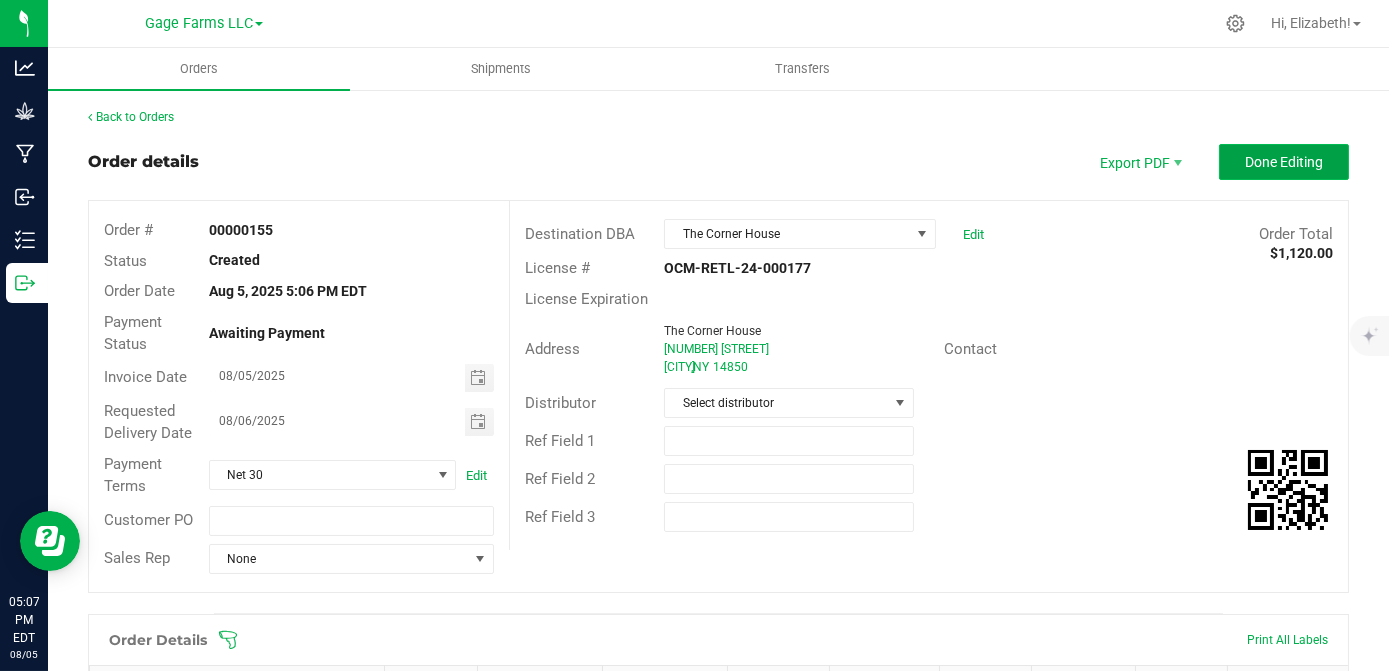 click on "Done Editing" at bounding box center [1284, 162] 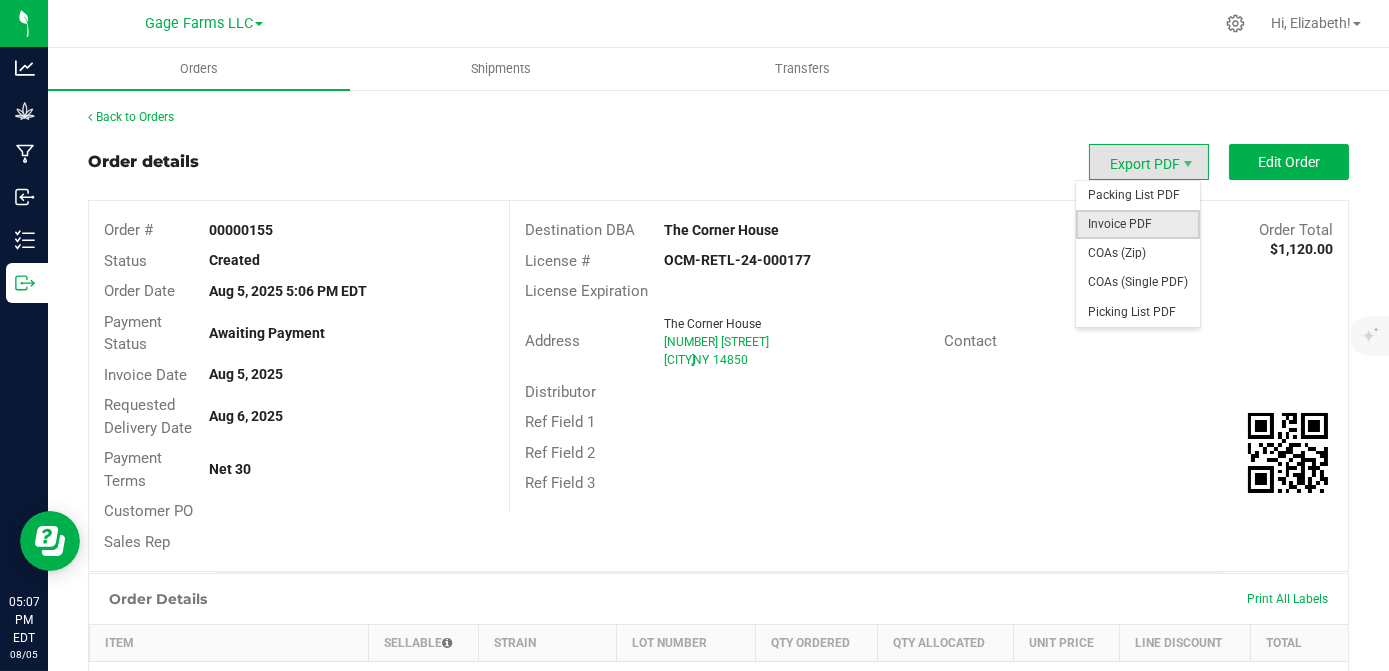 click on "Invoice PDF" at bounding box center [1138, 224] 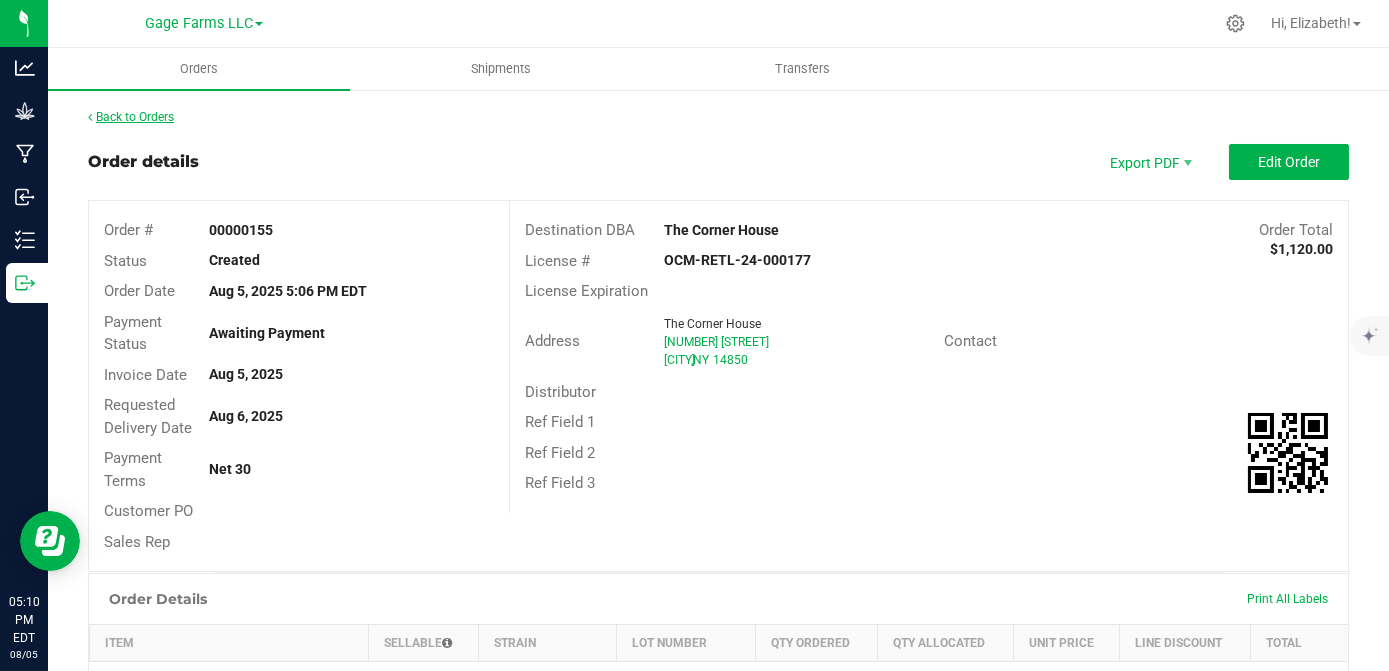 click on "Back to Orders" at bounding box center [131, 117] 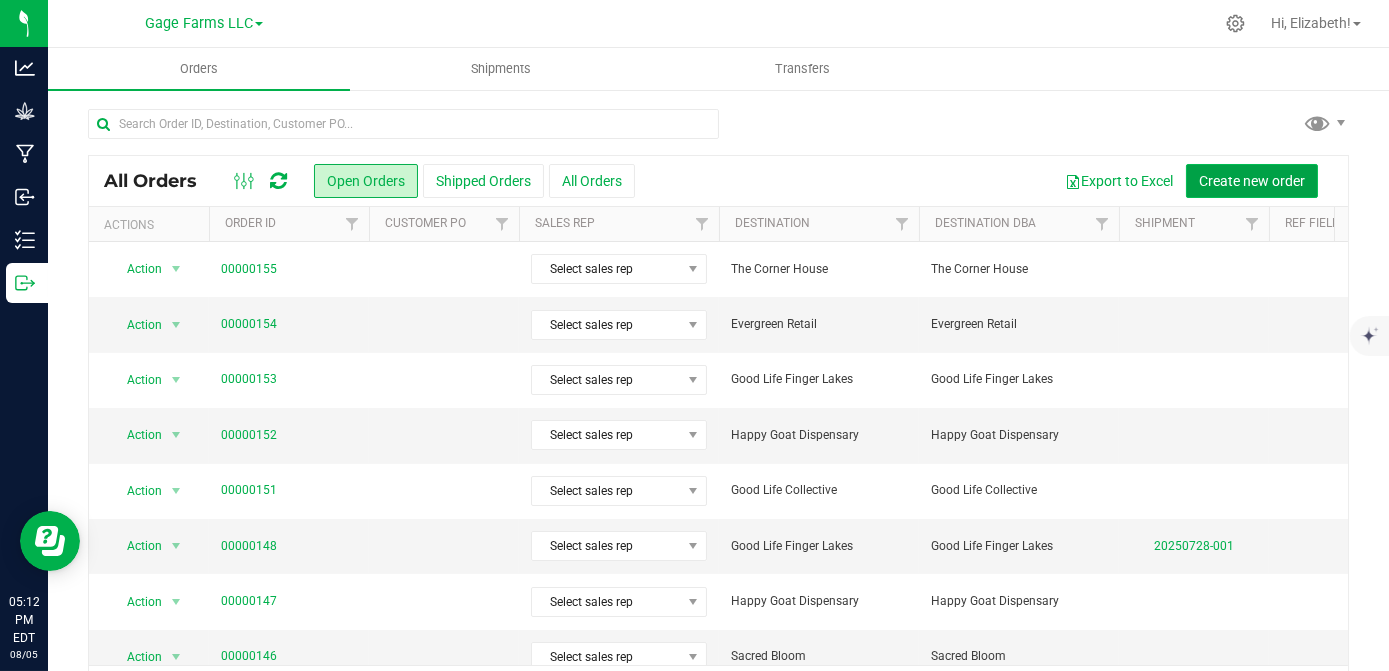 click on "Create new order" at bounding box center [1252, 181] 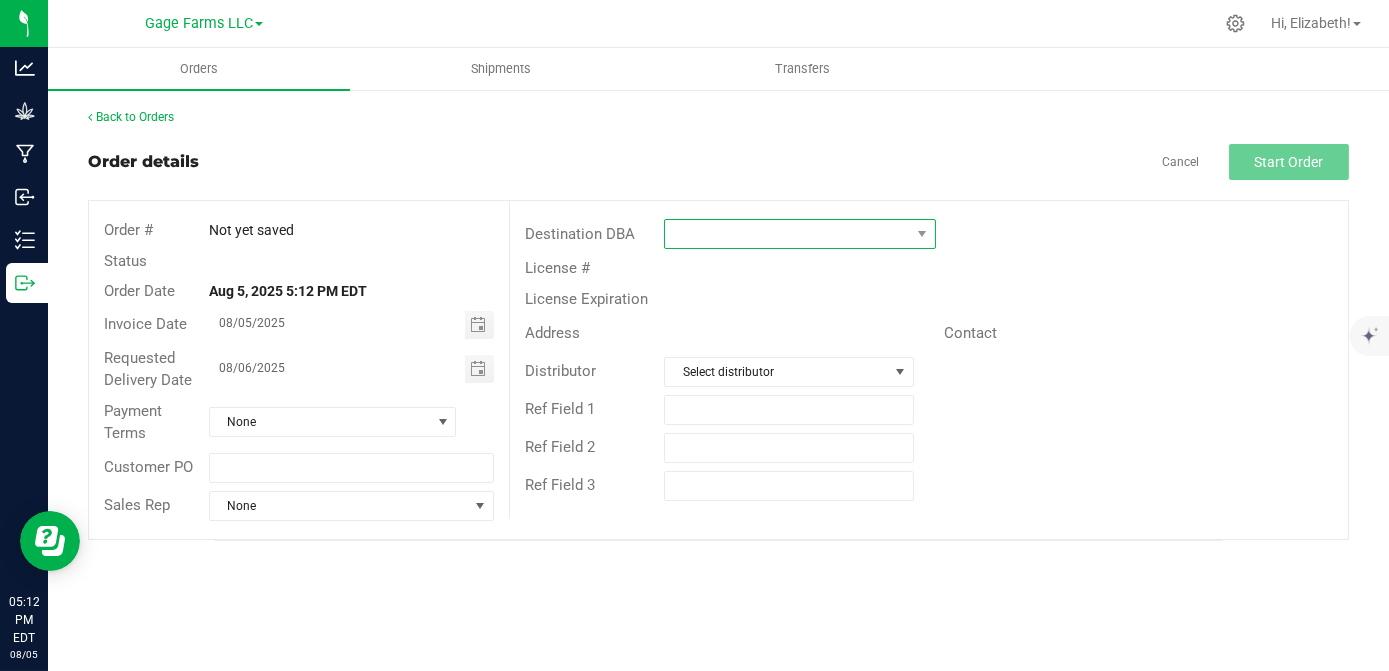 click at bounding box center [922, 234] 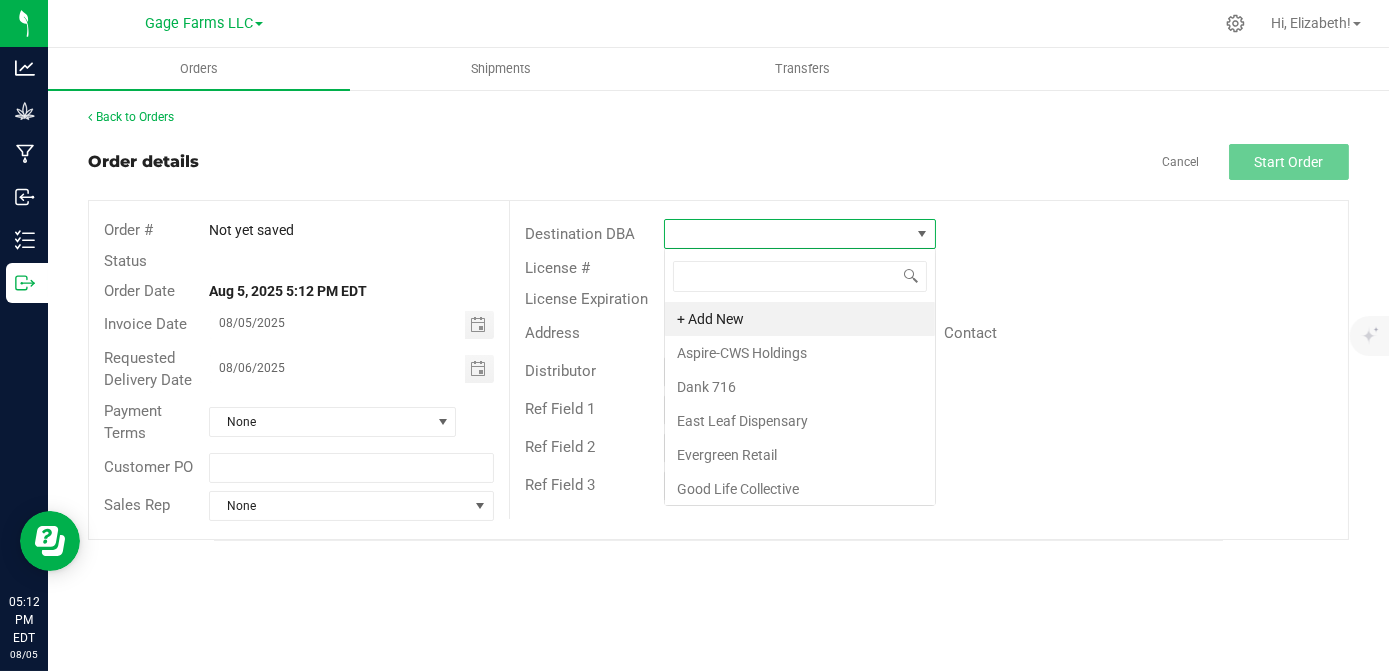 scroll, scrollTop: 99970, scrollLeft: 99728, axis: both 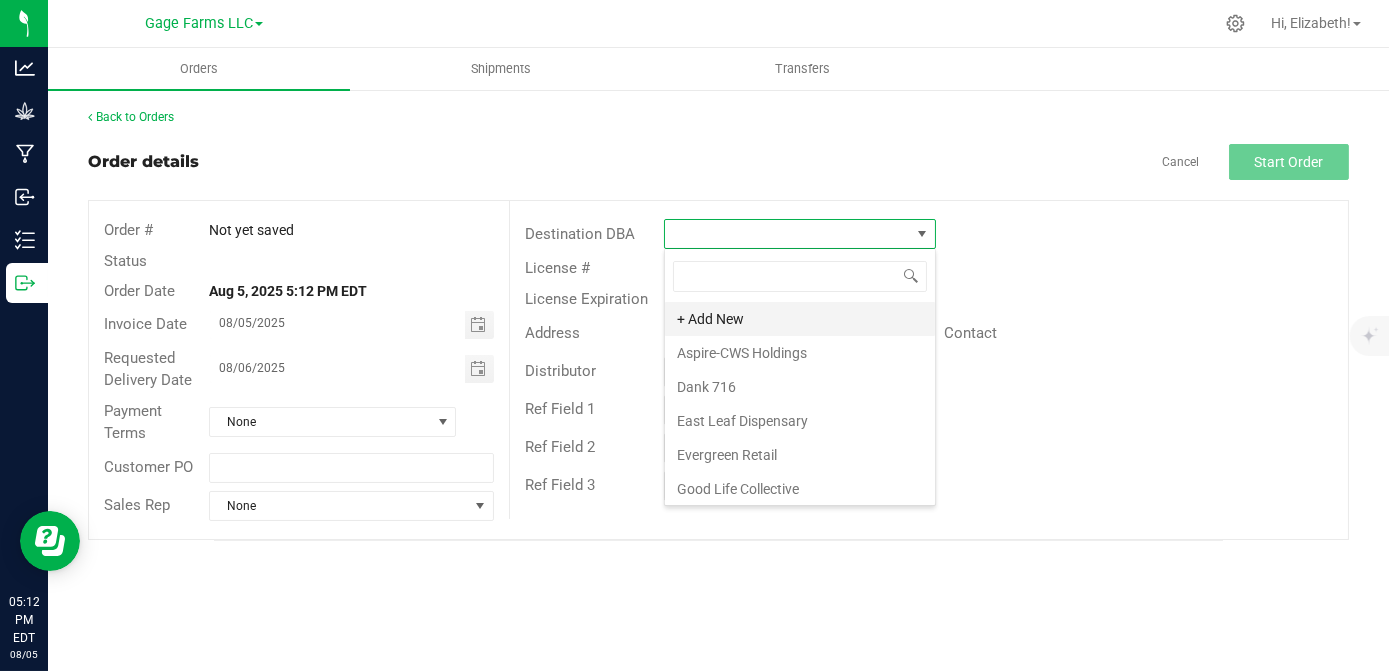 click on "+ Add New" at bounding box center [800, 319] 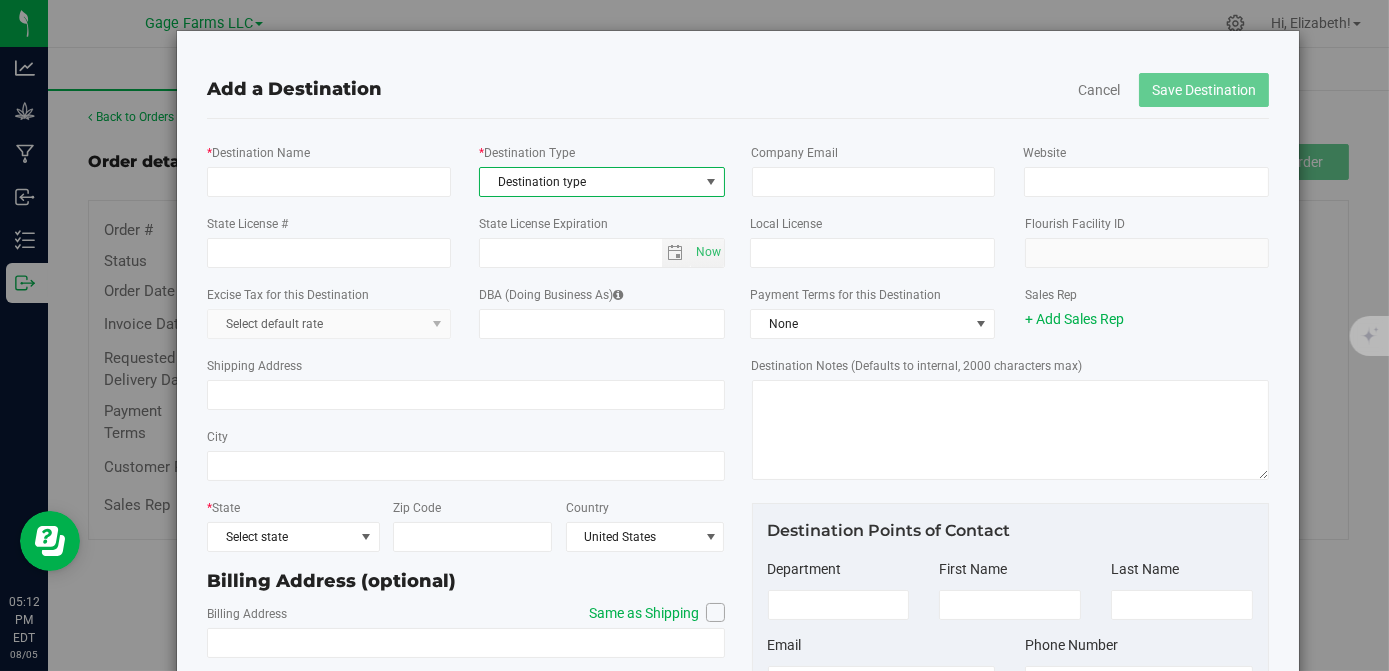 click on "Destination type" at bounding box center (589, 182) 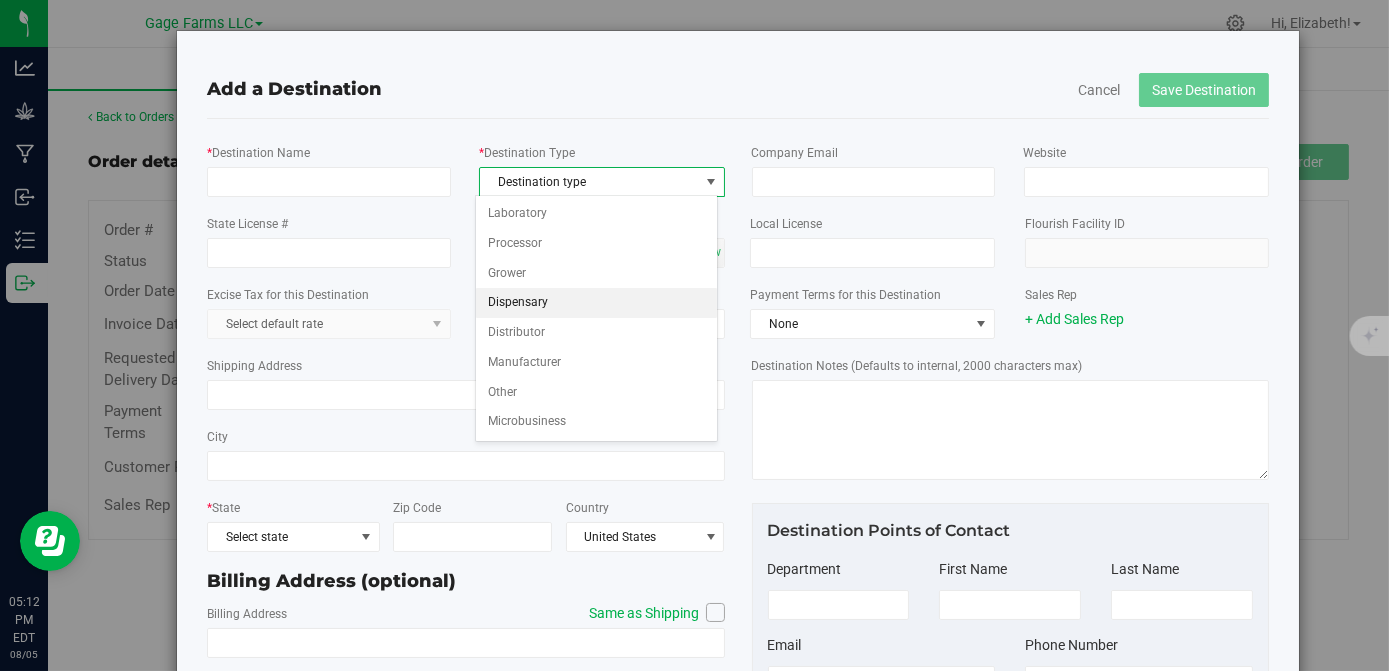 click on "Dispensary" at bounding box center (596, 303) 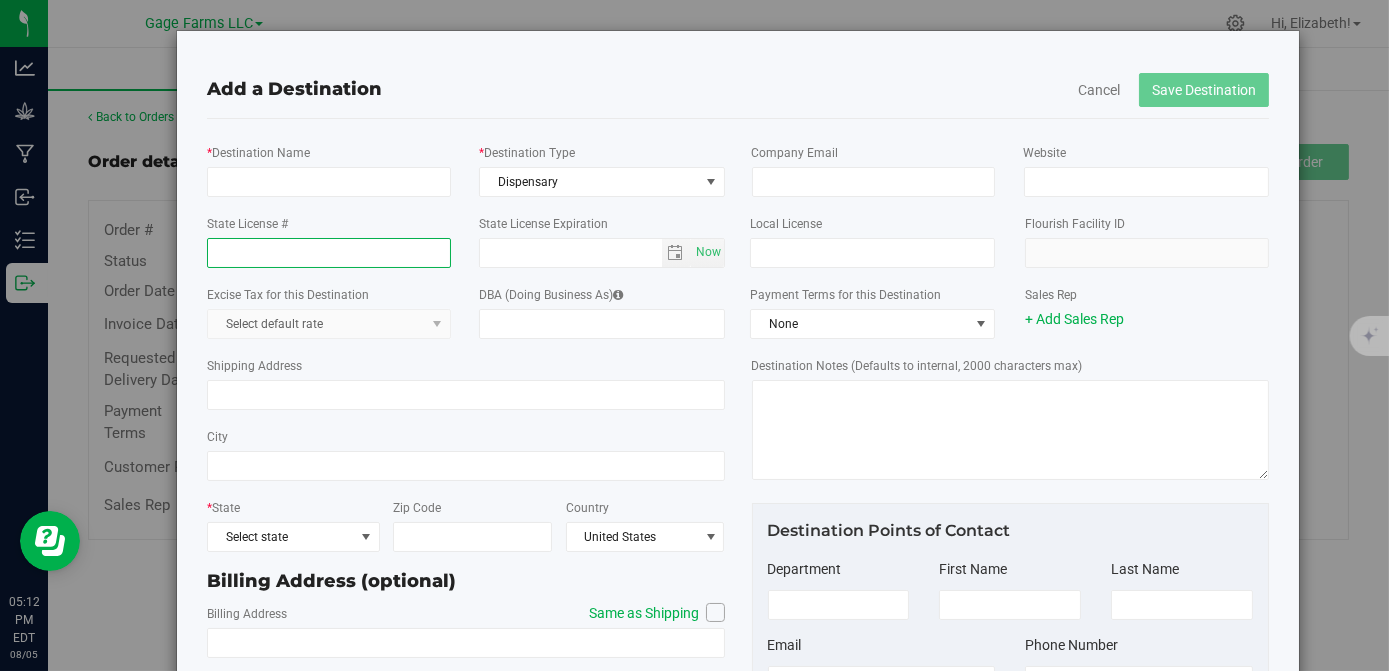 click on "State License #" at bounding box center (329, 253) 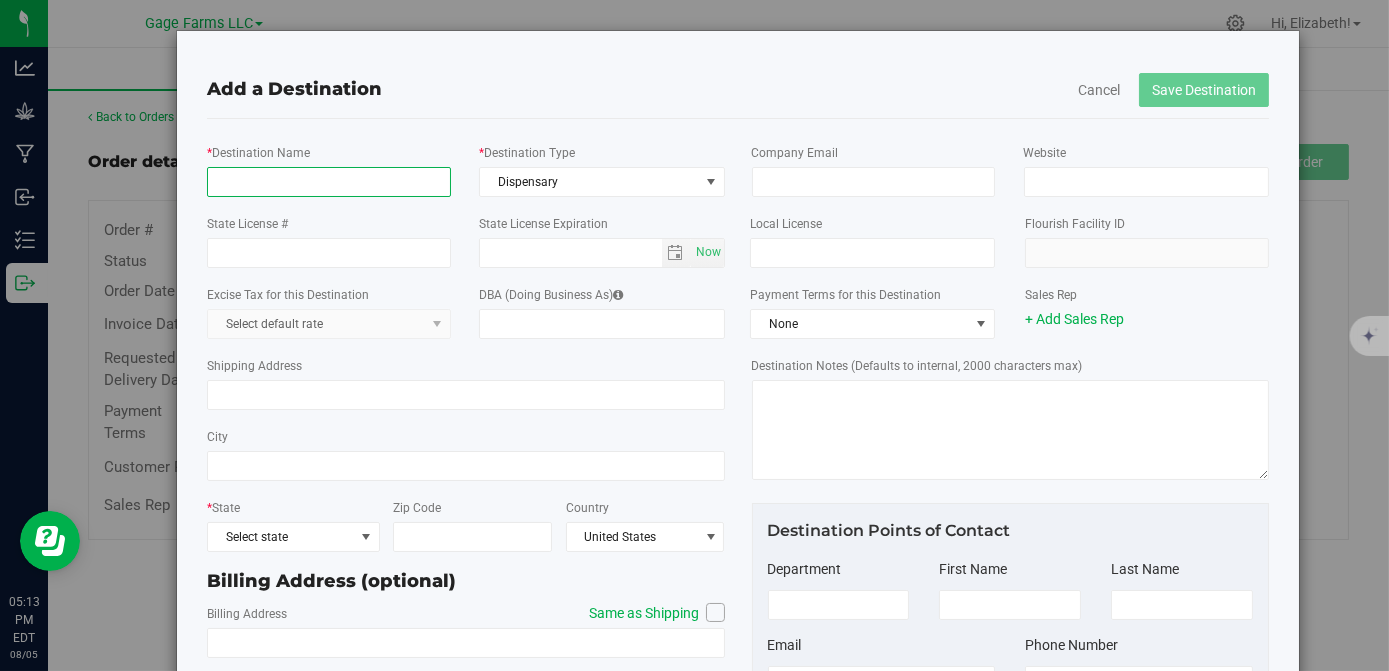 click on "*
Destination Name" at bounding box center (329, 182) 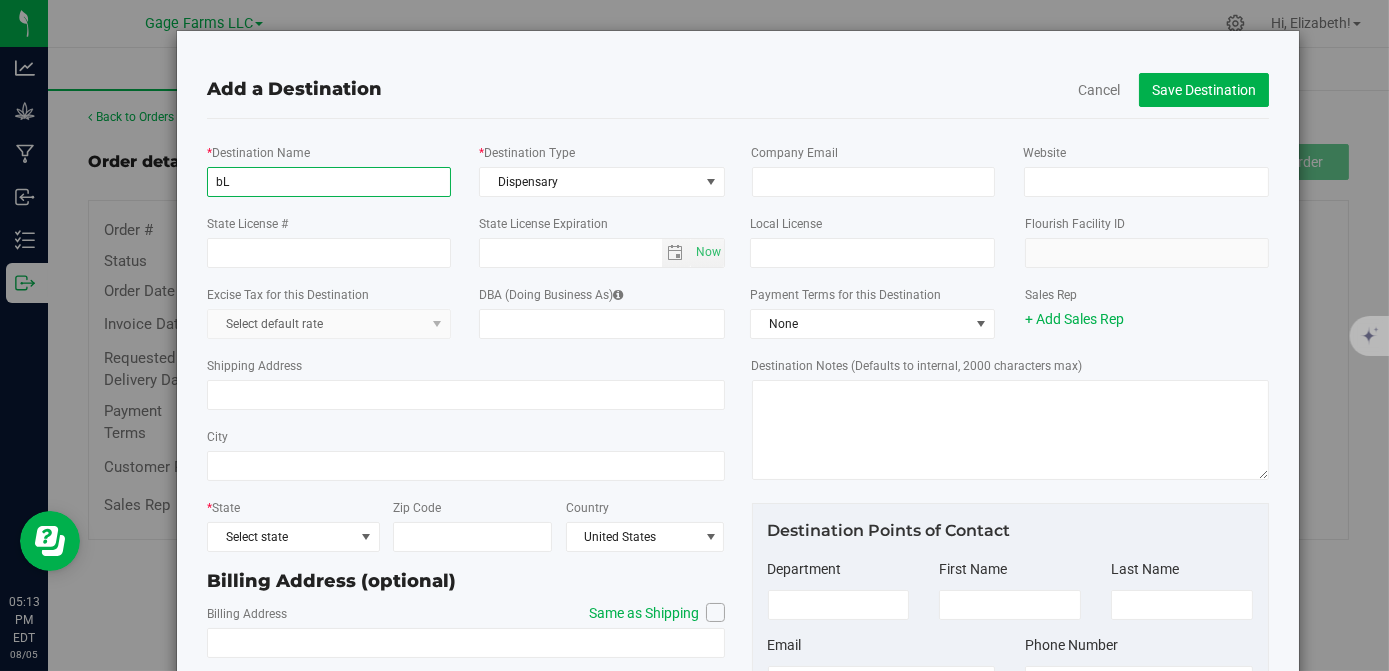 type on "b" 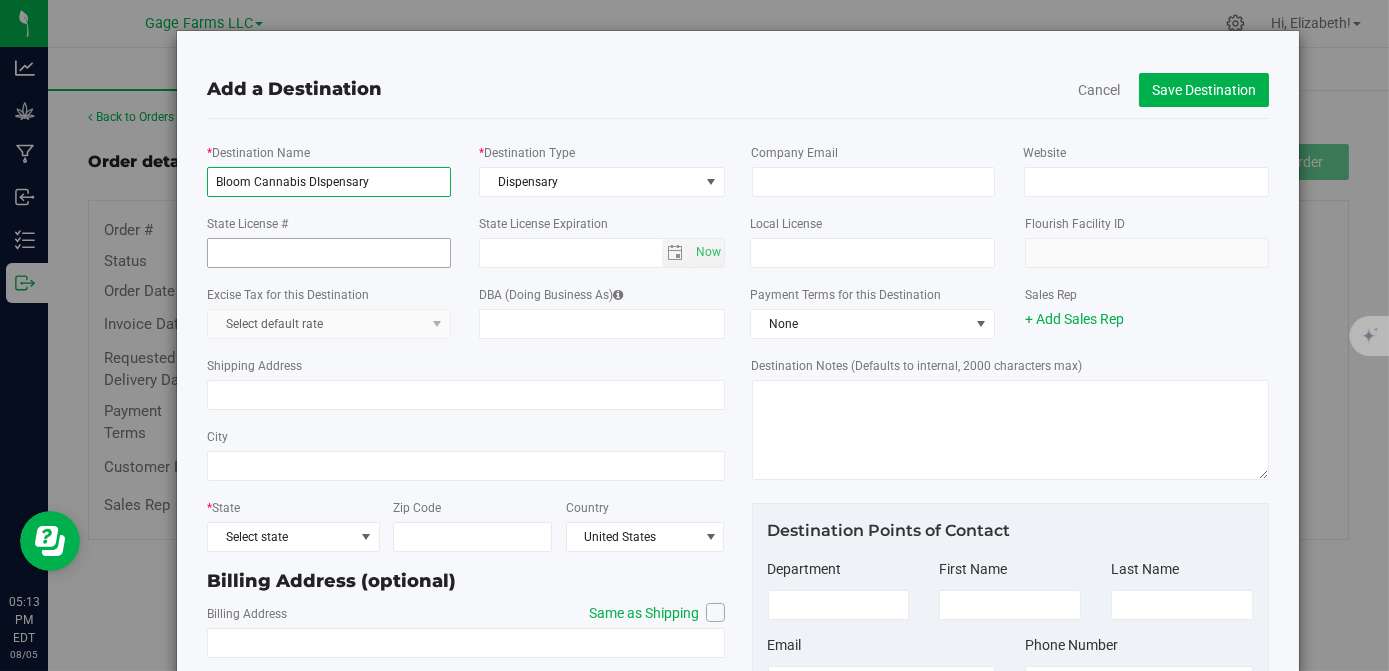 type on "Bloom Cannabis DIspensary" 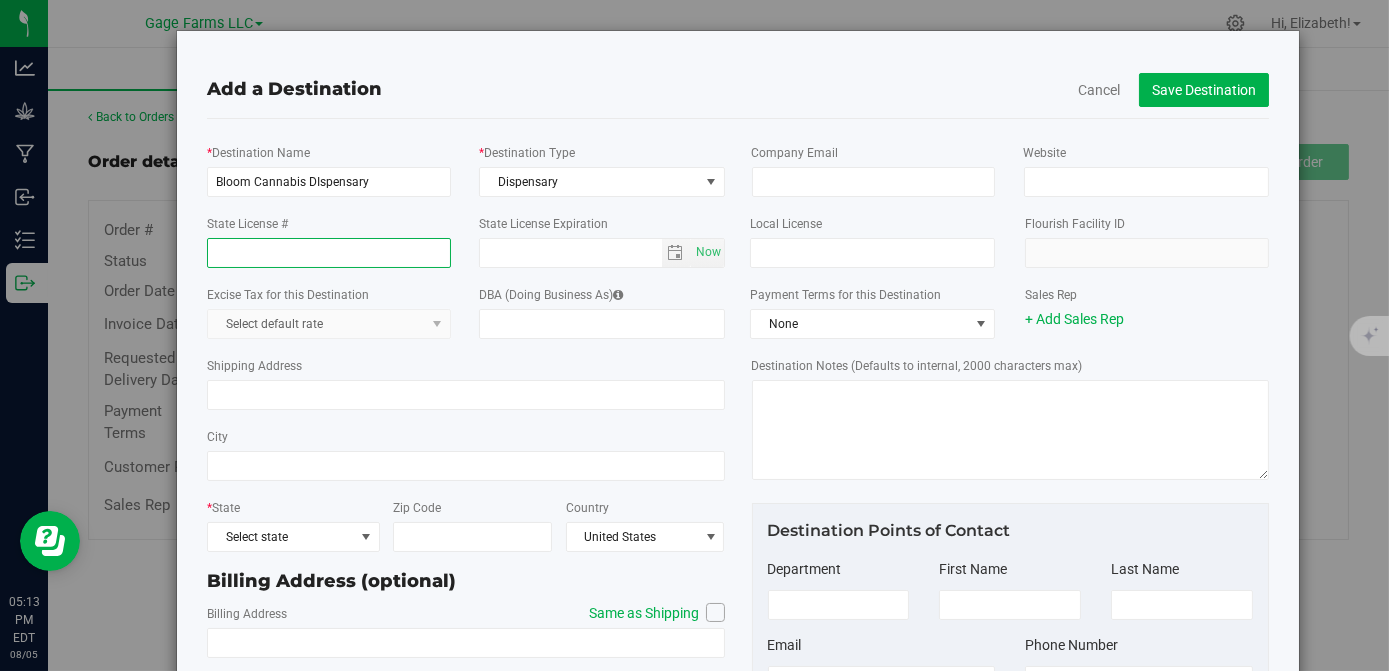 click on "State License #" at bounding box center [329, 253] 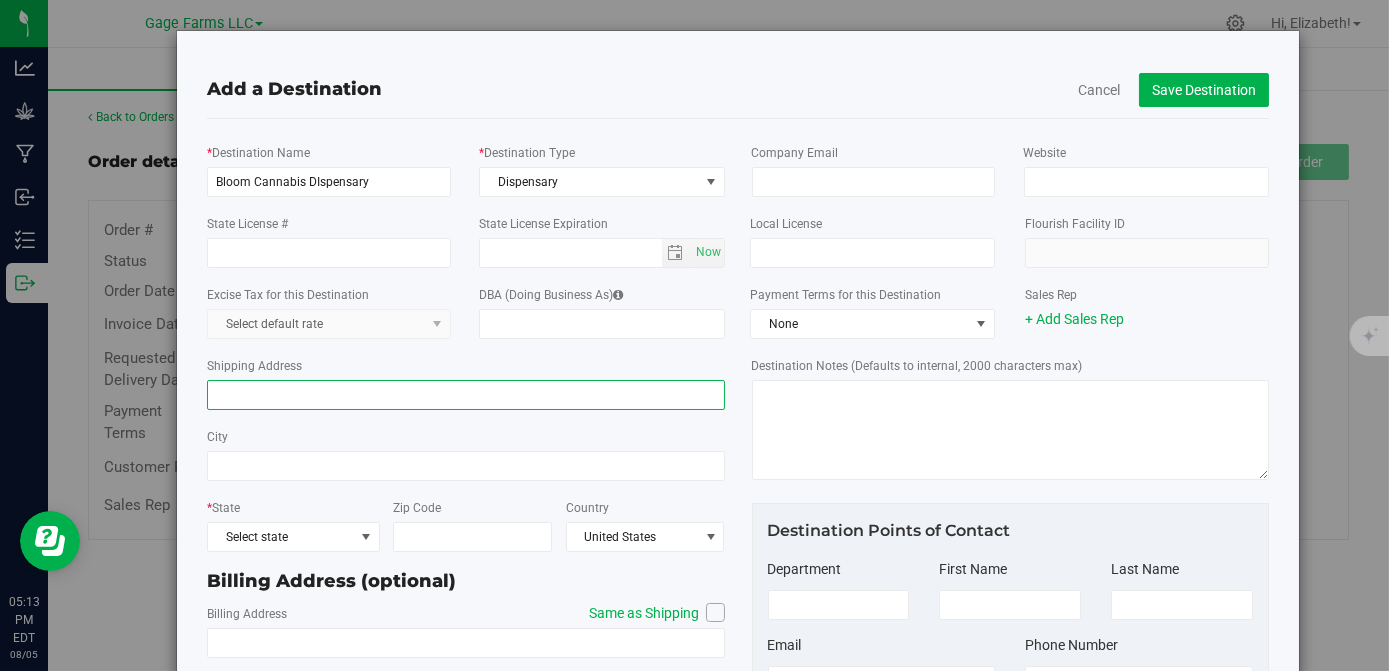 click on "Shipping Address" at bounding box center (465, 395) 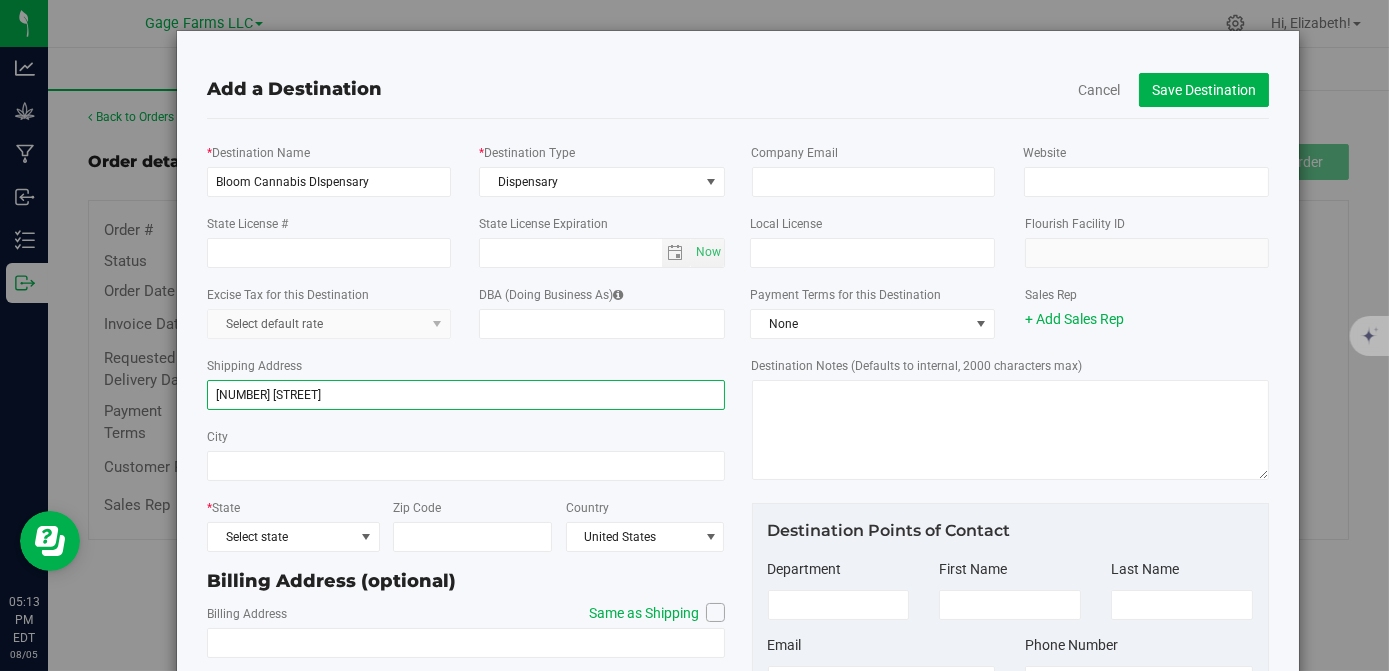 type on "[NUMBER] [STREET]" 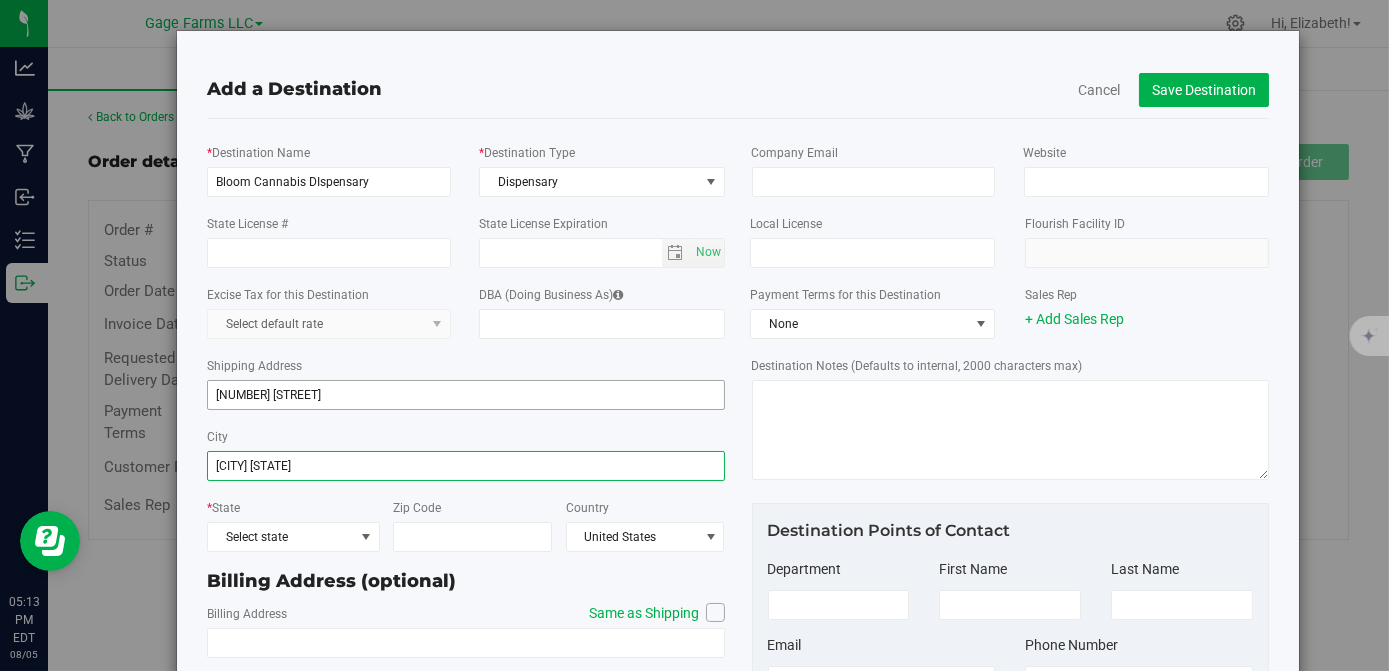 type on "[CITY] [STATE]" 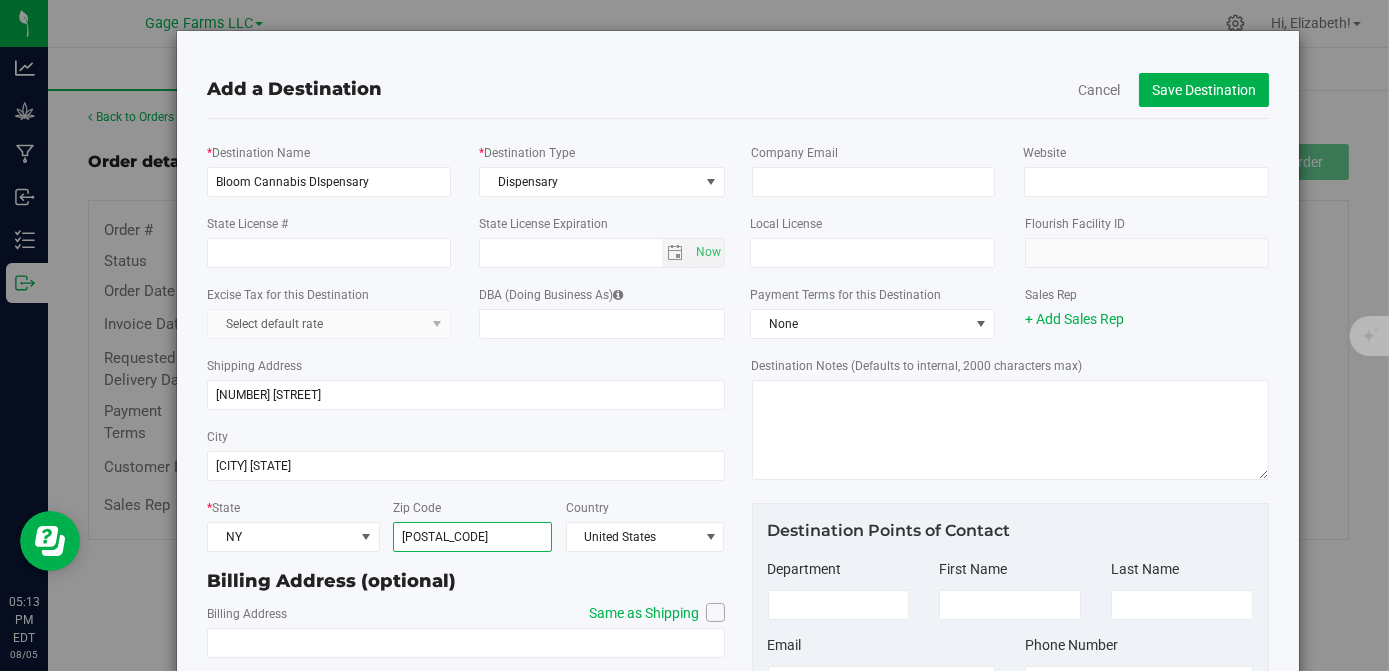 type on "[POSTAL_CODE]" 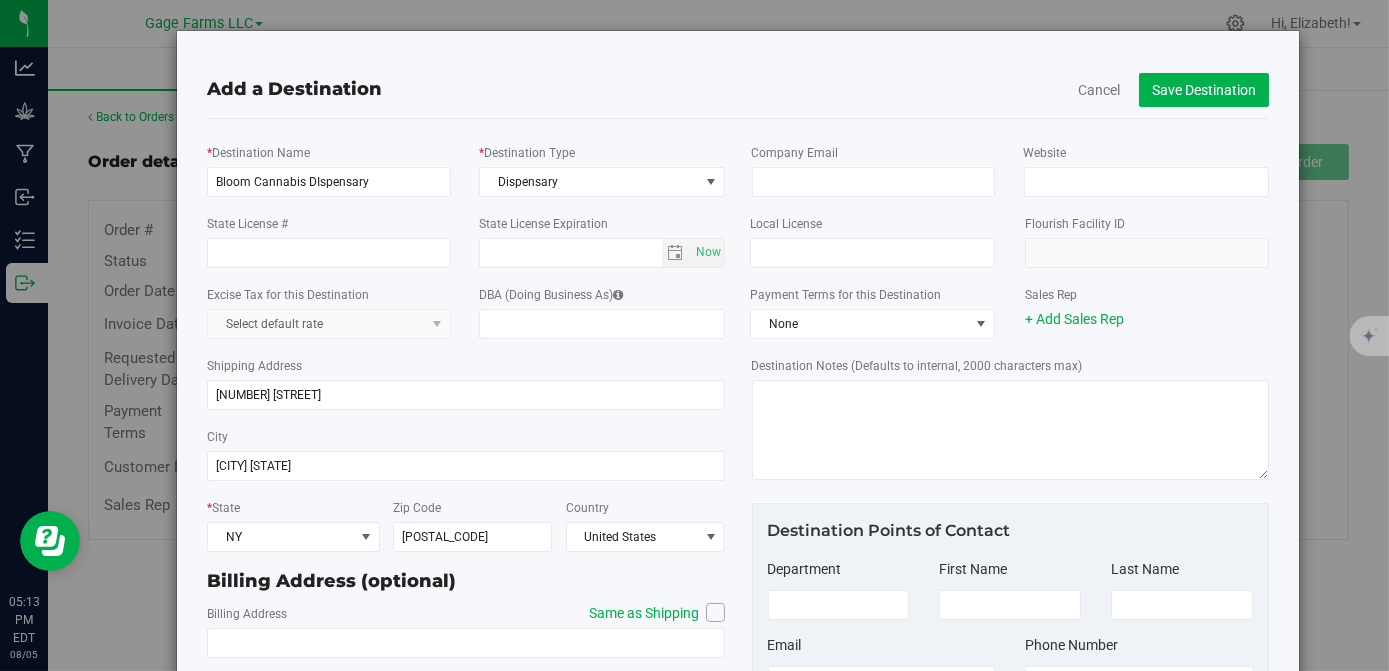 click at bounding box center (715, 612) 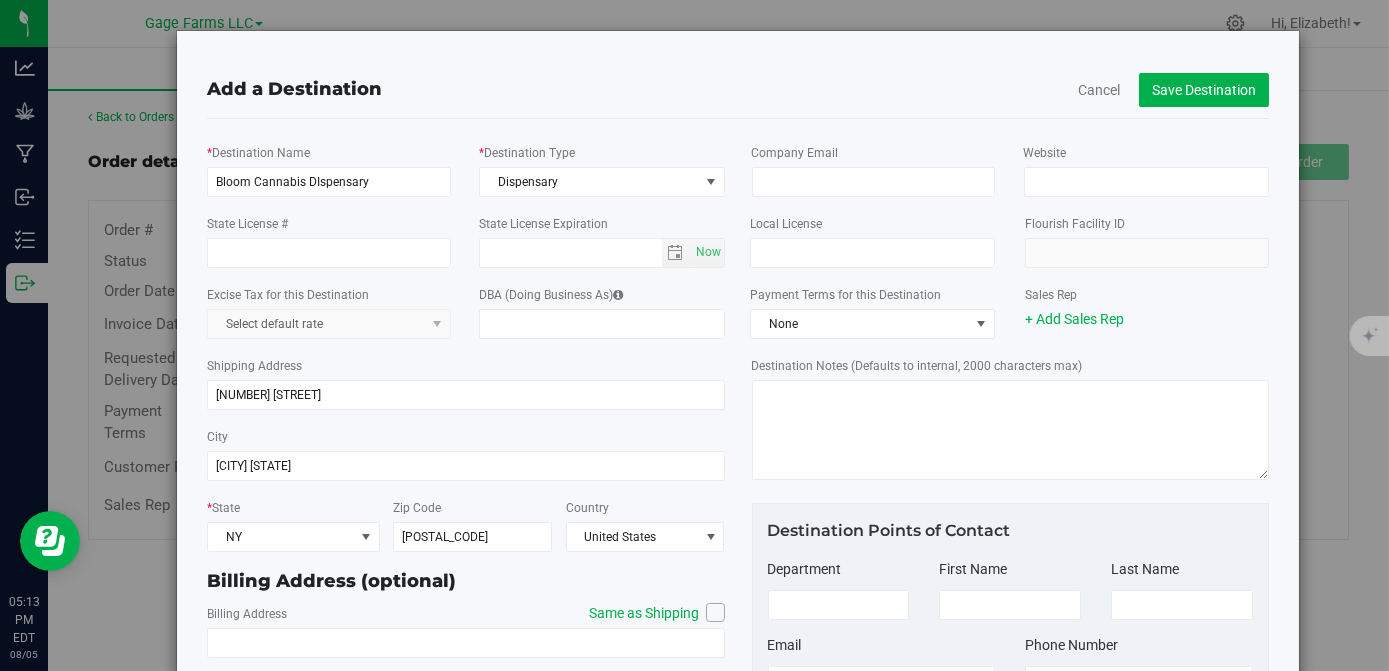 click on "Same as Shipping" at bounding box center [0, 0] 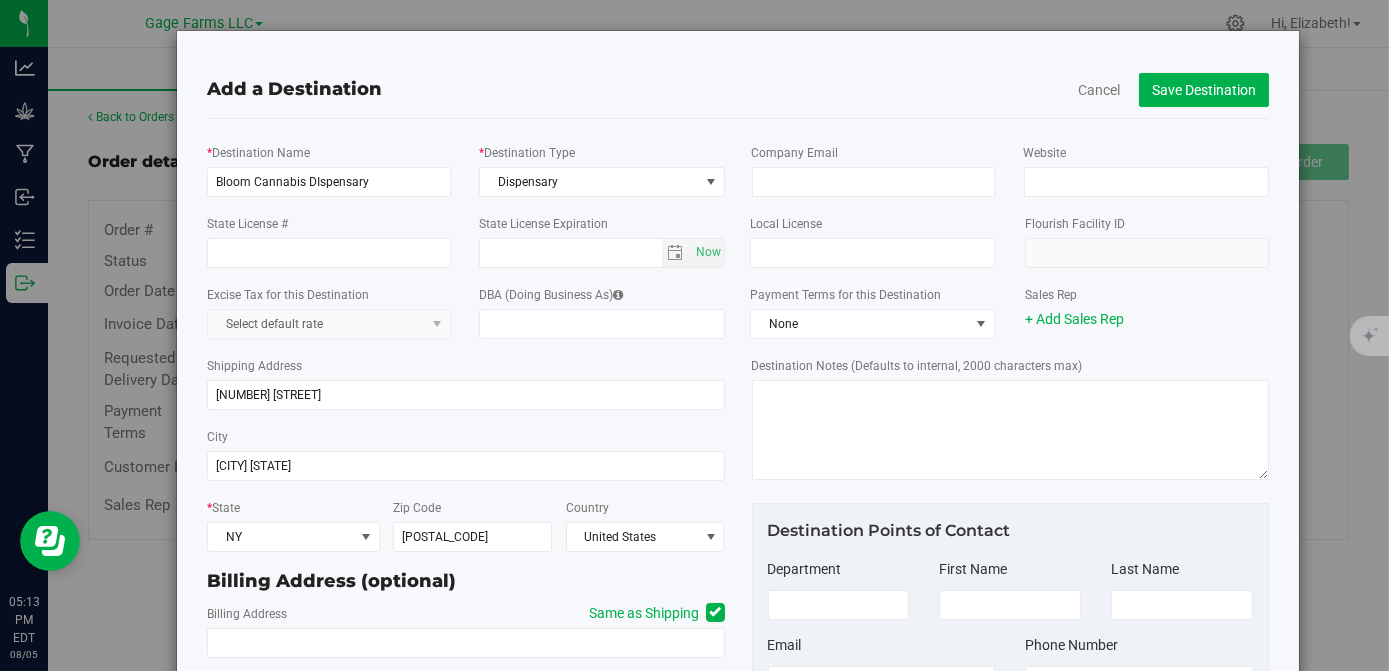 type on "[NUMBER] [STREET]" 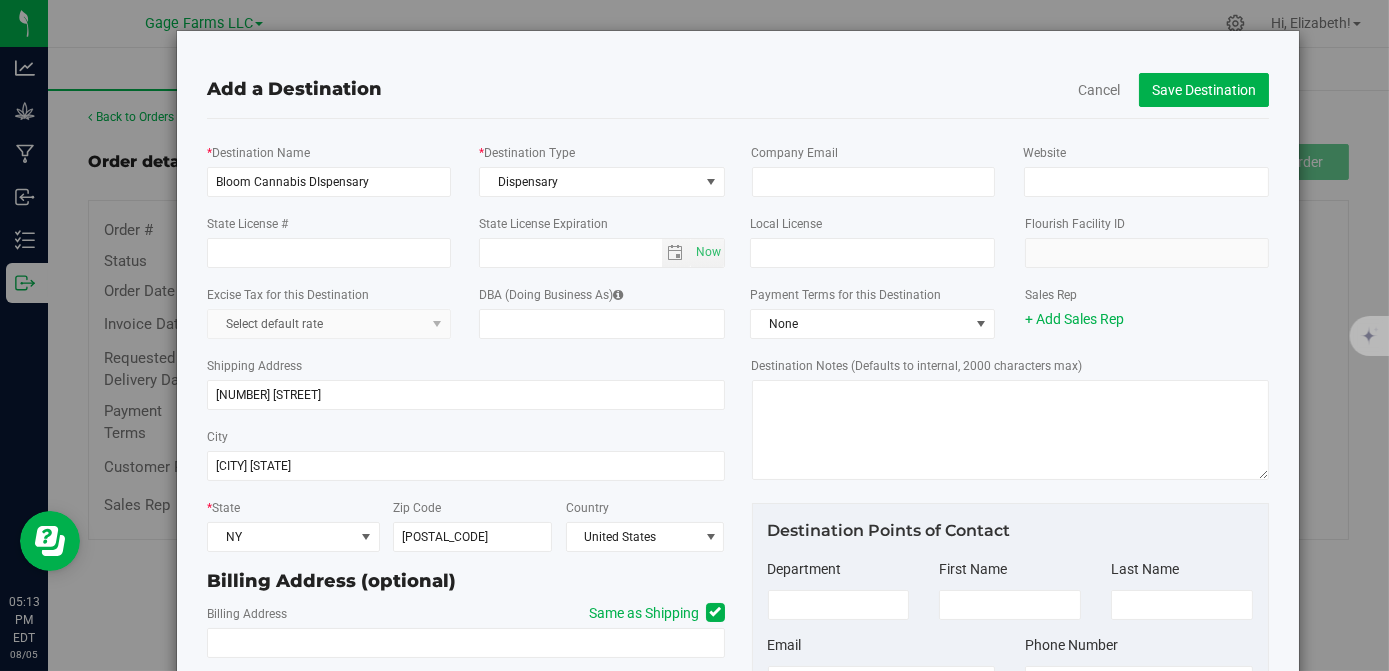 type on "[CITY] [STATE]" 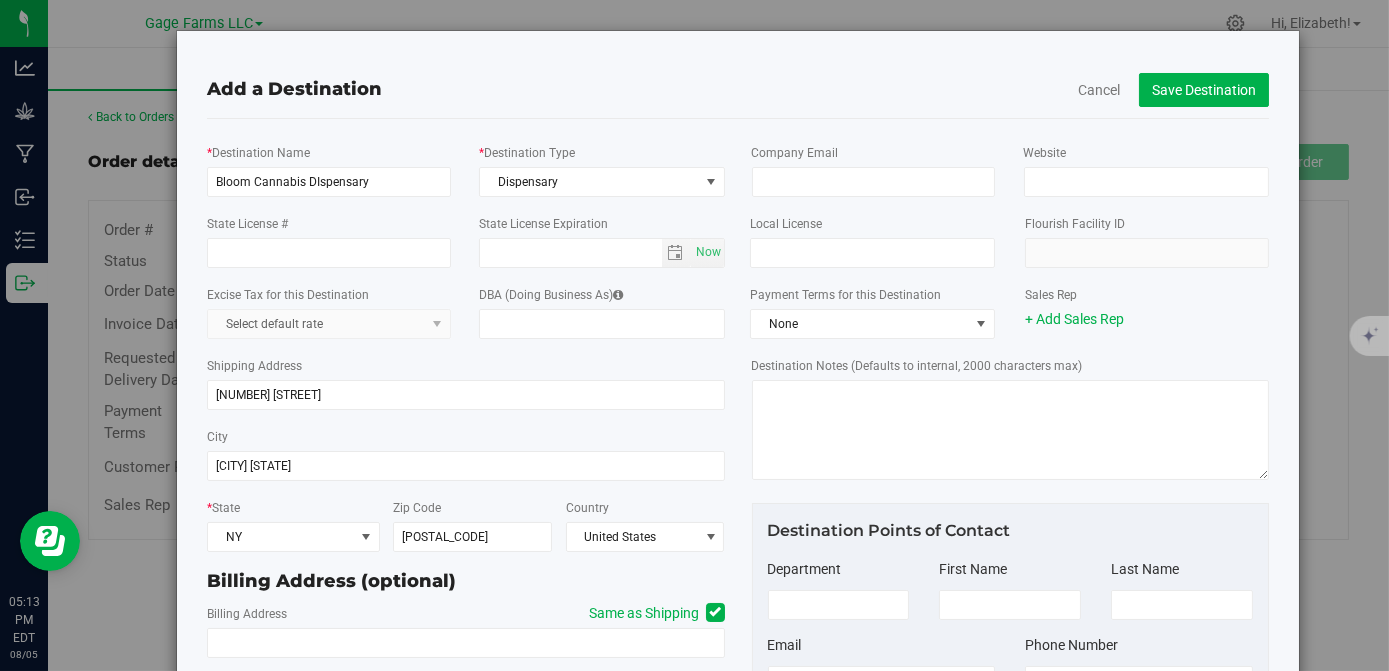 type on "[POSTAL_CODE]" 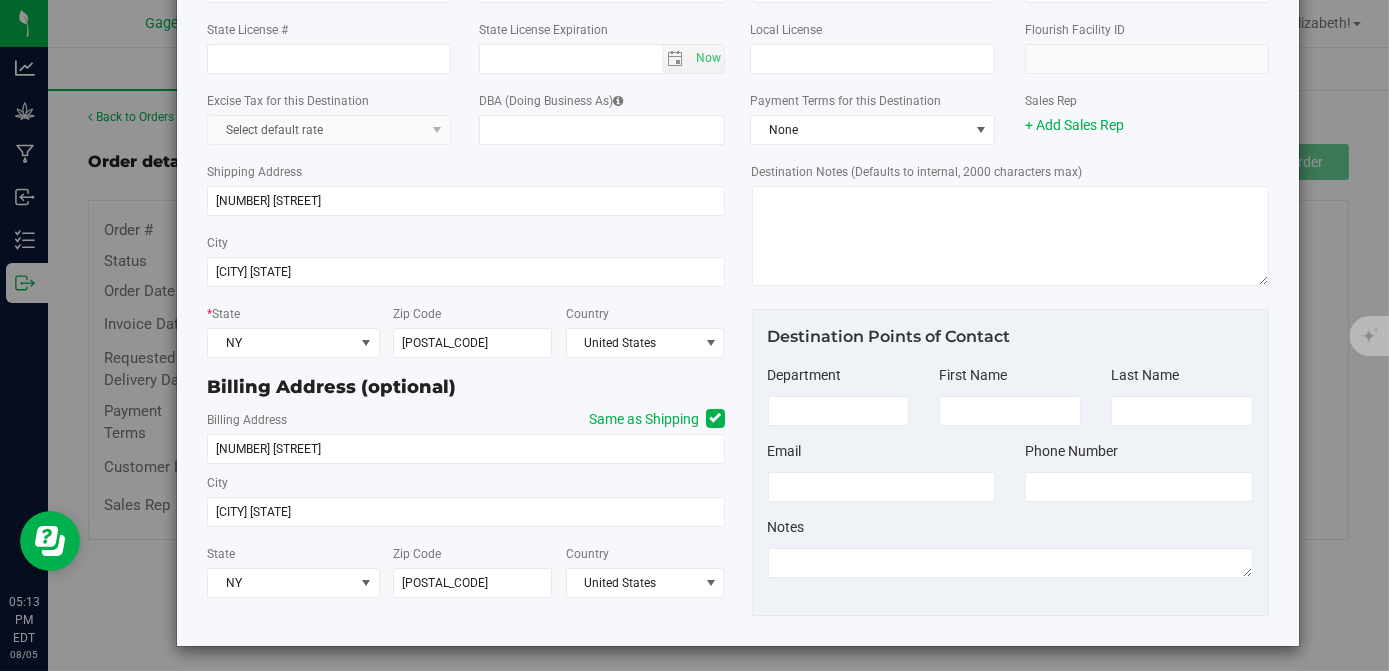 scroll, scrollTop: 196, scrollLeft: 0, axis: vertical 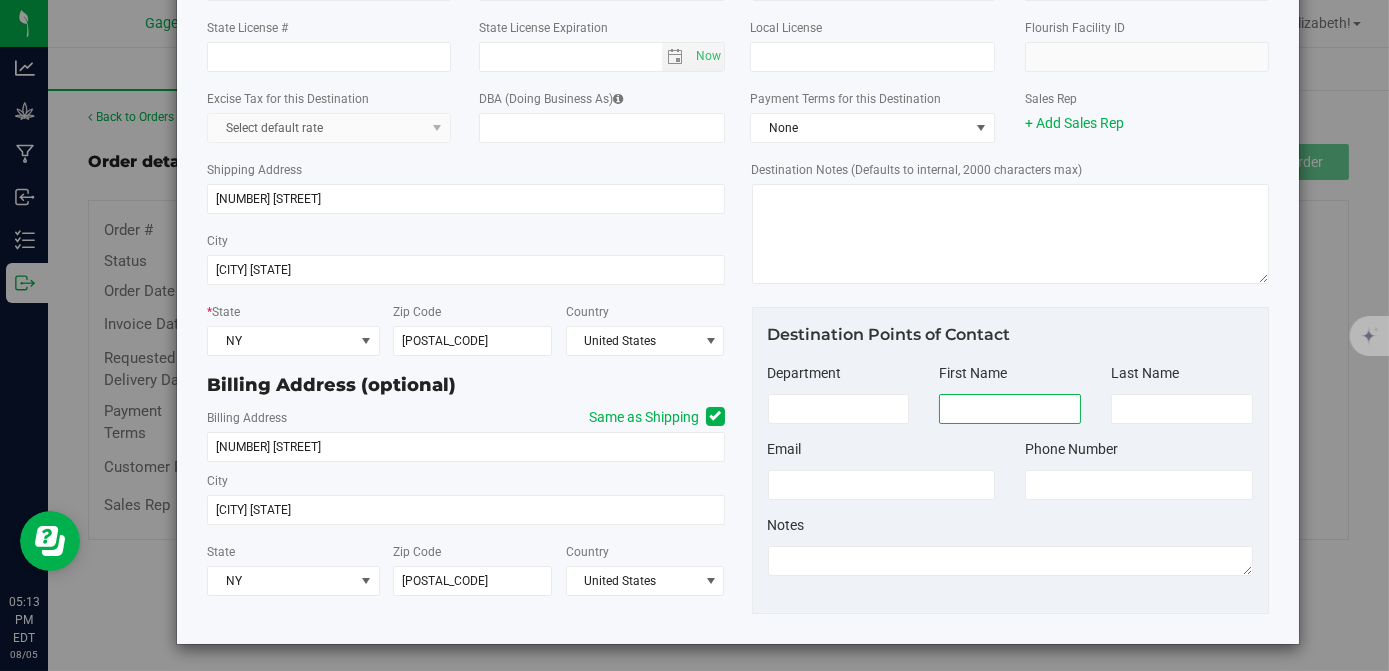 click at bounding box center (1010, 409) 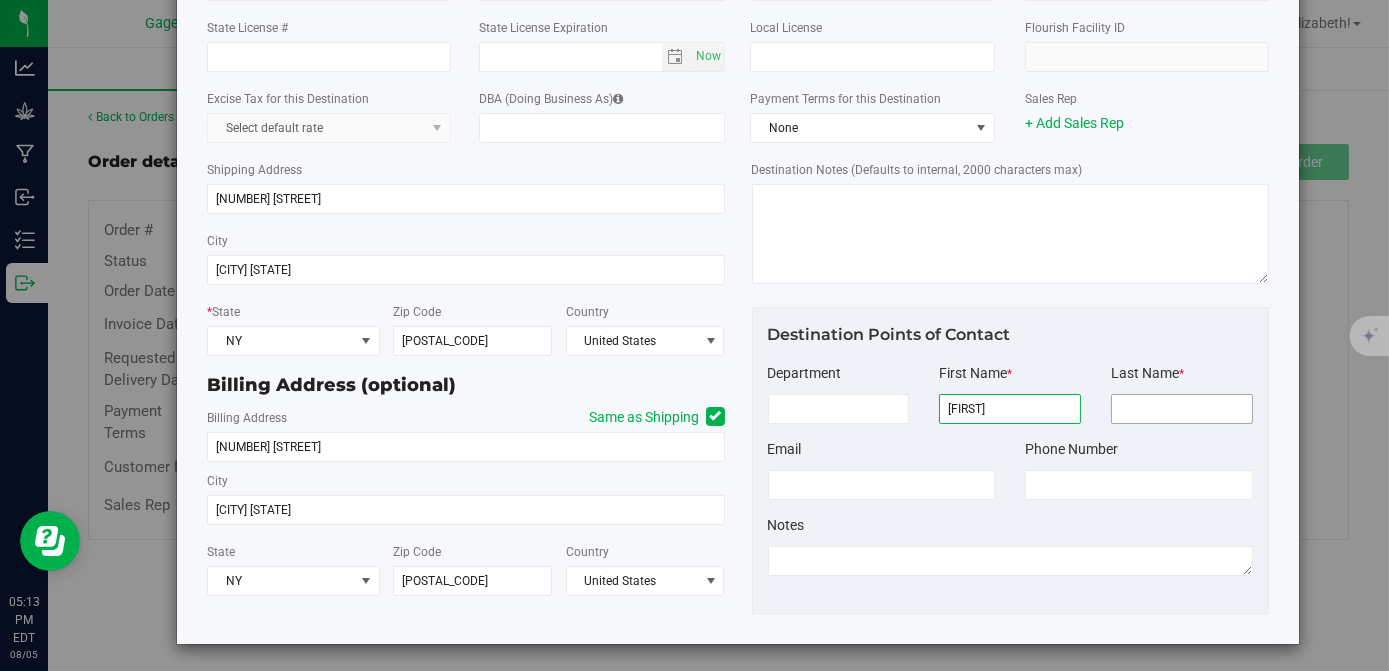 type on "[FIRST]" 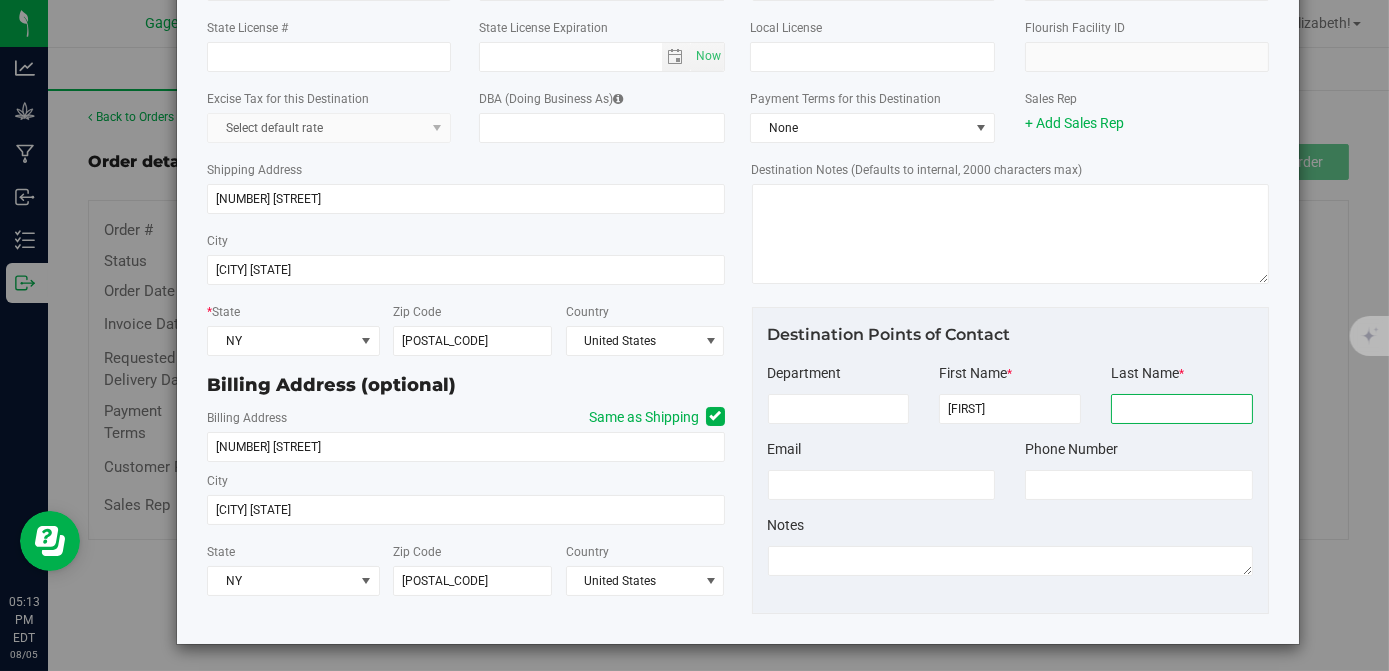 click at bounding box center (1182, 409) 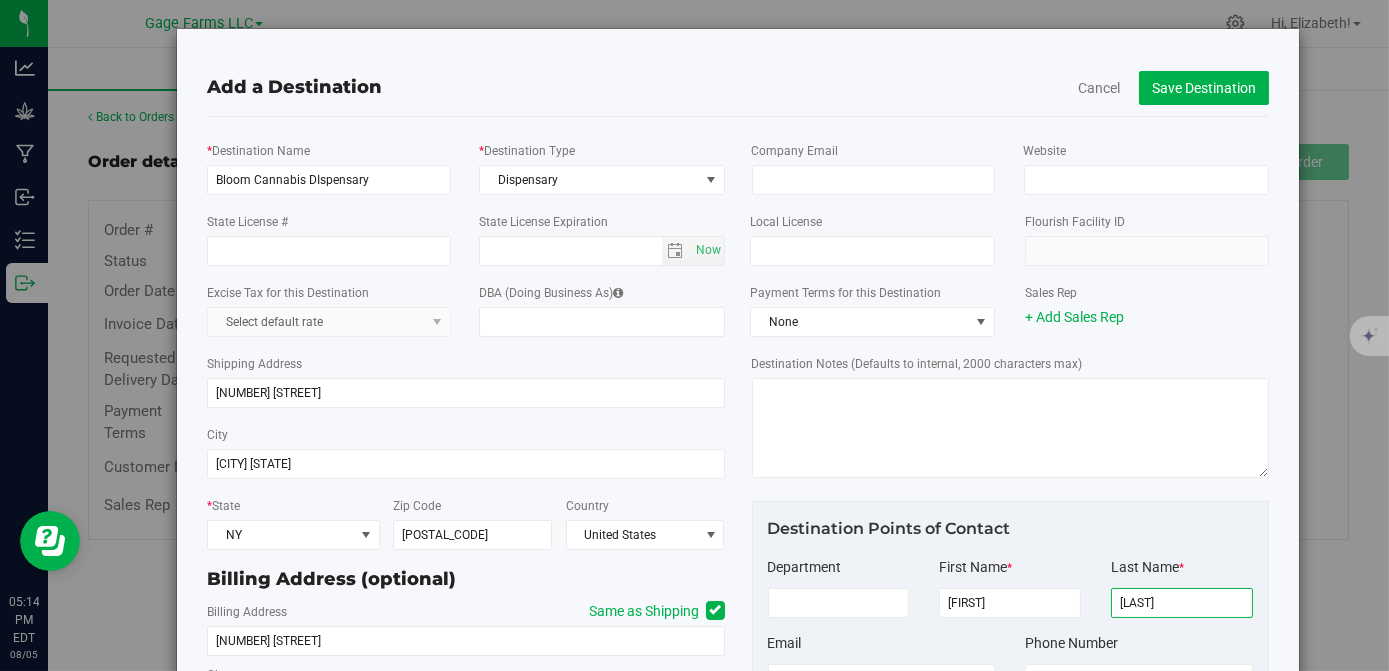 scroll, scrollTop: 0, scrollLeft: 0, axis: both 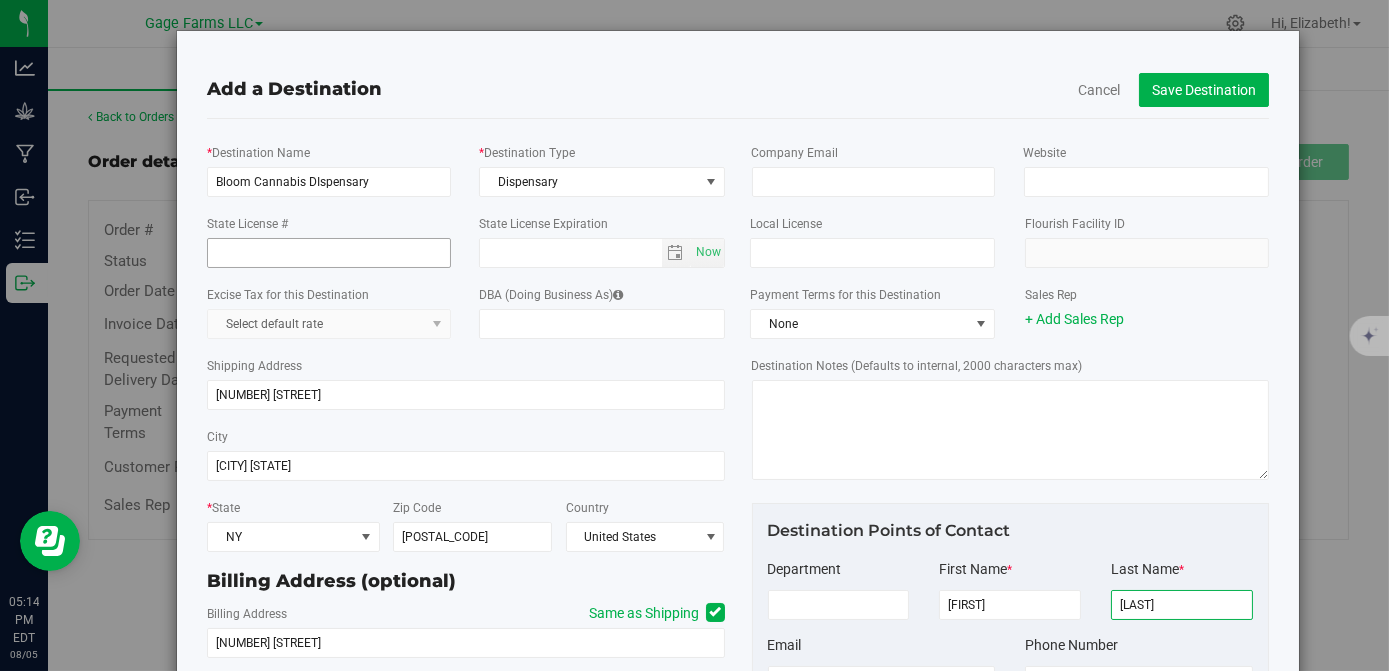 type on "[LAST]" 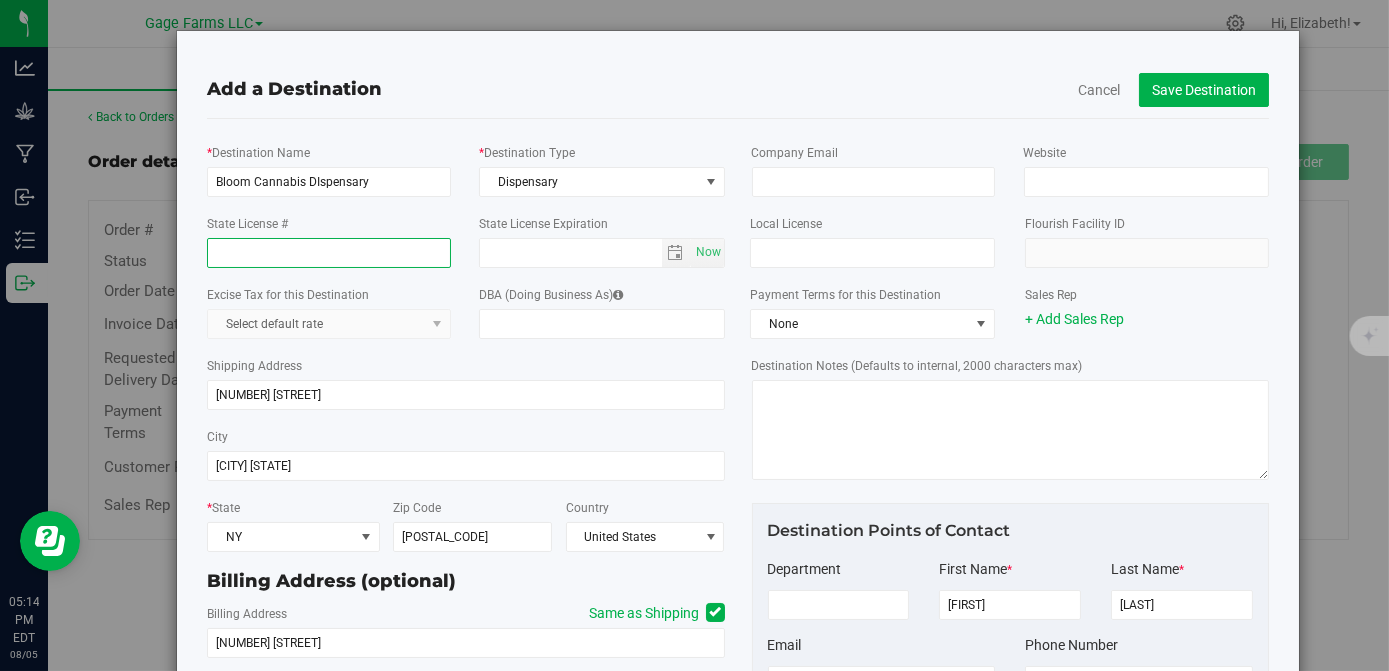 click on "State License #" at bounding box center [329, 253] 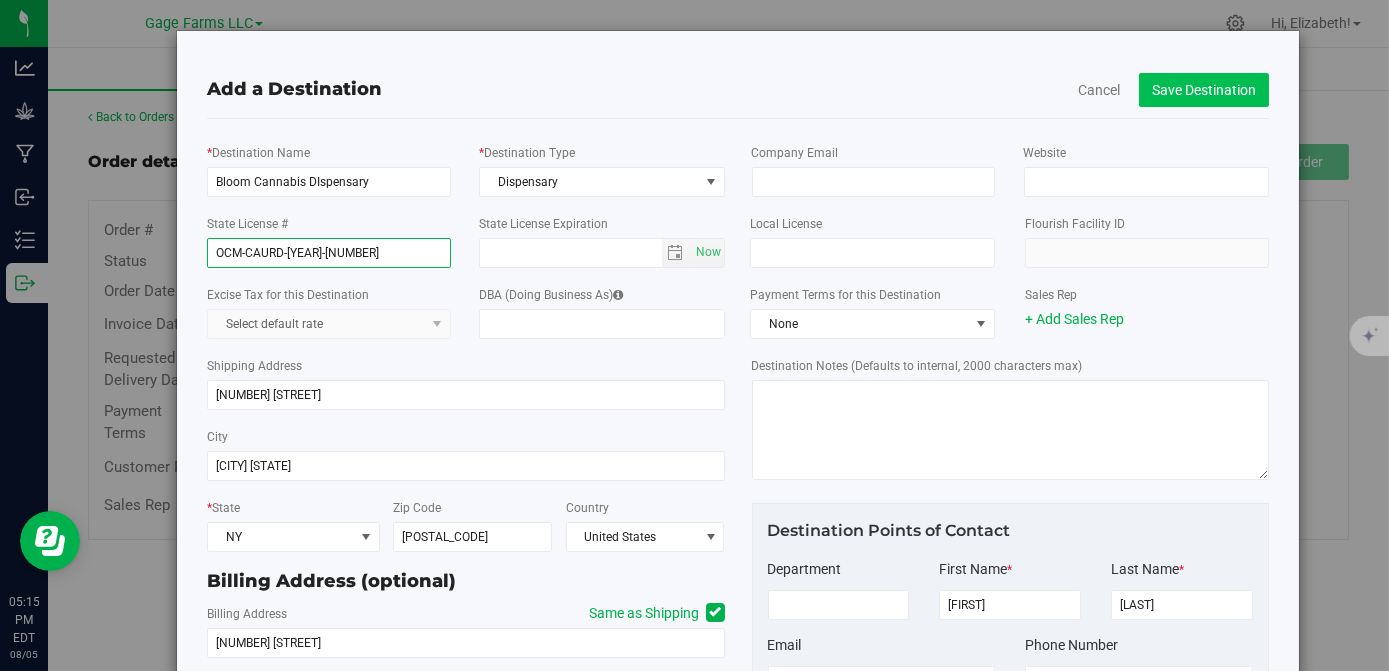 type on "OCM-CAURD-[YEAR]-[NUMBER]" 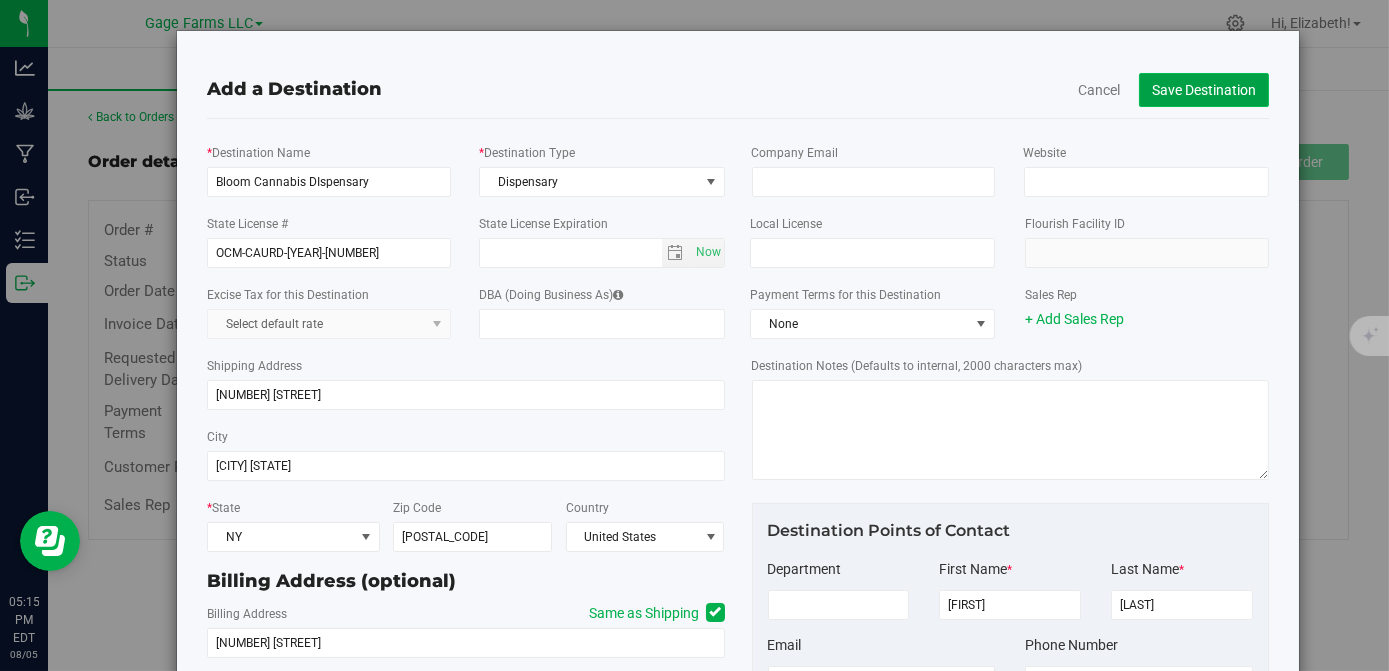 click on "Save Destination" at bounding box center [1204, 90] 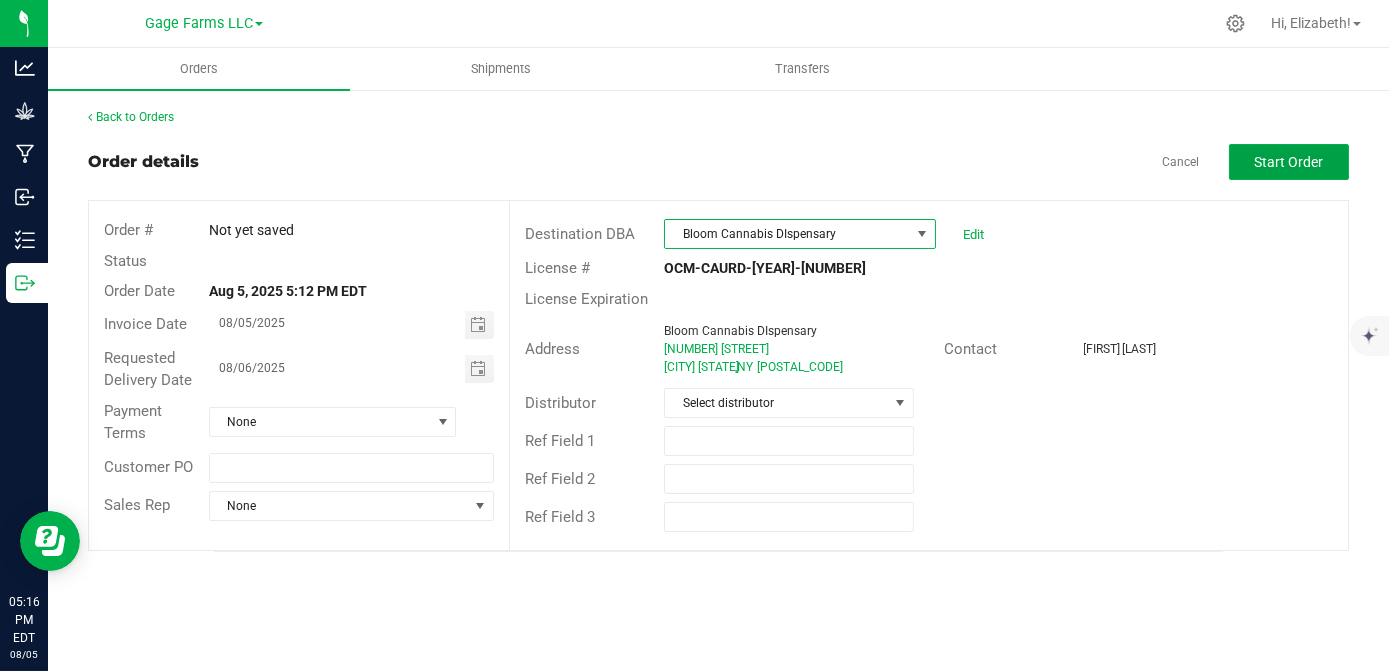 click on "Start Order" at bounding box center [1289, 162] 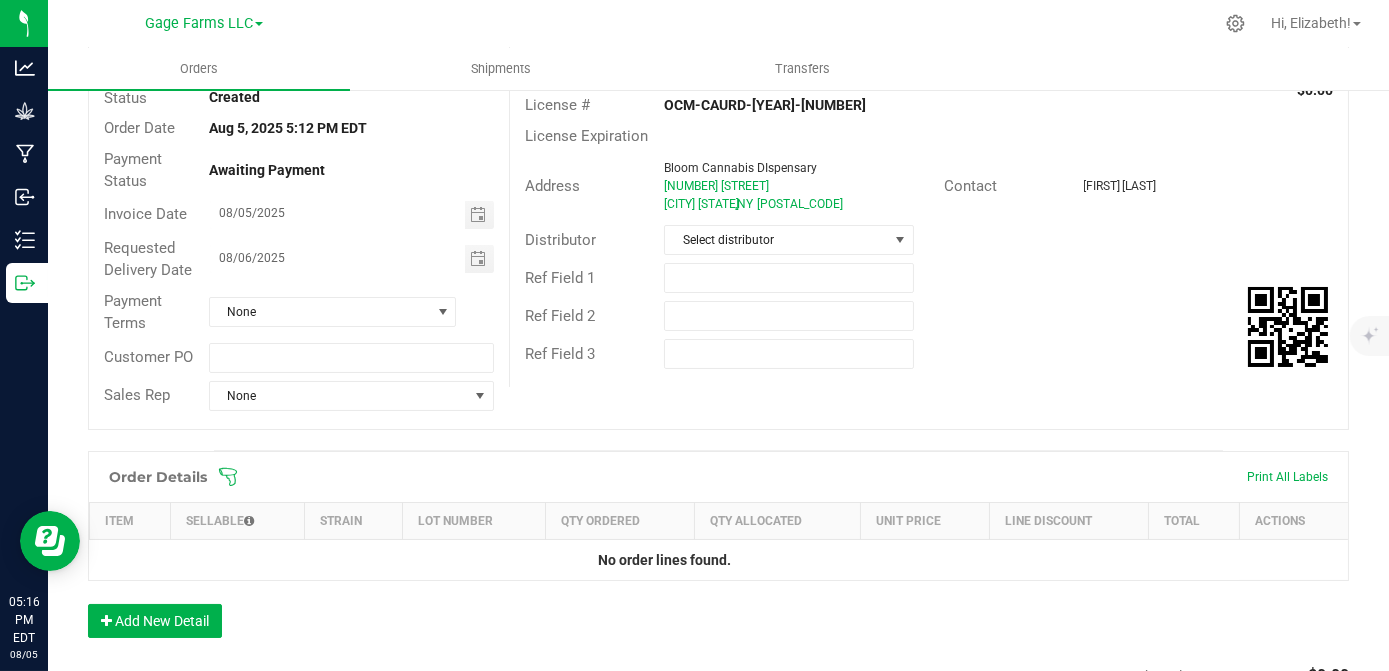 scroll, scrollTop: 181, scrollLeft: 0, axis: vertical 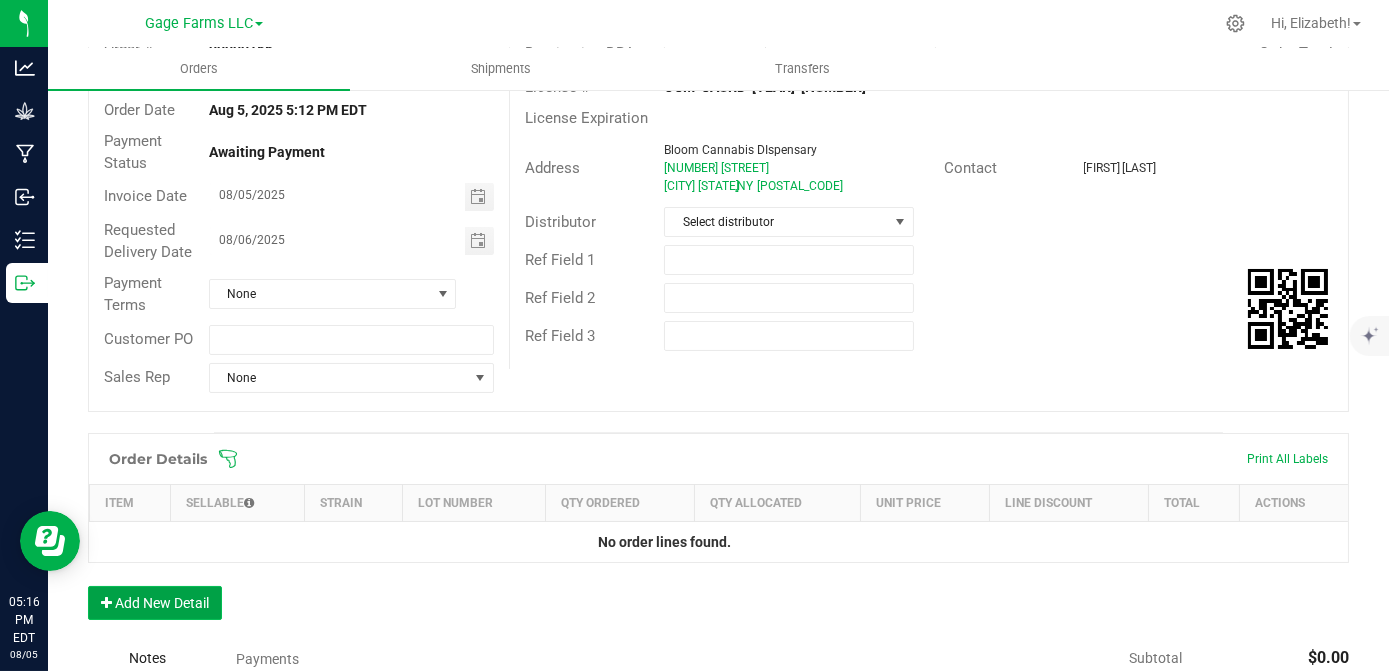 click on "Add New Detail" at bounding box center (155, 603) 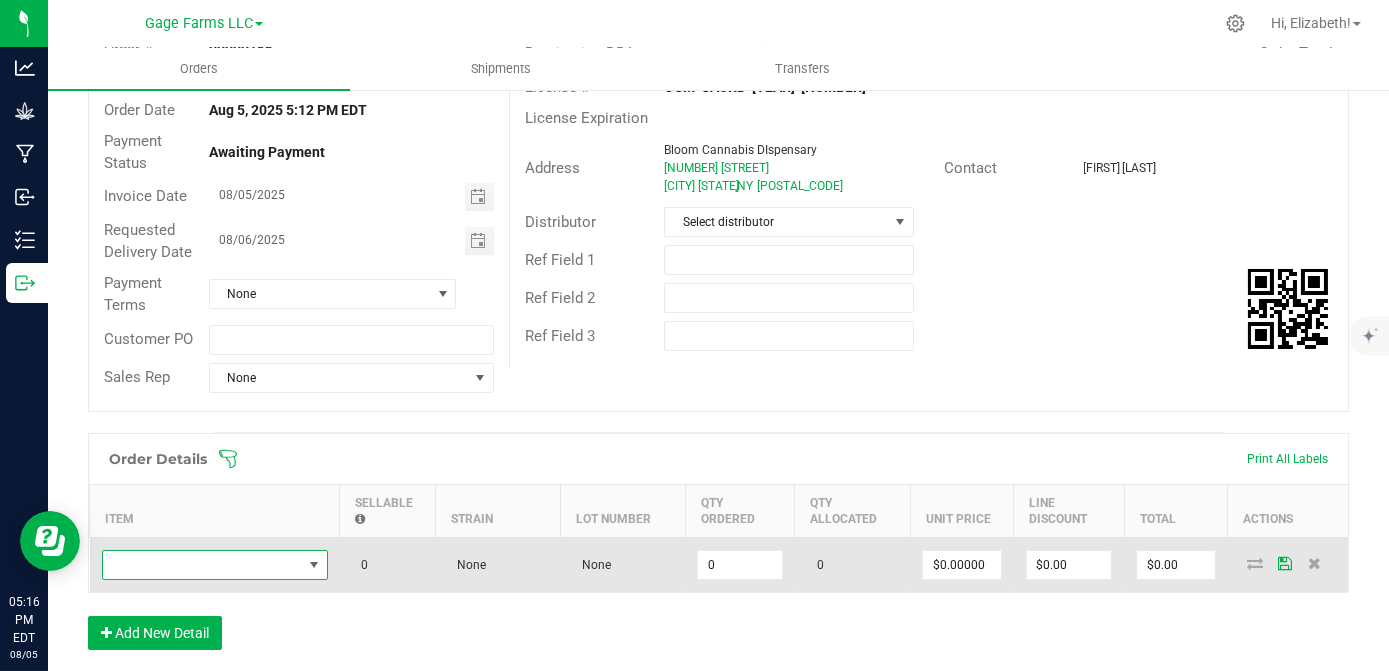 click at bounding box center [202, 565] 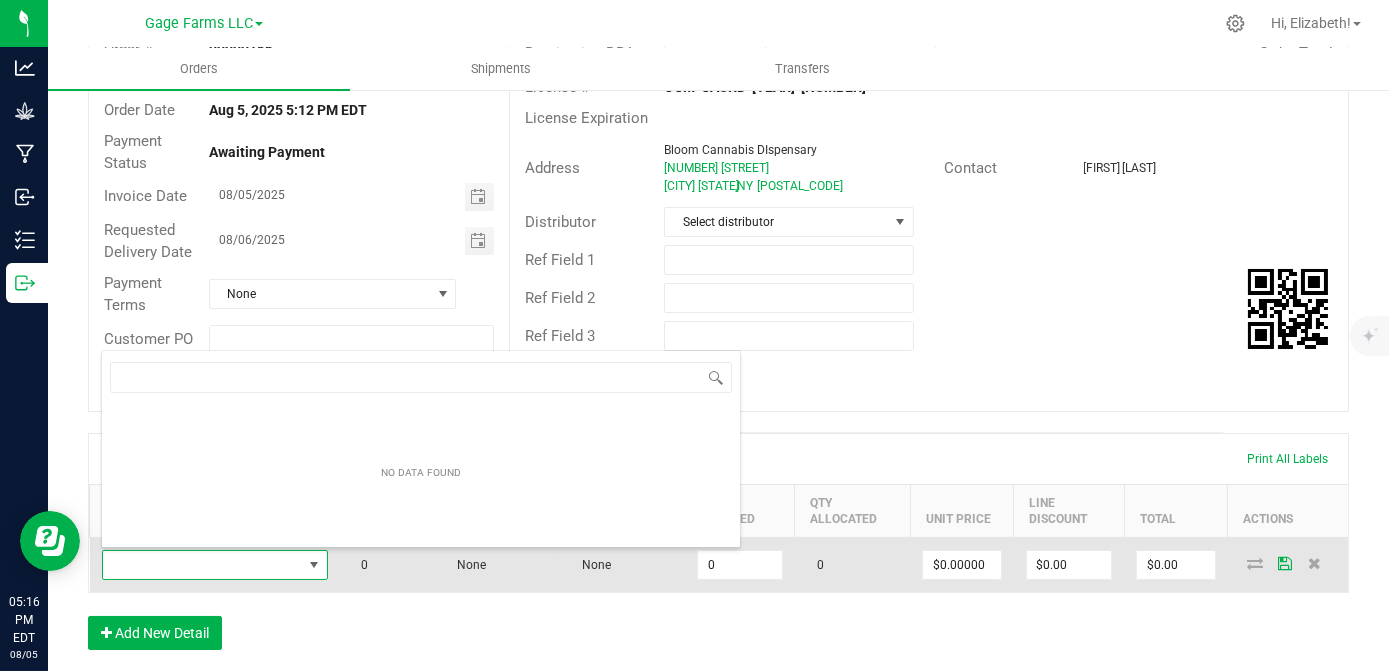 scroll, scrollTop: 99970, scrollLeft: 99773, axis: both 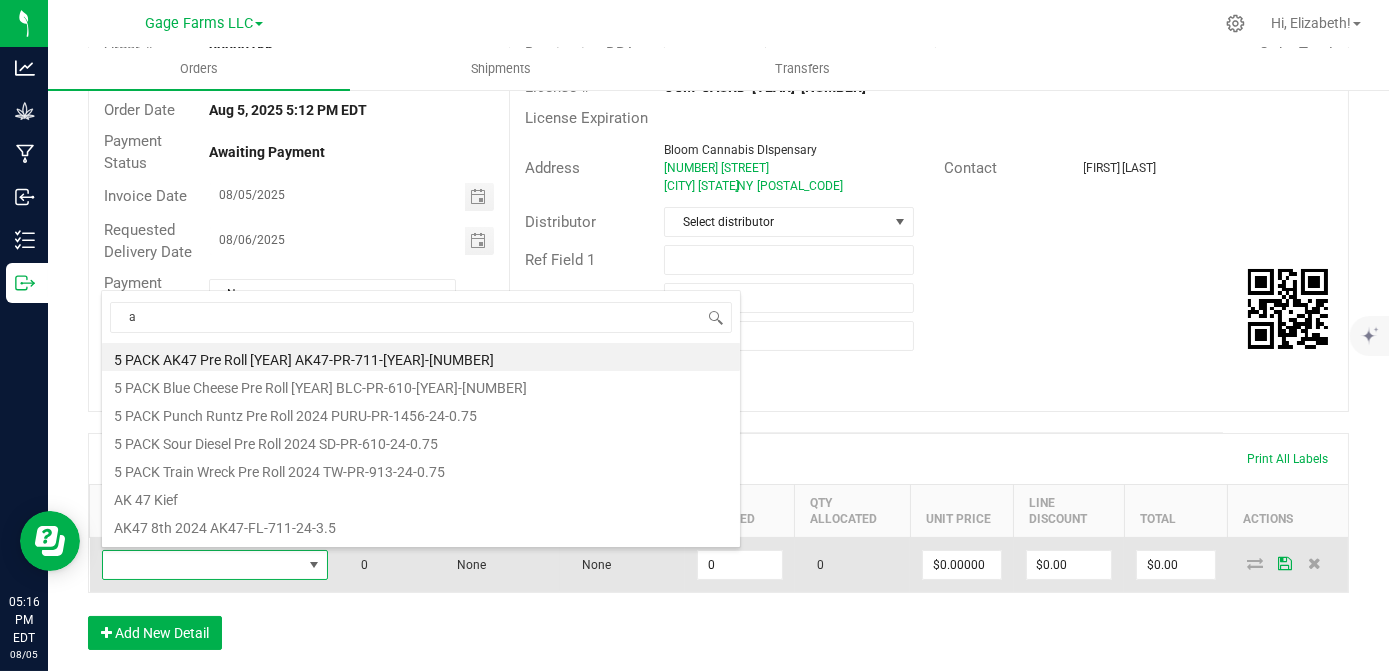 type on "ak" 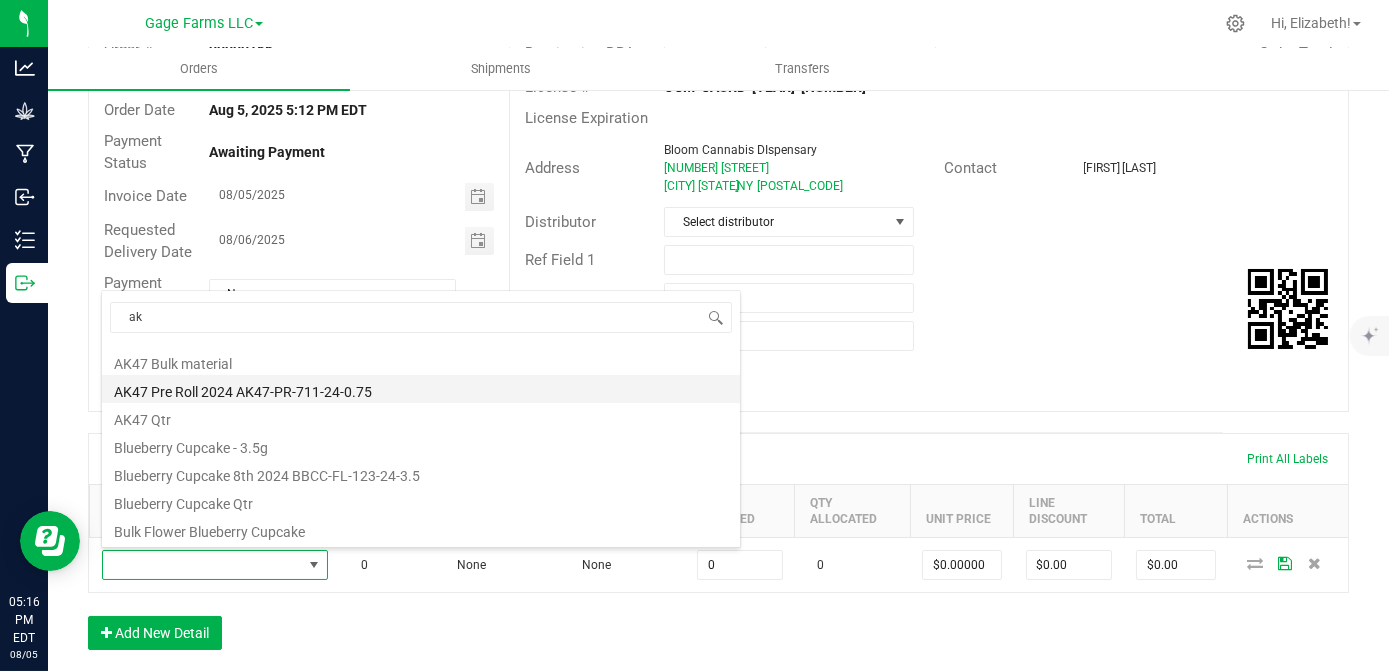scroll, scrollTop: 0, scrollLeft: 0, axis: both 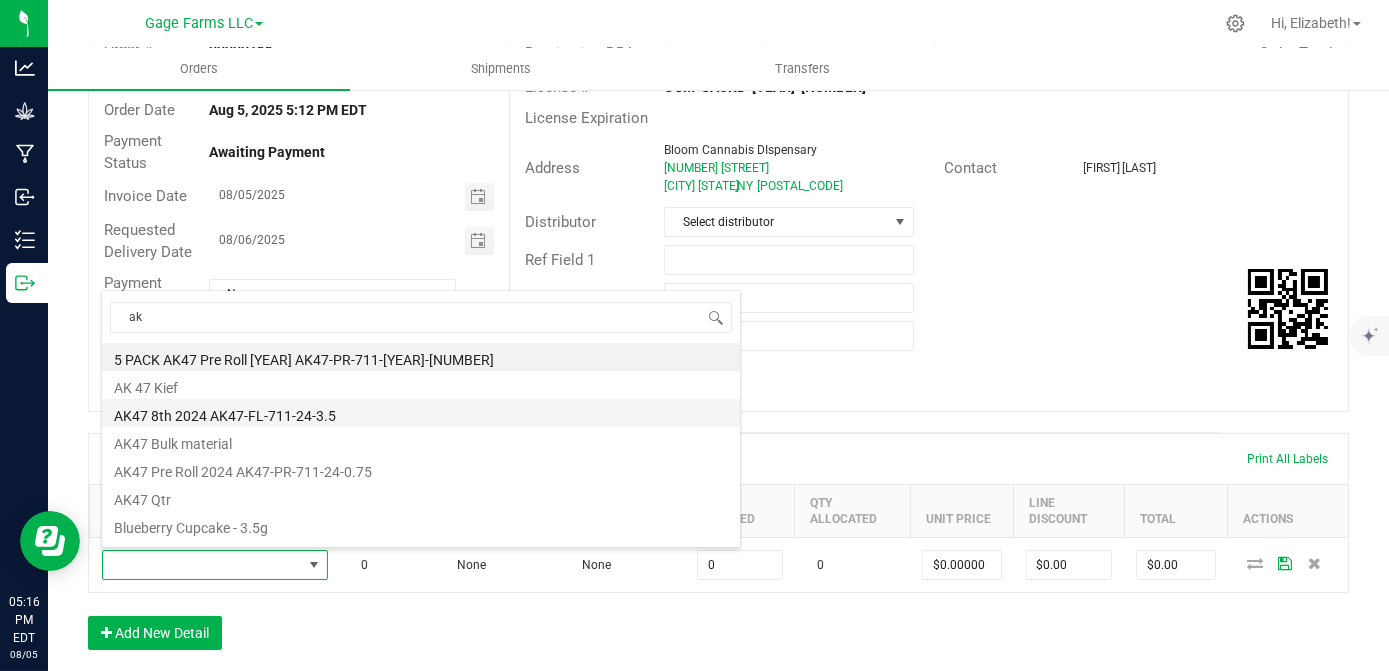 click on "AK47 8th 2024 AK47-FL-711-24-3.5" at bounding box center (421, 413) 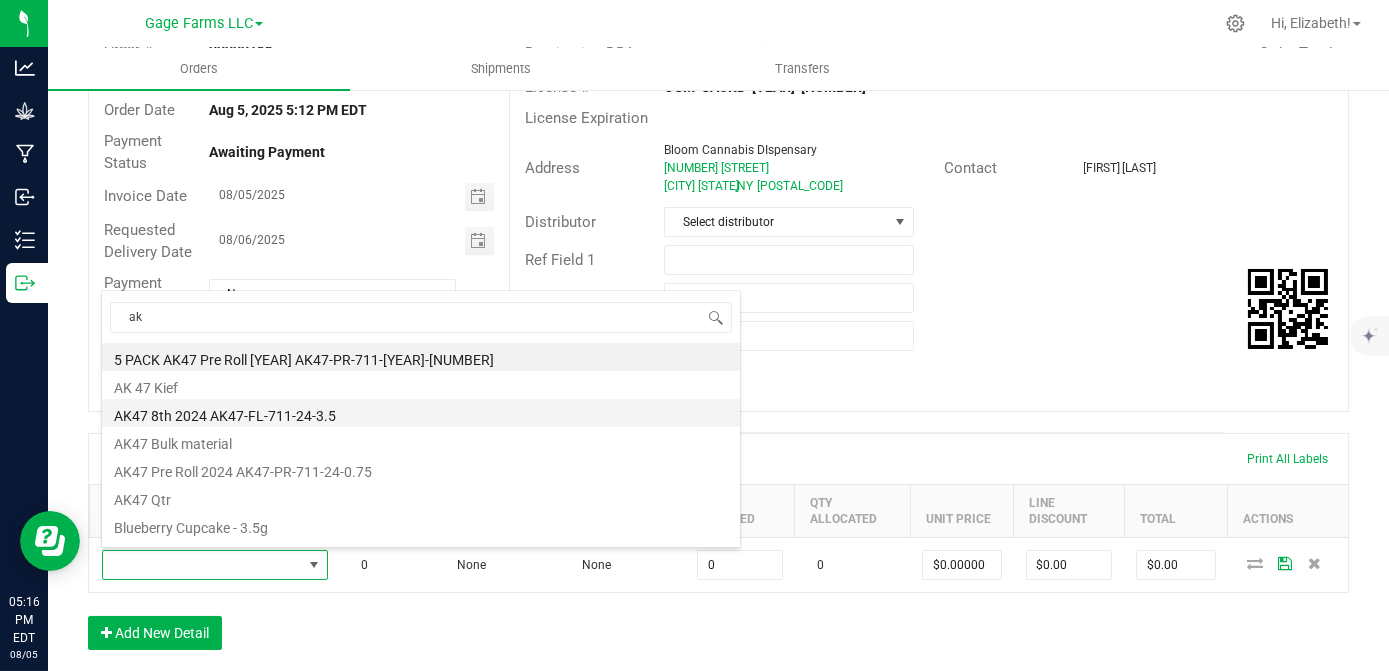 type on "0 ea" 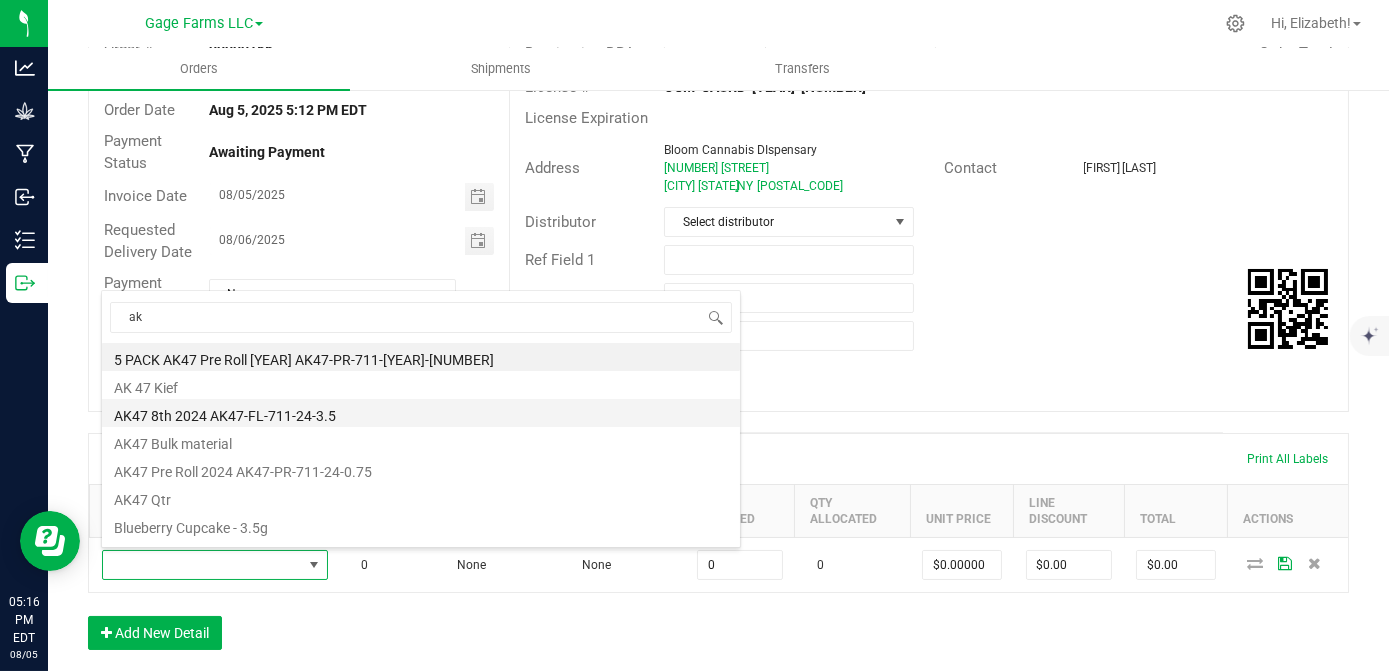 type on "$14.00000" 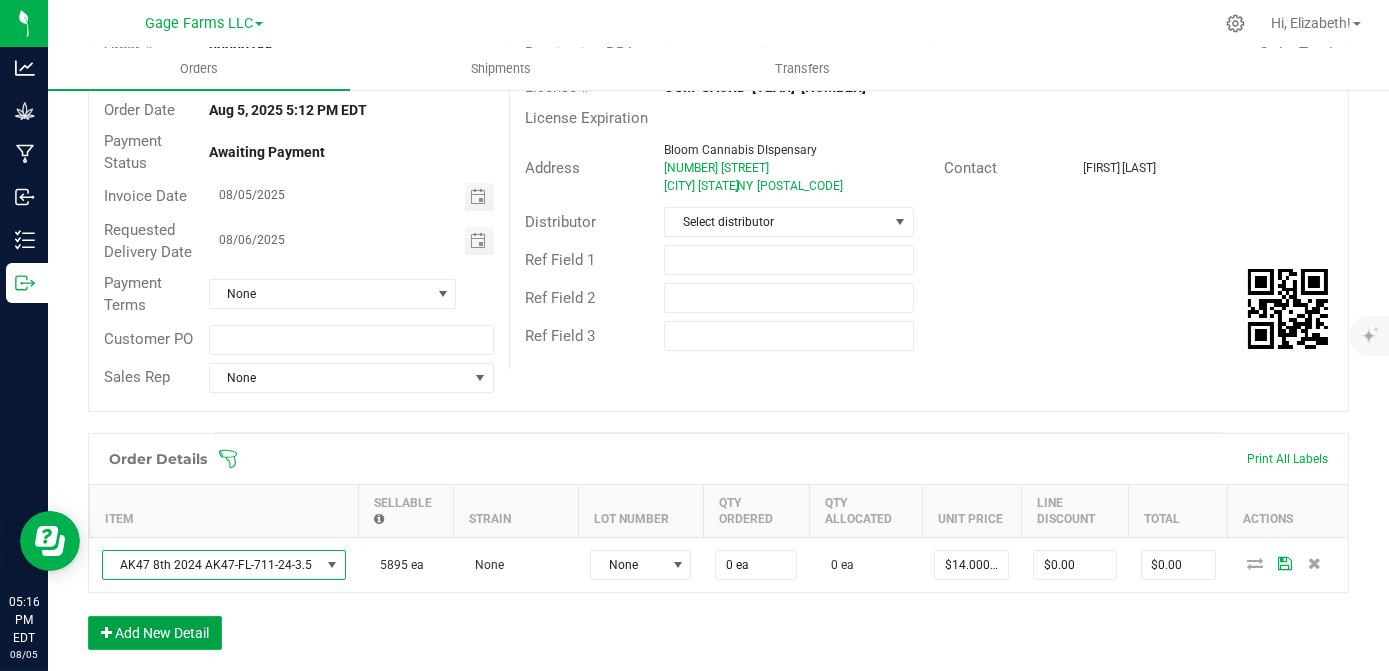 click on "Add New Detail" at bounding box center (155, 633) 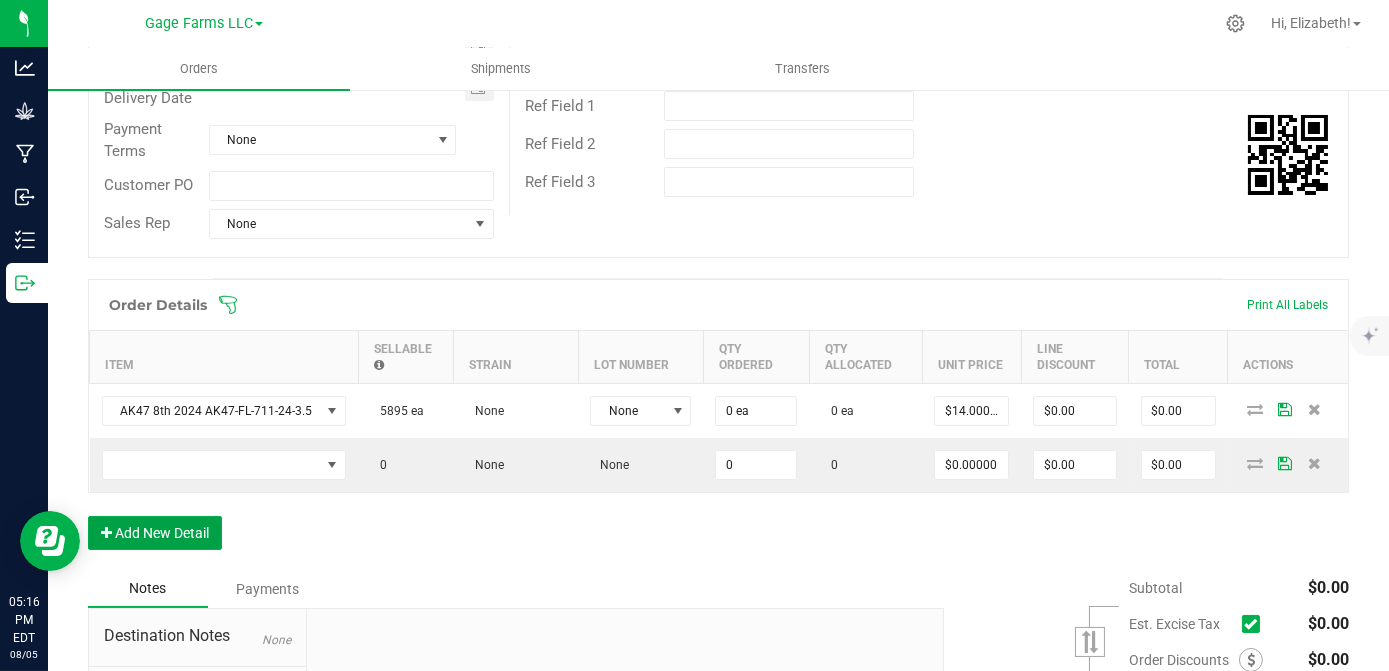 scroll, scrollTop: 363, scrollLeft: 0, axis: vertical 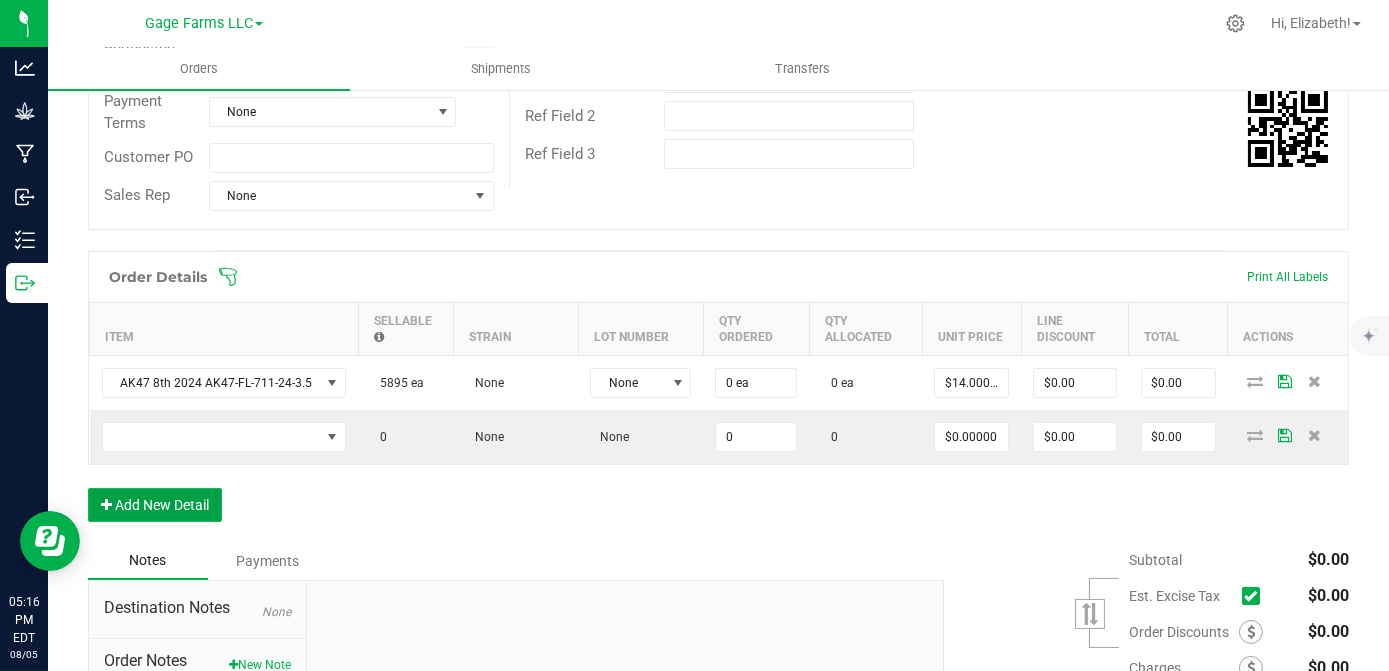 click on "Add New Detail" at bounding box center (155, 505) 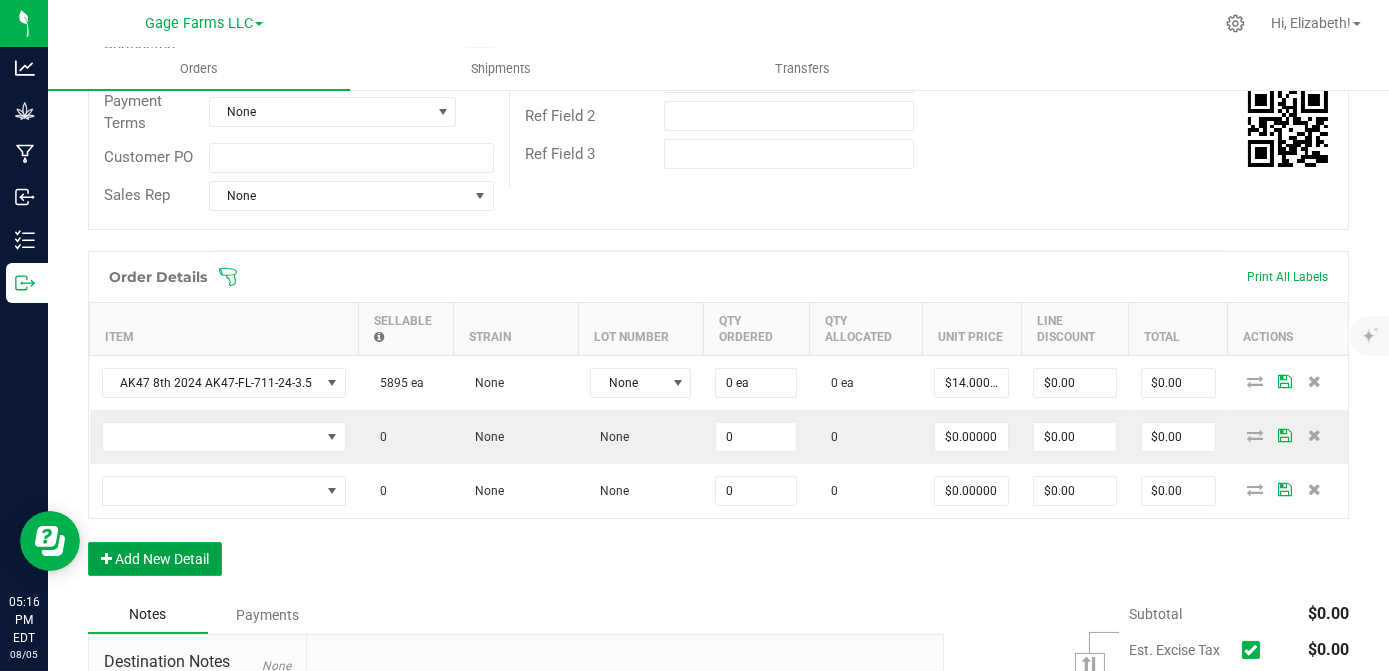click on "Add New Detail" at bounding box center [155, 559] 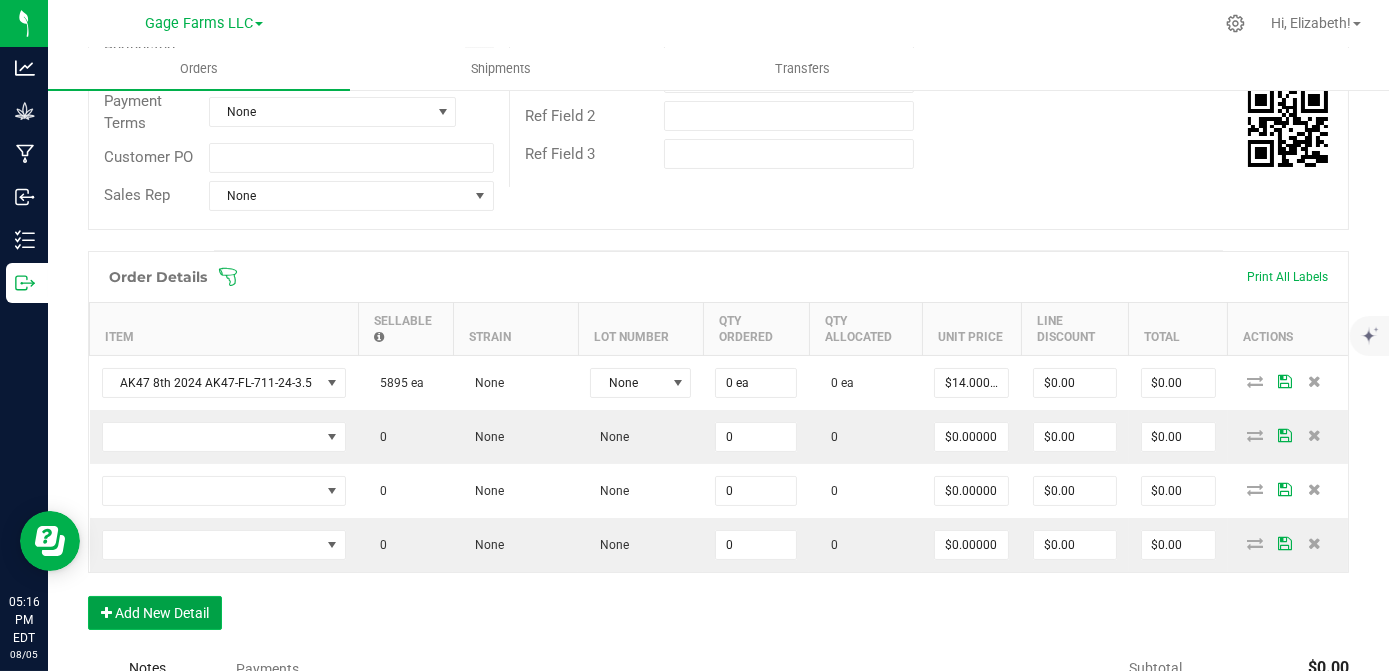 click on "Add New Detail" at bounding box center [155, 613] 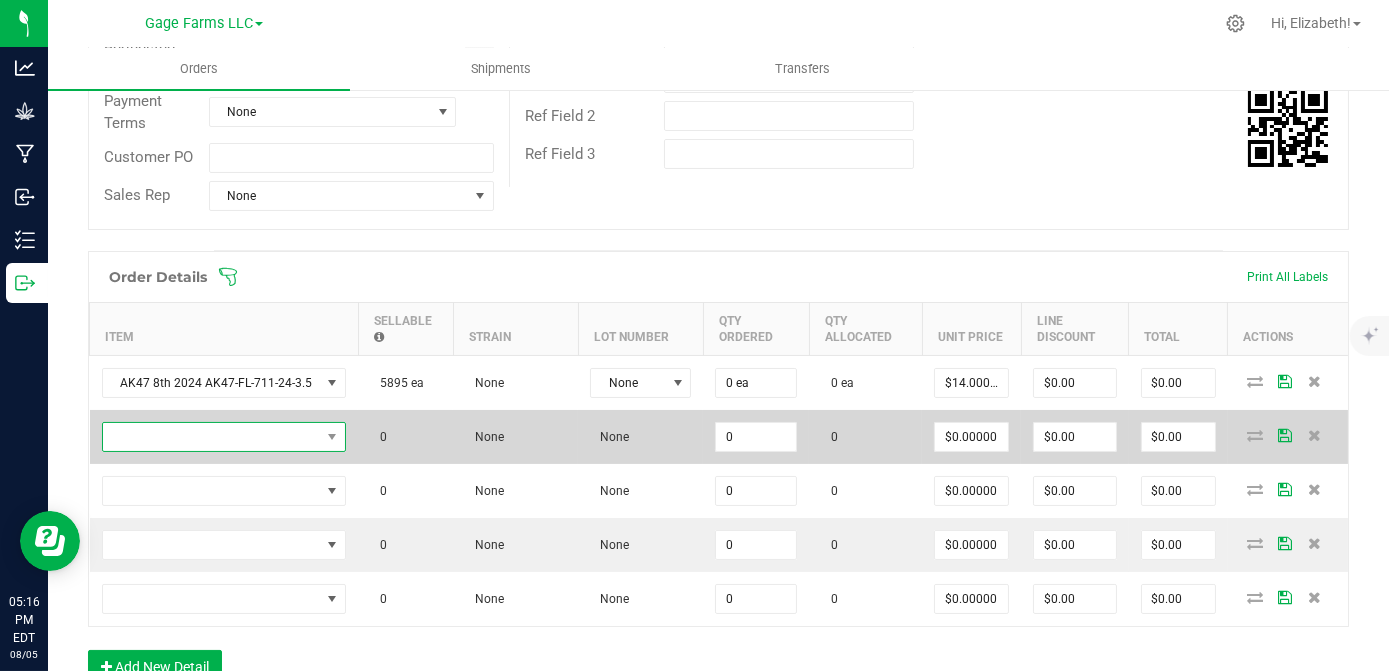 click at bounding box center (212, 437) 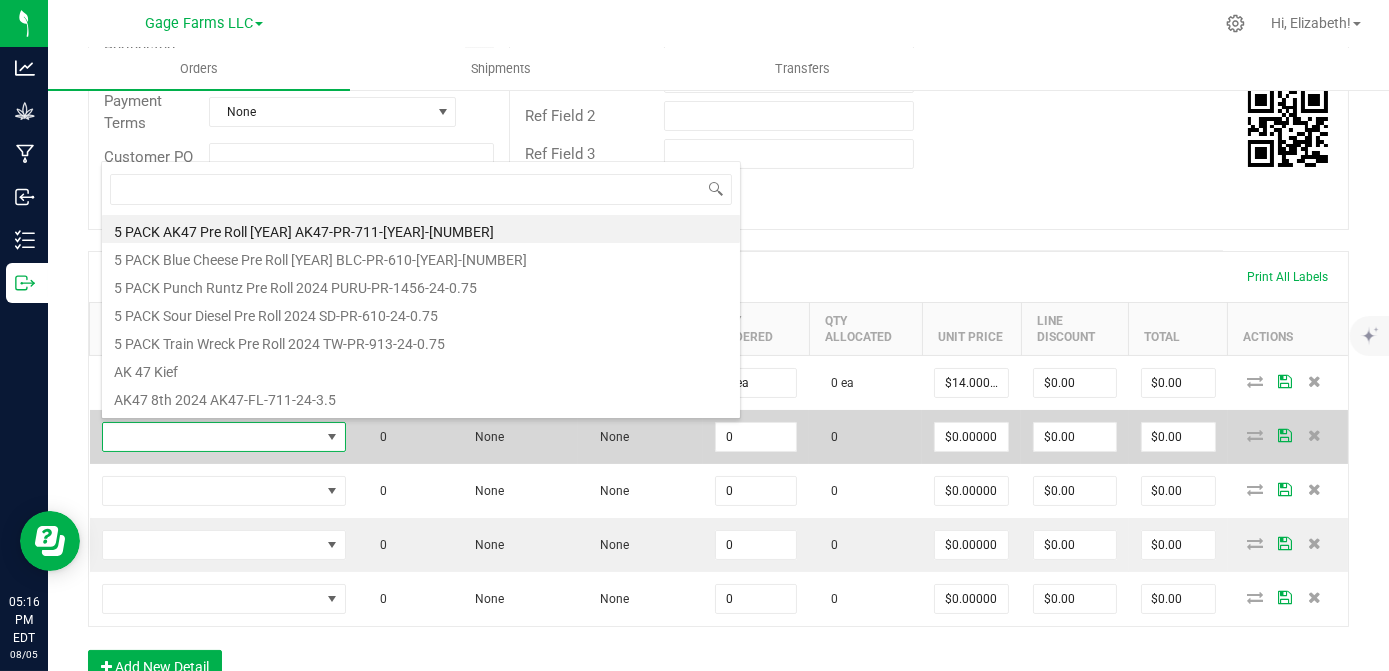 scroll, scrollTop: 99970, scrollLeft: 99760, axis: both 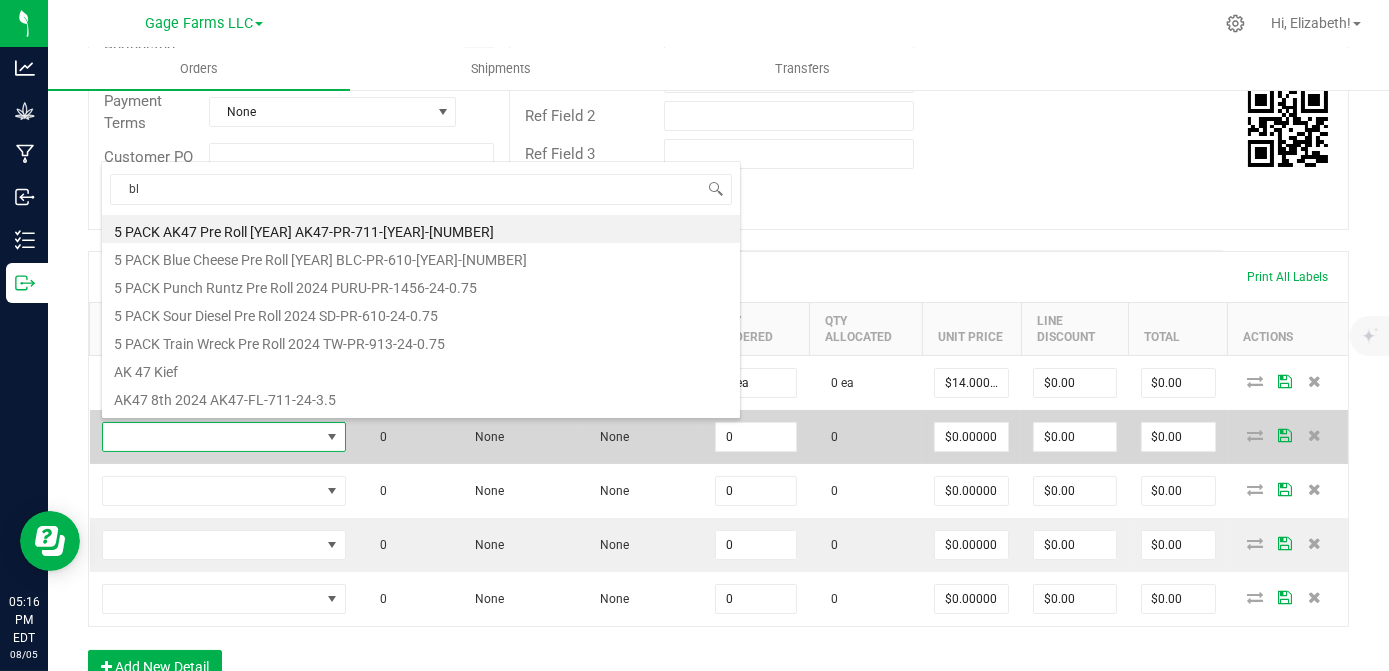 type on "blc" 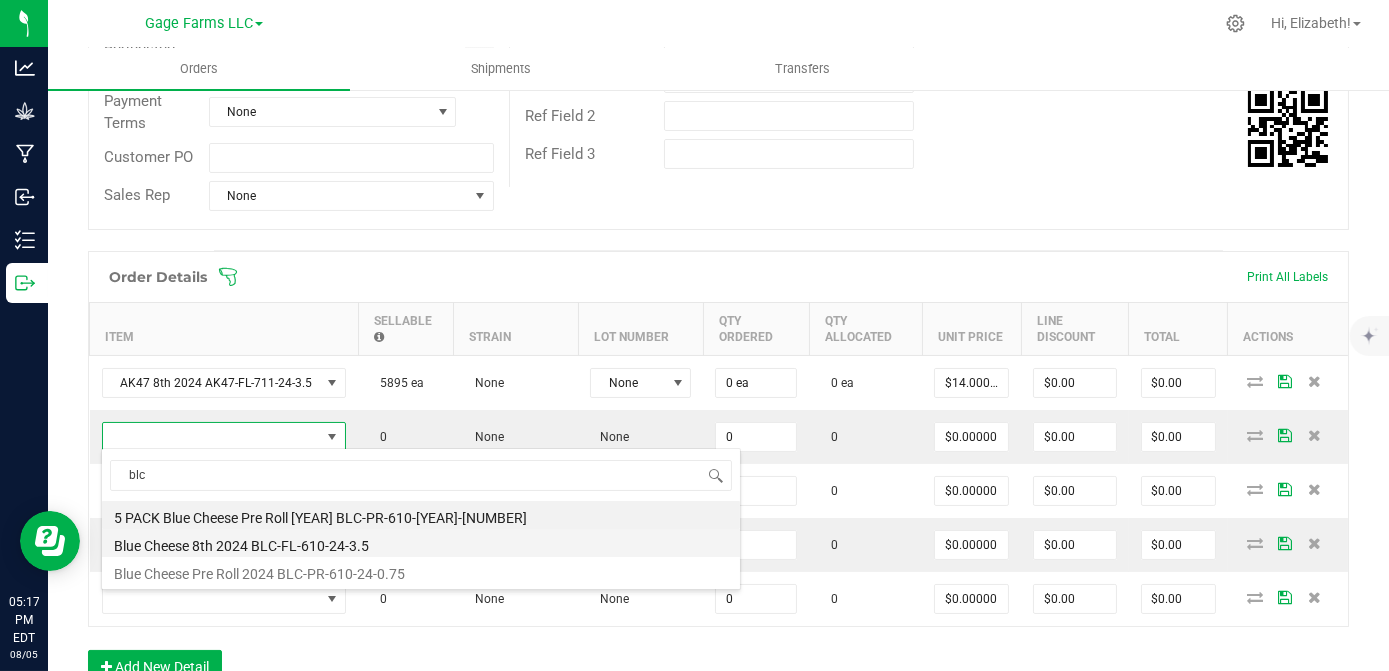 click on "Blue Cheese 8th 2024 BLC-FL-610-24-3.5" at bounding box center [421, 543] 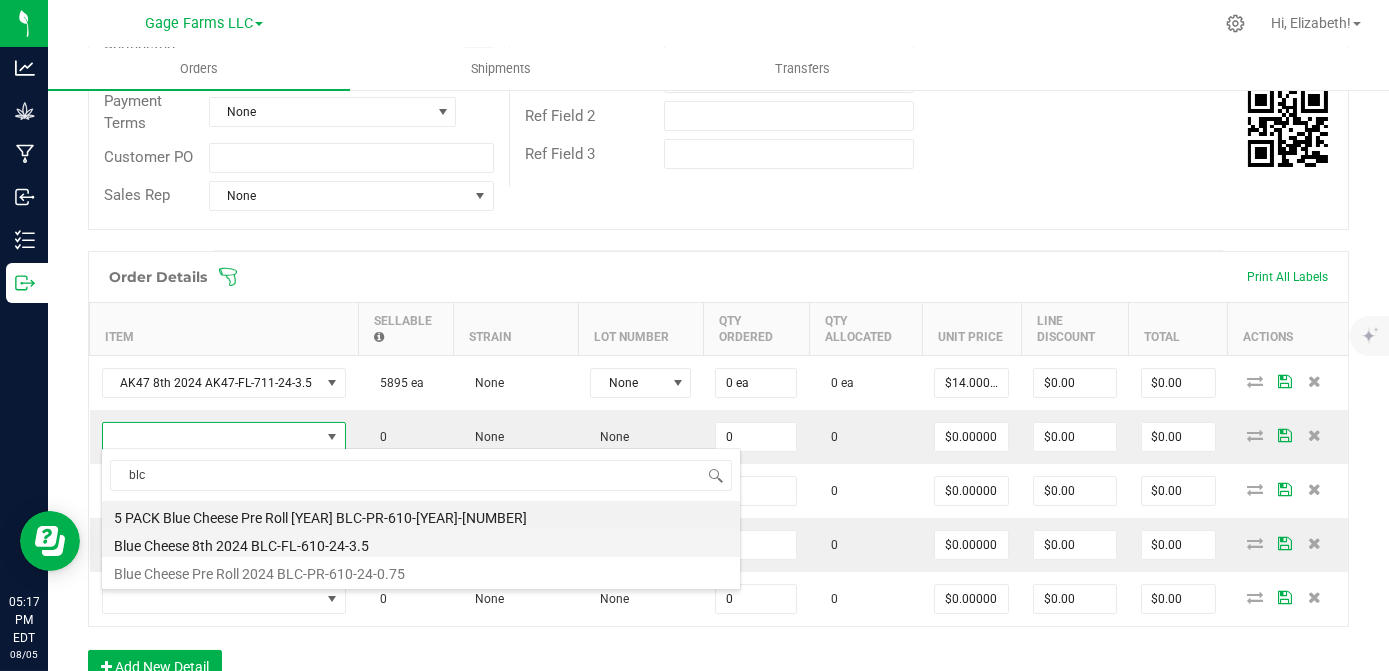 type on "0 ea" 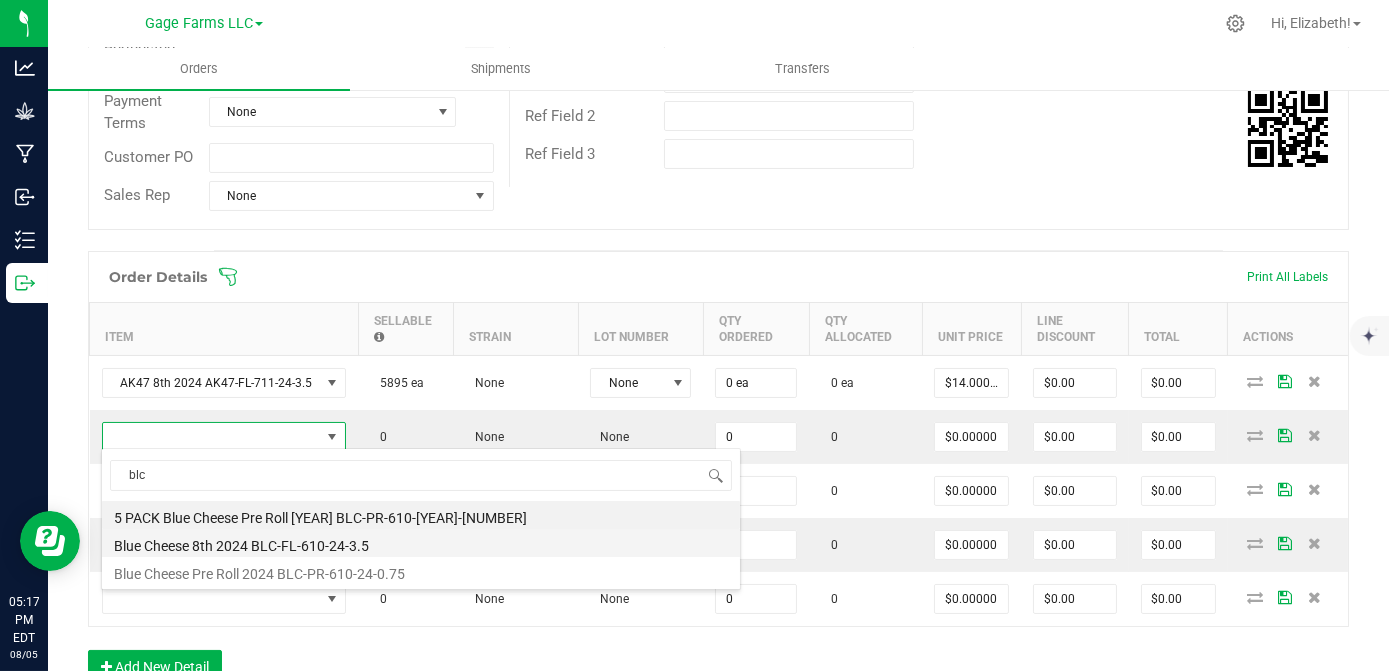 type on "$14.00000" 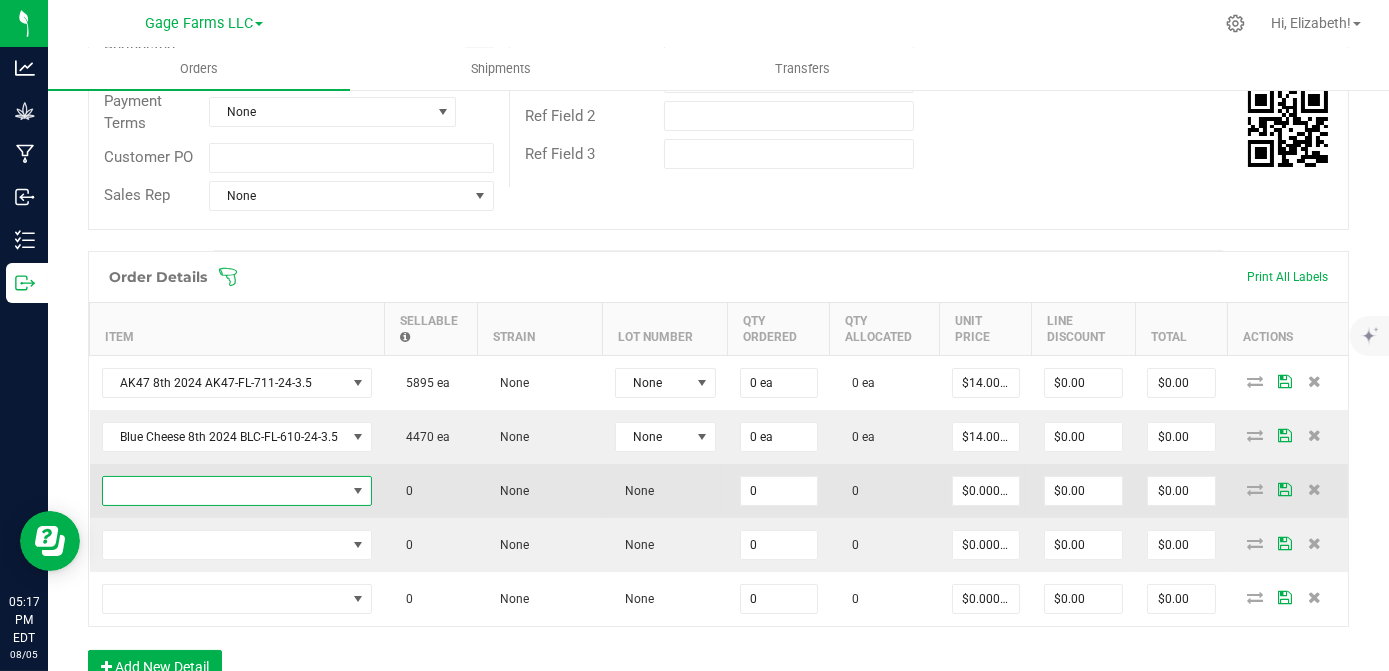 click at bounding box center (225, 491) 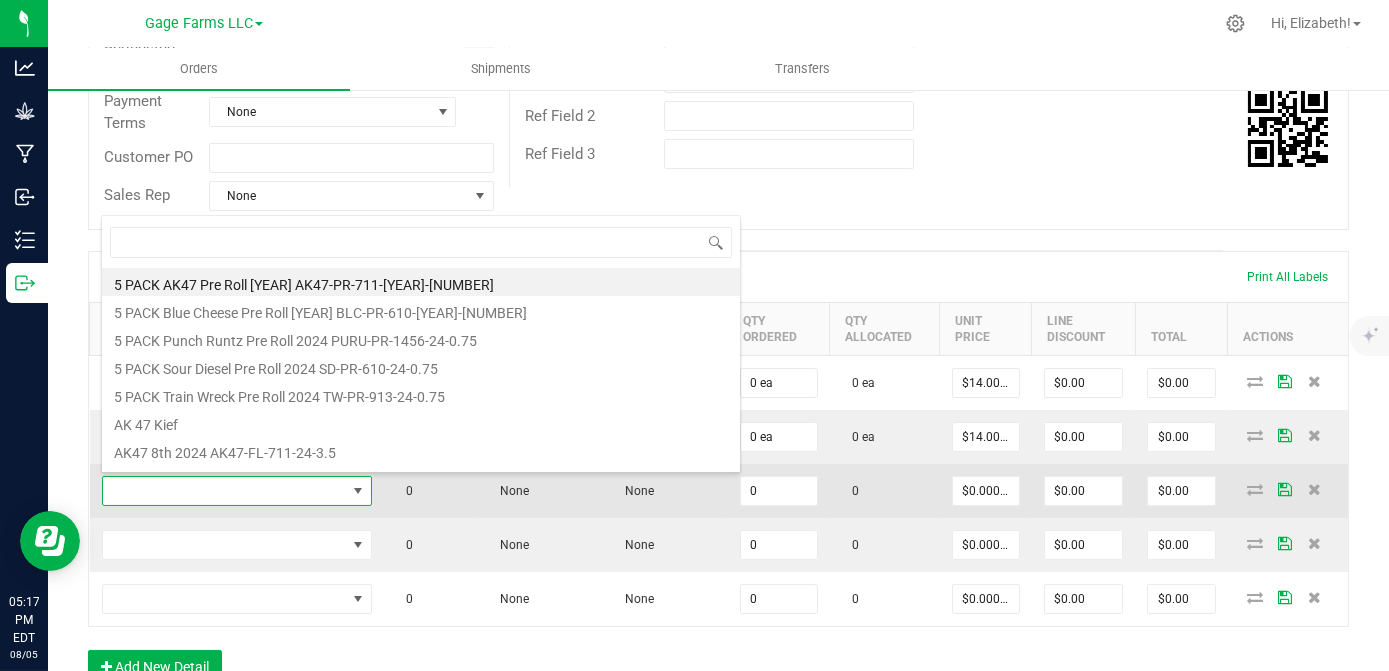 scroll, scrollTop: 99970, scrollLeft: 99730, axis: both 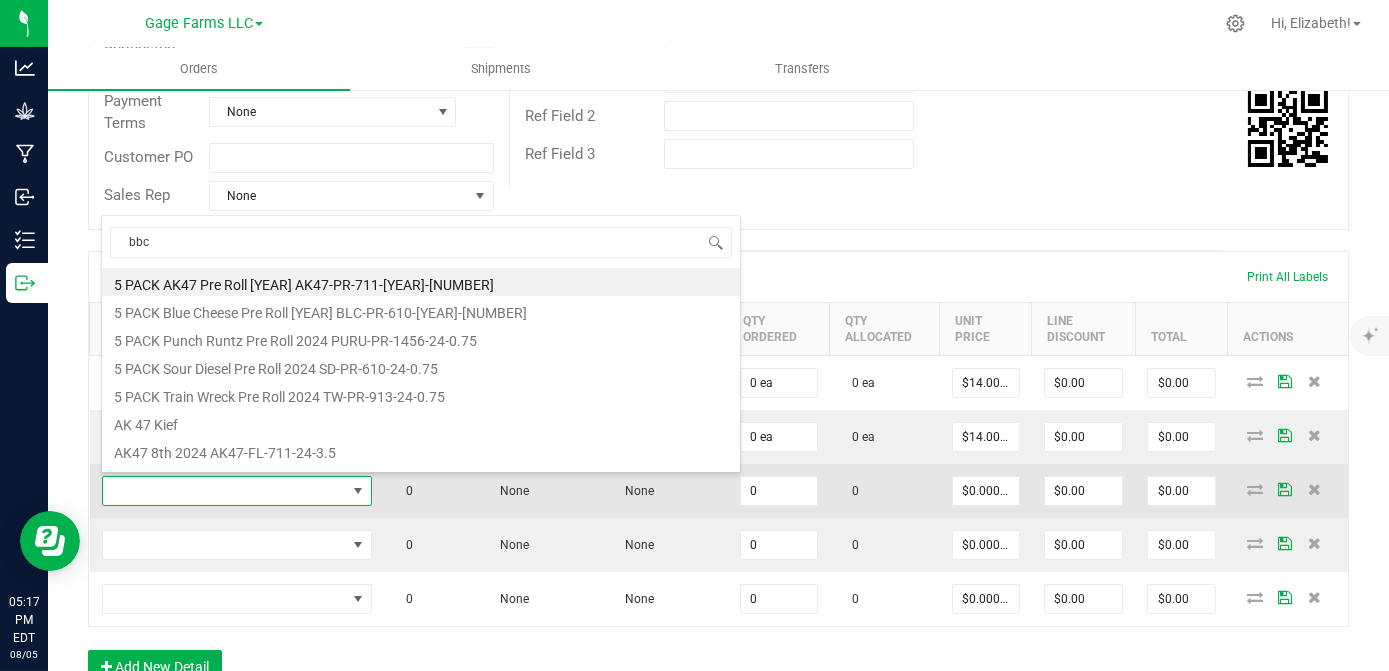 type on "[LAST]" 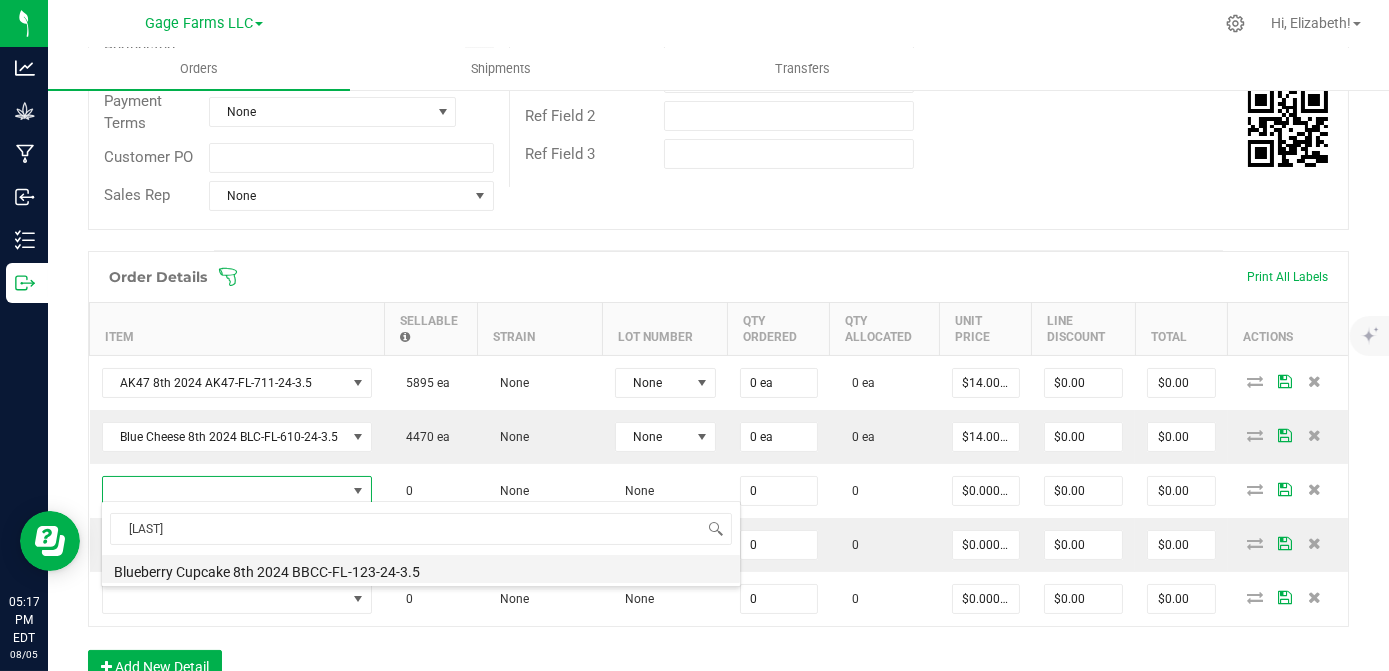 click on "Blueberry Cupcake 8th 2024 BBCC-FL-123-24-3.5" at bounding box center (421, 569) 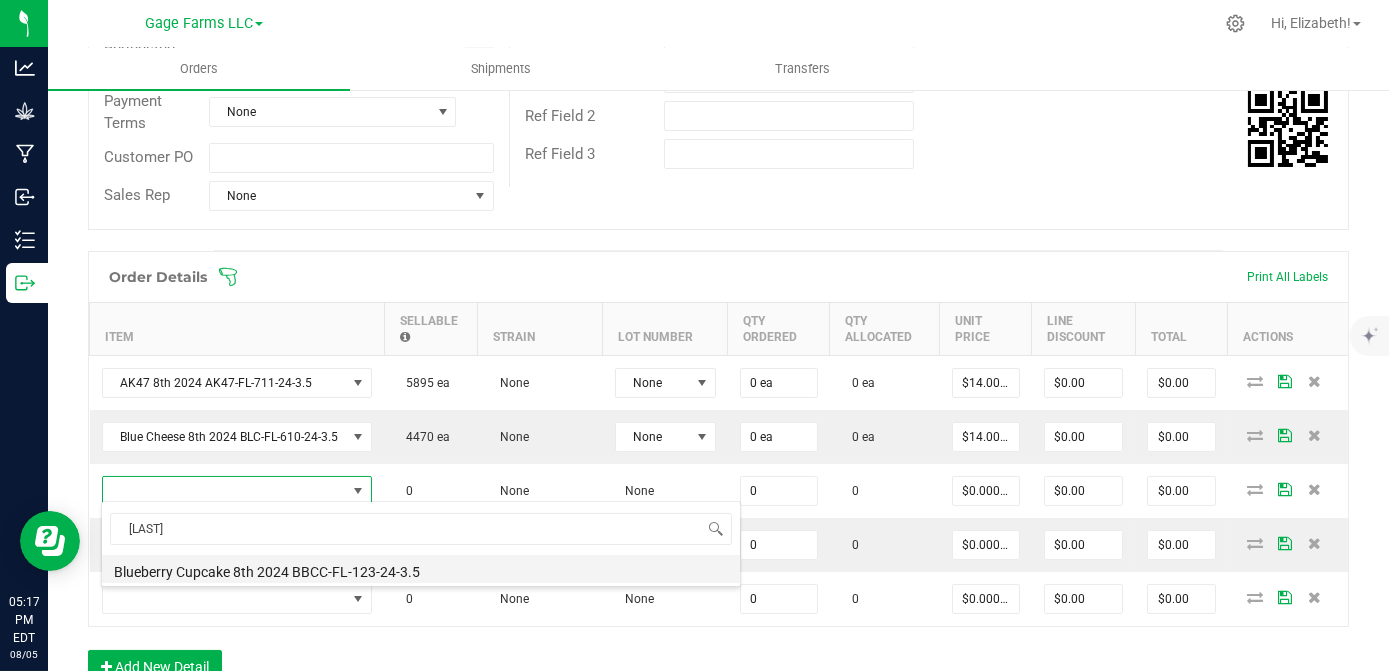 type on "0 ea" 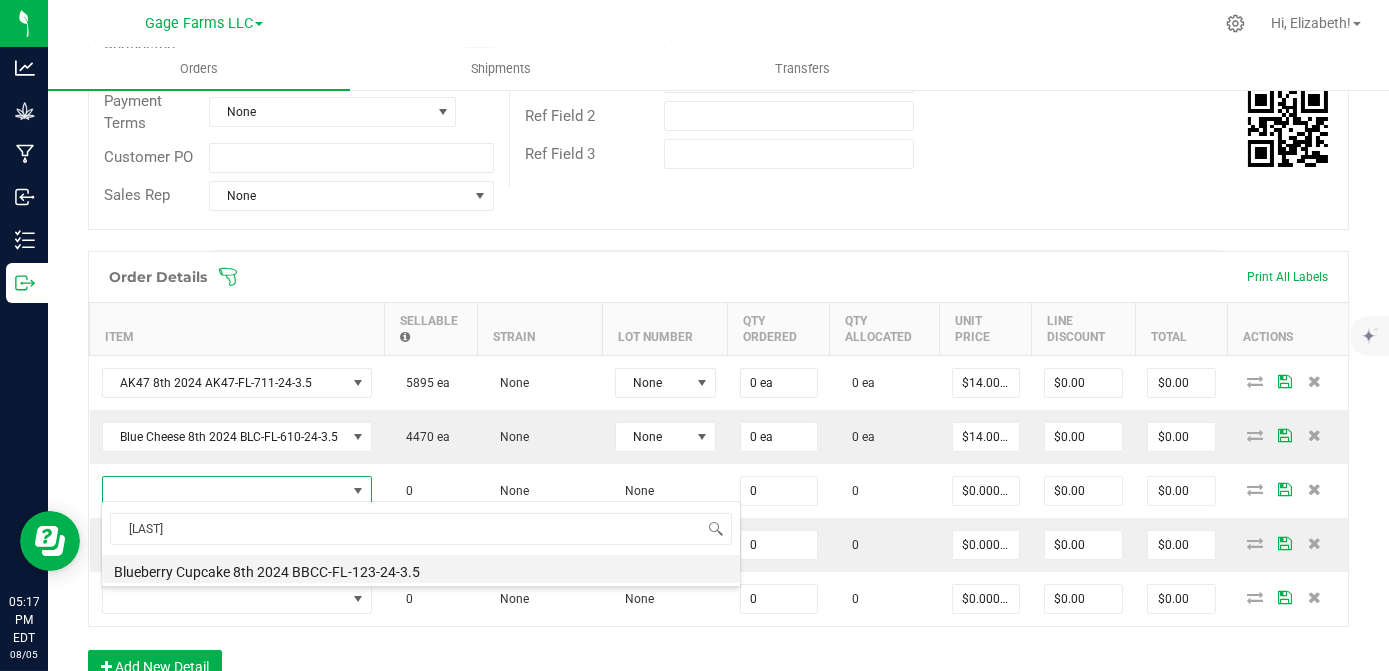 type on "$14.00000" 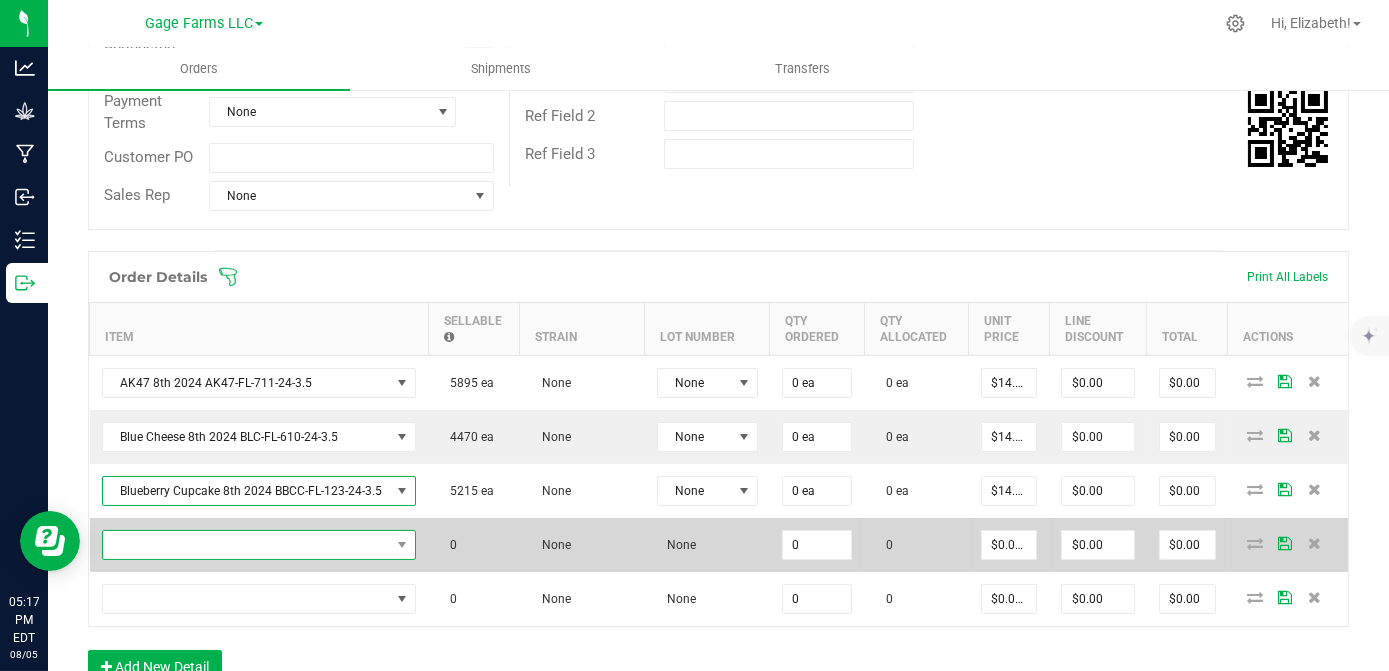 click at bounding box center [247, 545] 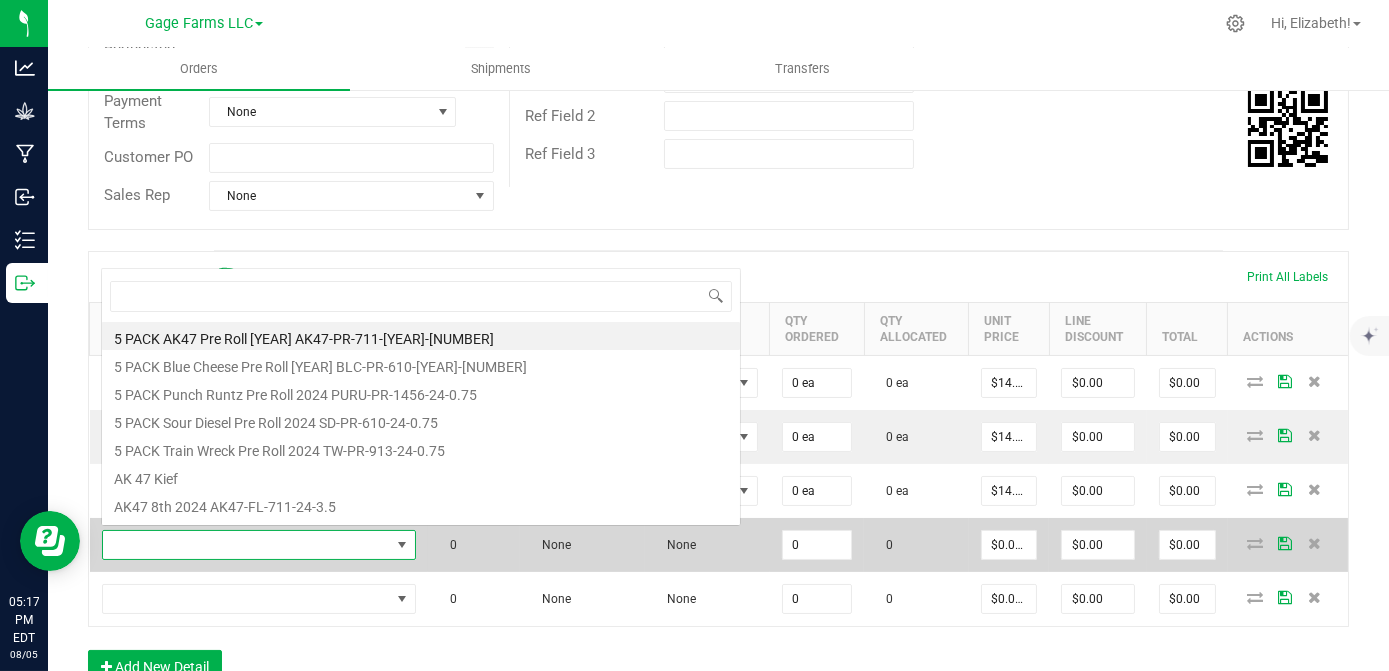 scroll, scrollTop: 0, scrollLeft: 0, axis: both 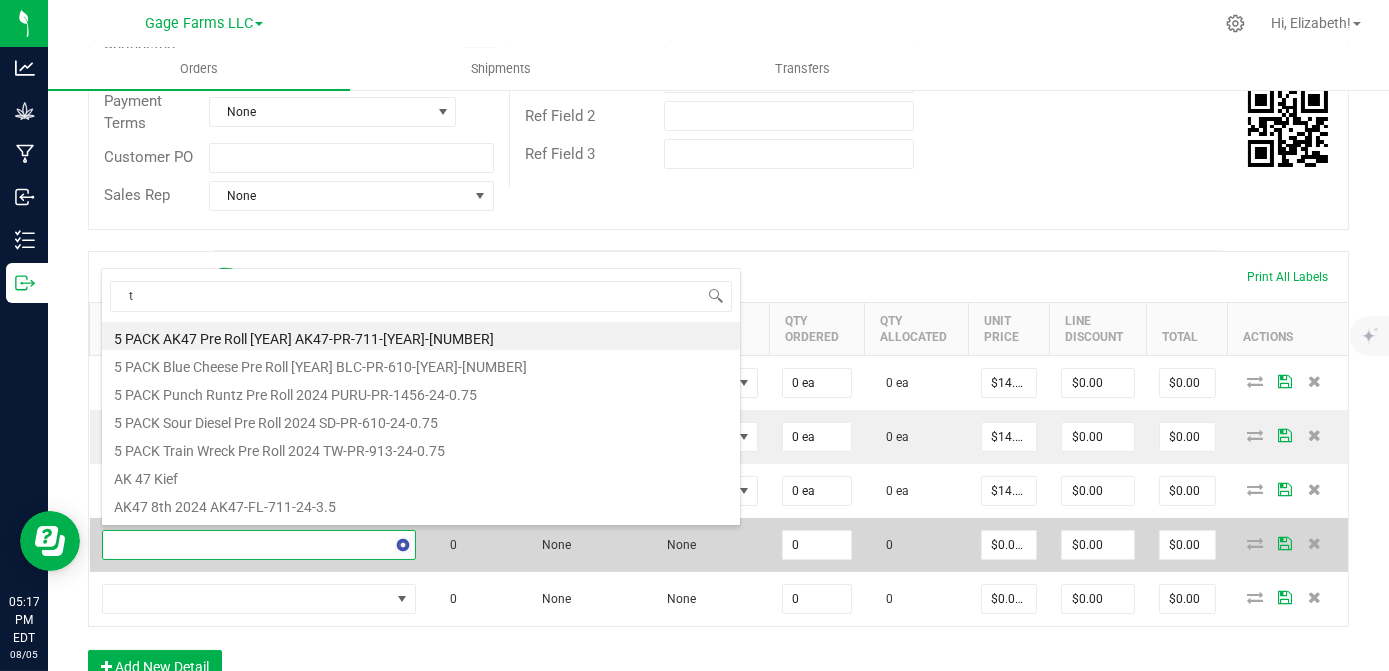 type on "tw" 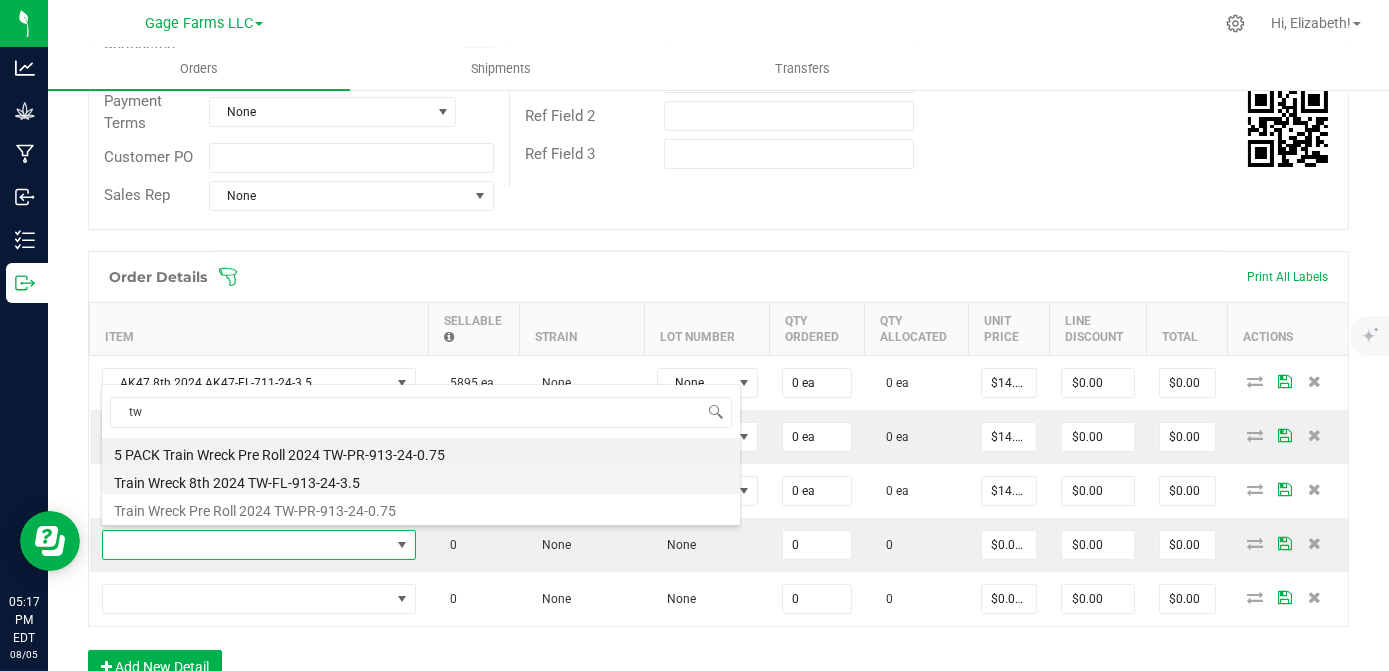 click on "Train Wreck 8th 2024 TW-FL-913-24-3.5" at bounding box center (421, 480) 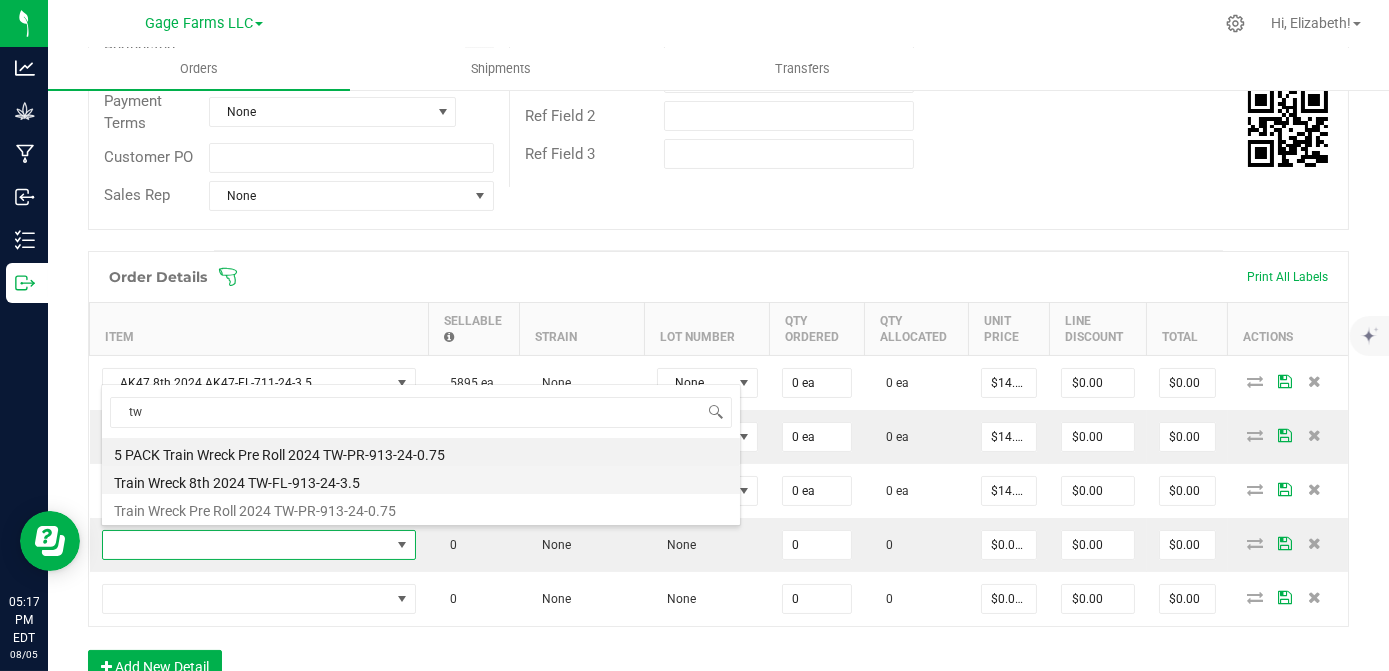type on "0 ea" 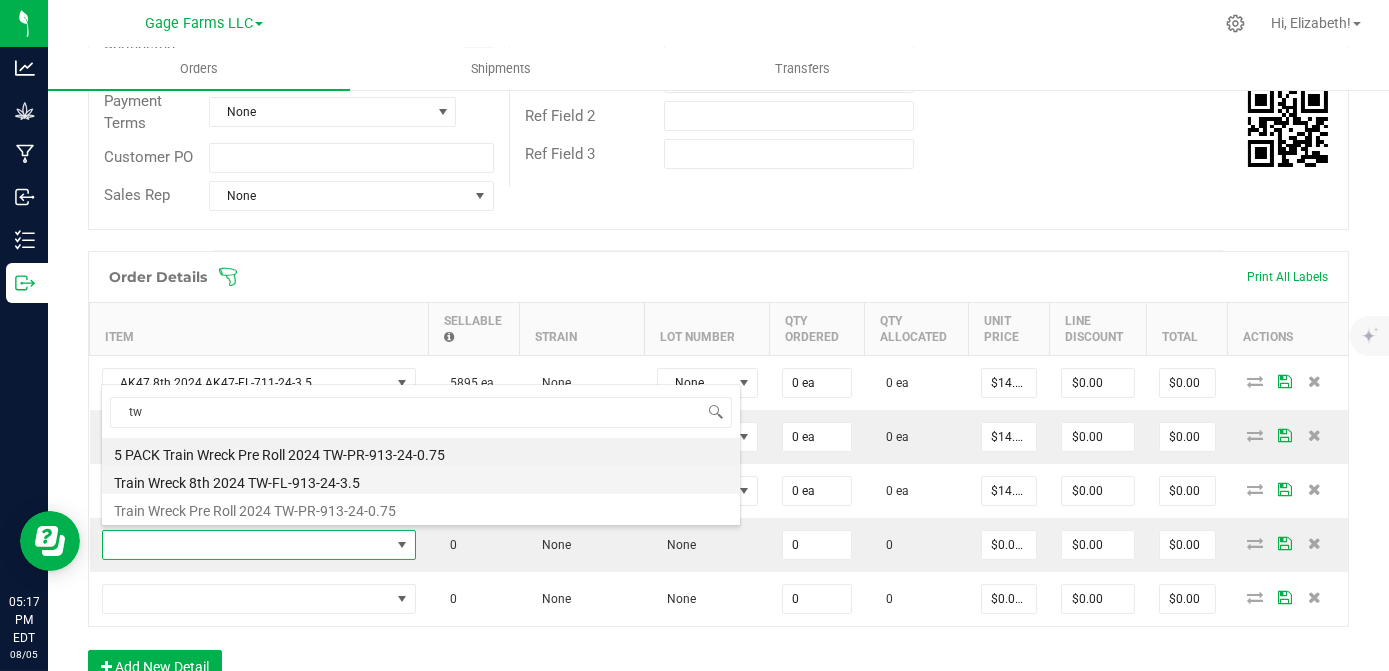 type on "$14.00000" 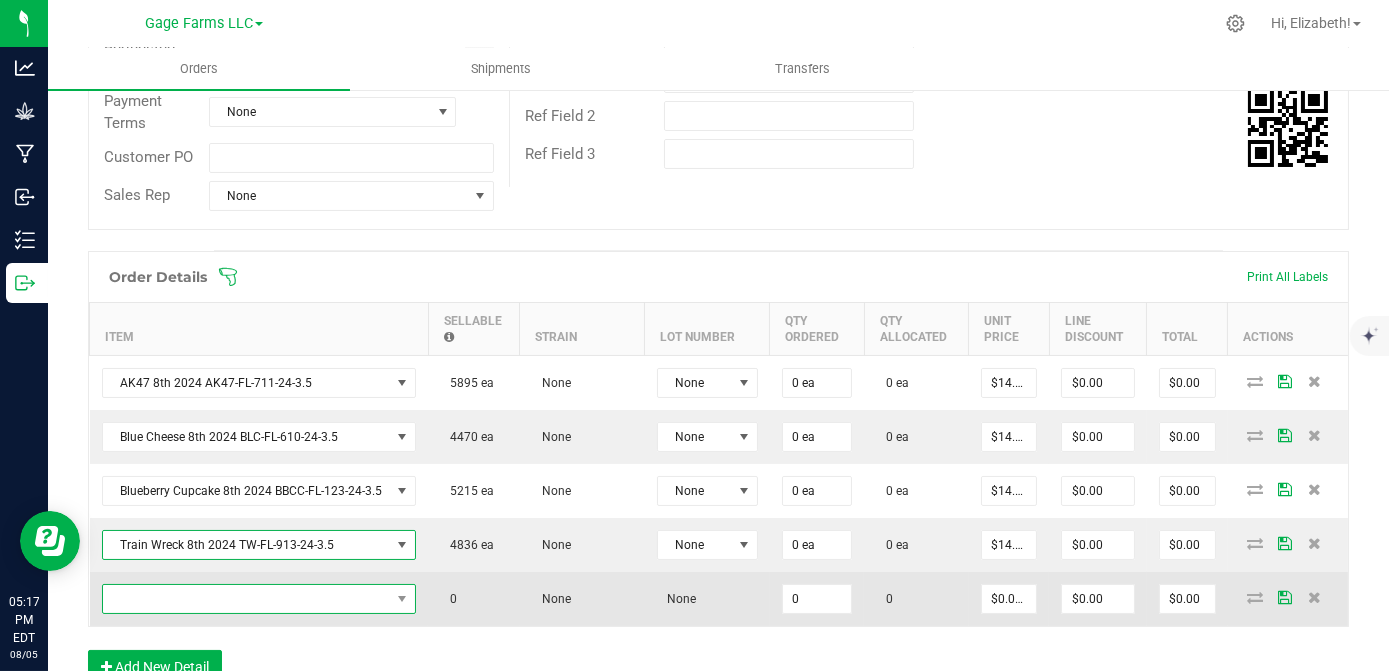 click at bounding box center (247, 599) 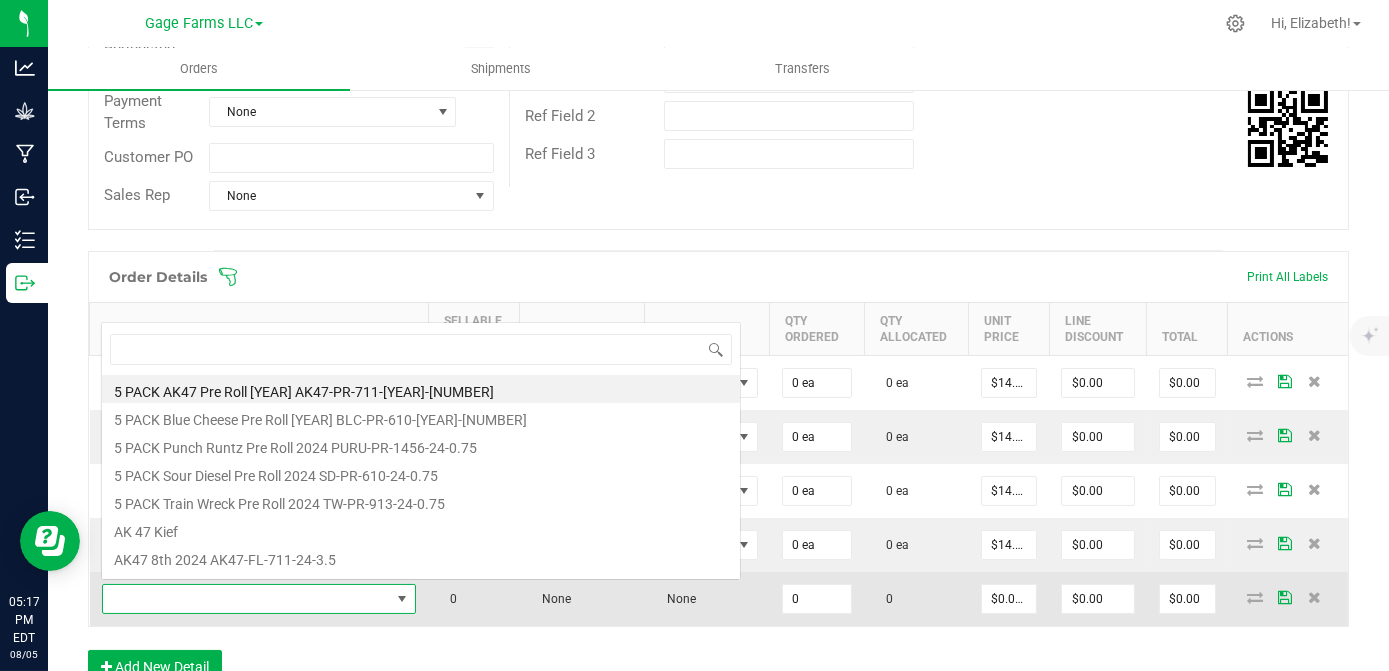 scroll, scrollTop: 0, scrollLeft: 0, axis: both 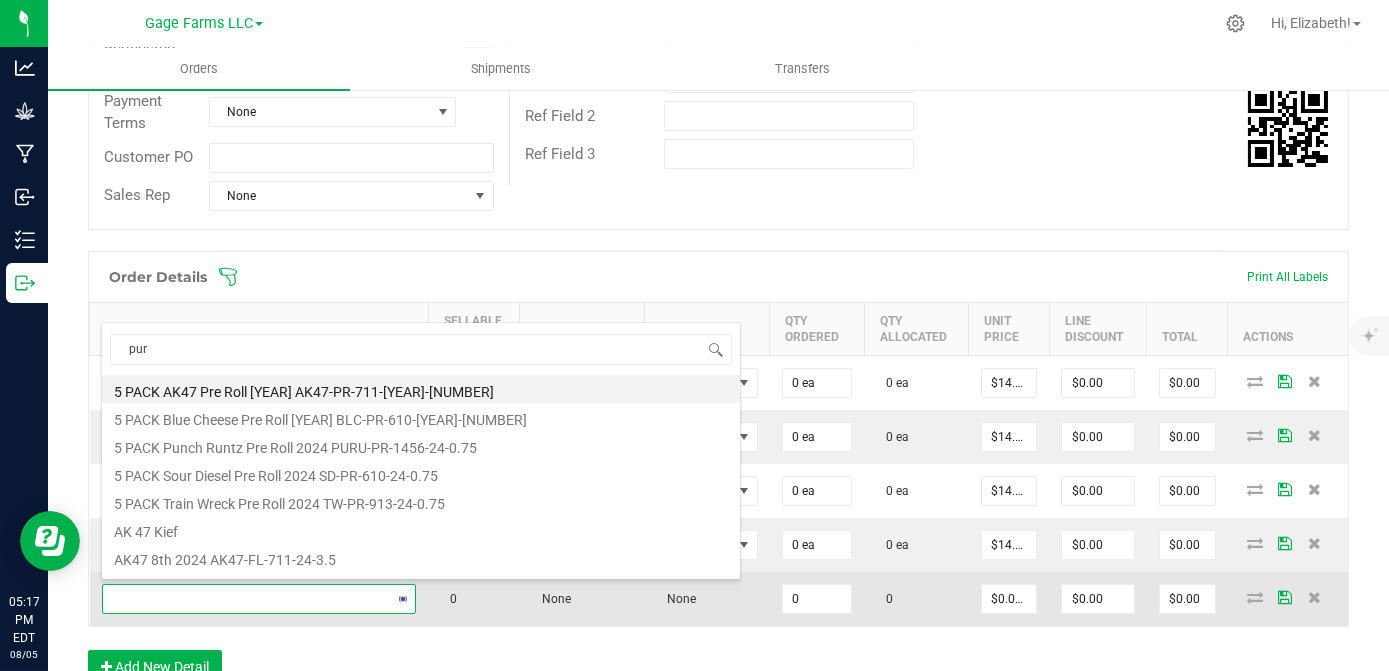type on "[LAST]" 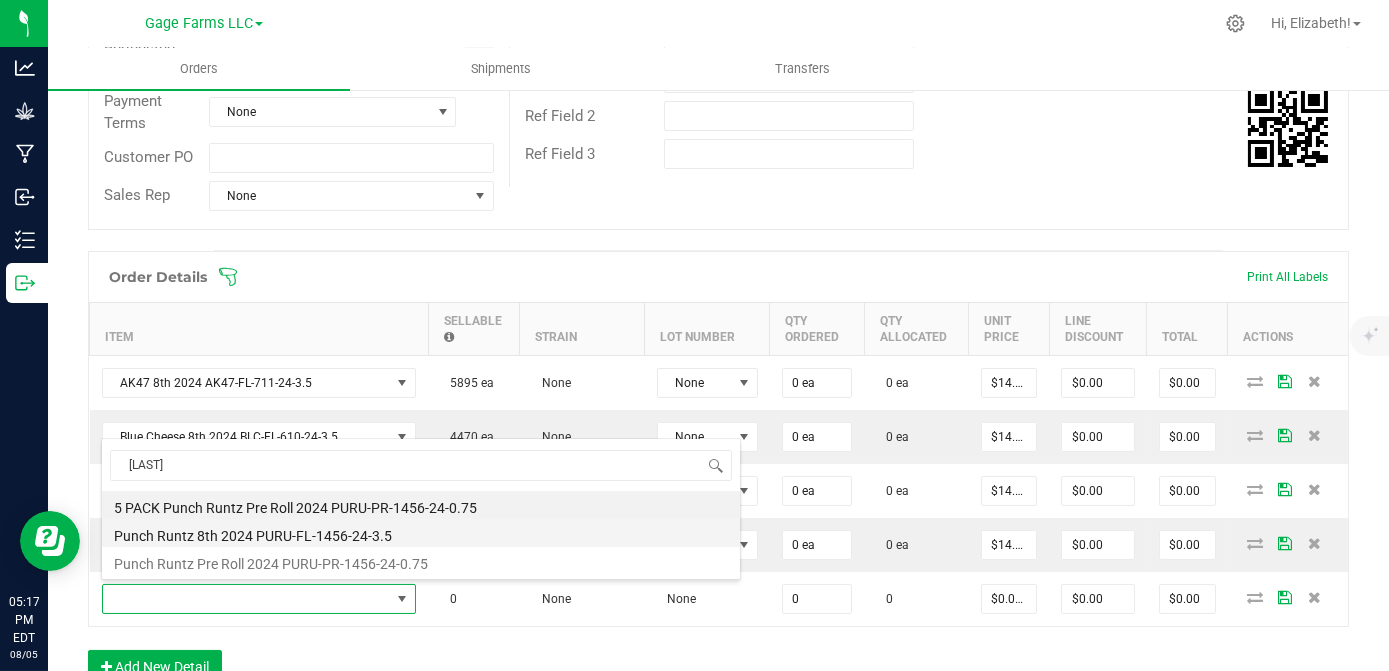 click on "Punch Runtz 8th 2024 PURU-FL-1456-24-3.5" at bounding box center (421, 533) 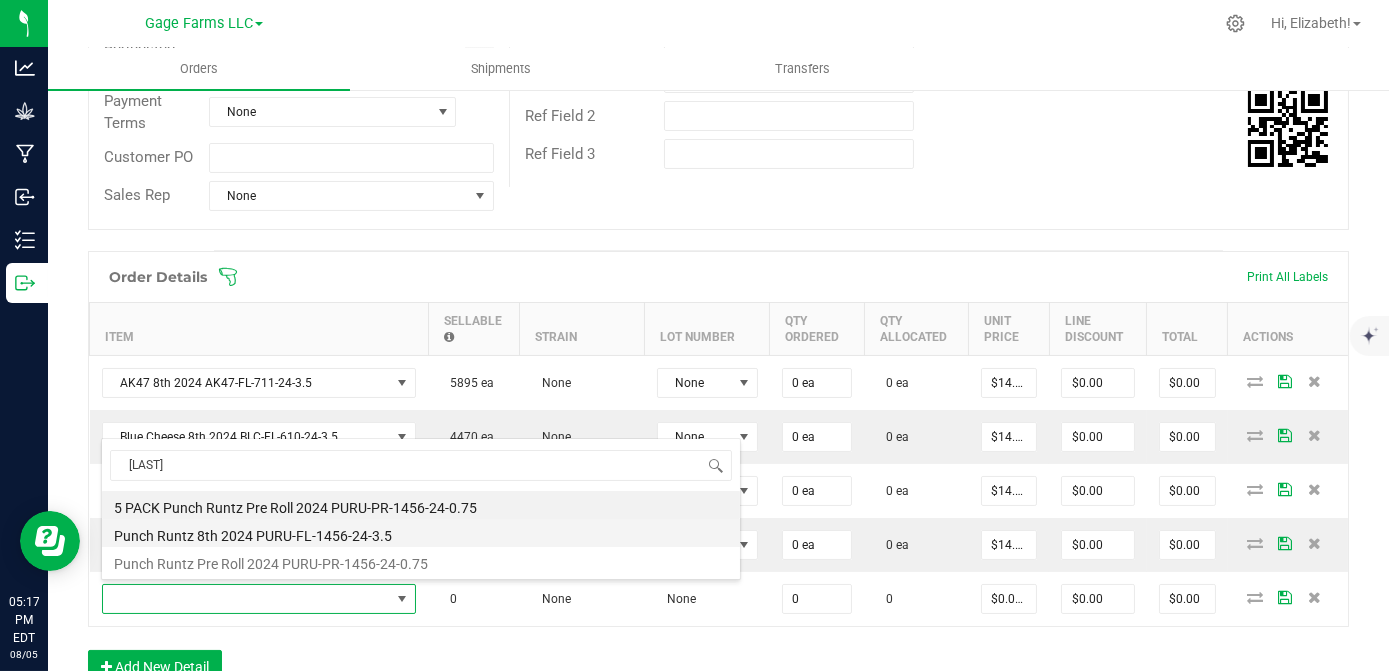 type on "0 ea" 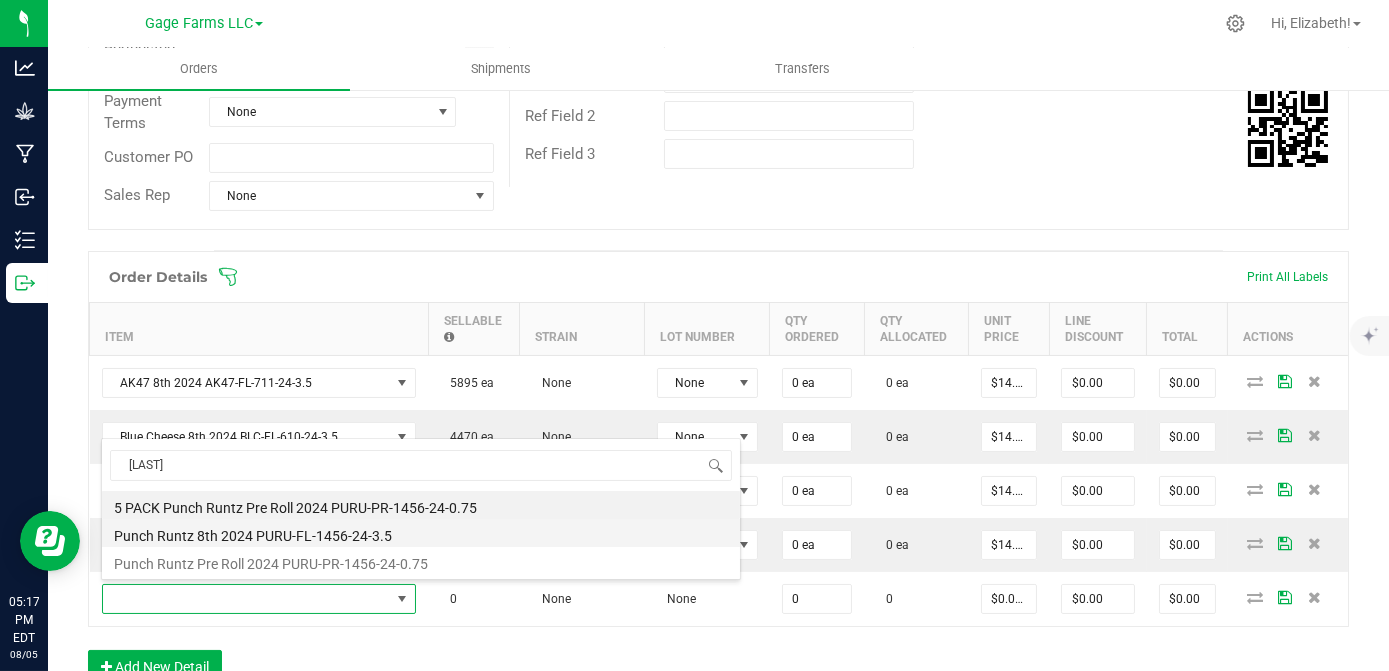 type on "$14.00000" 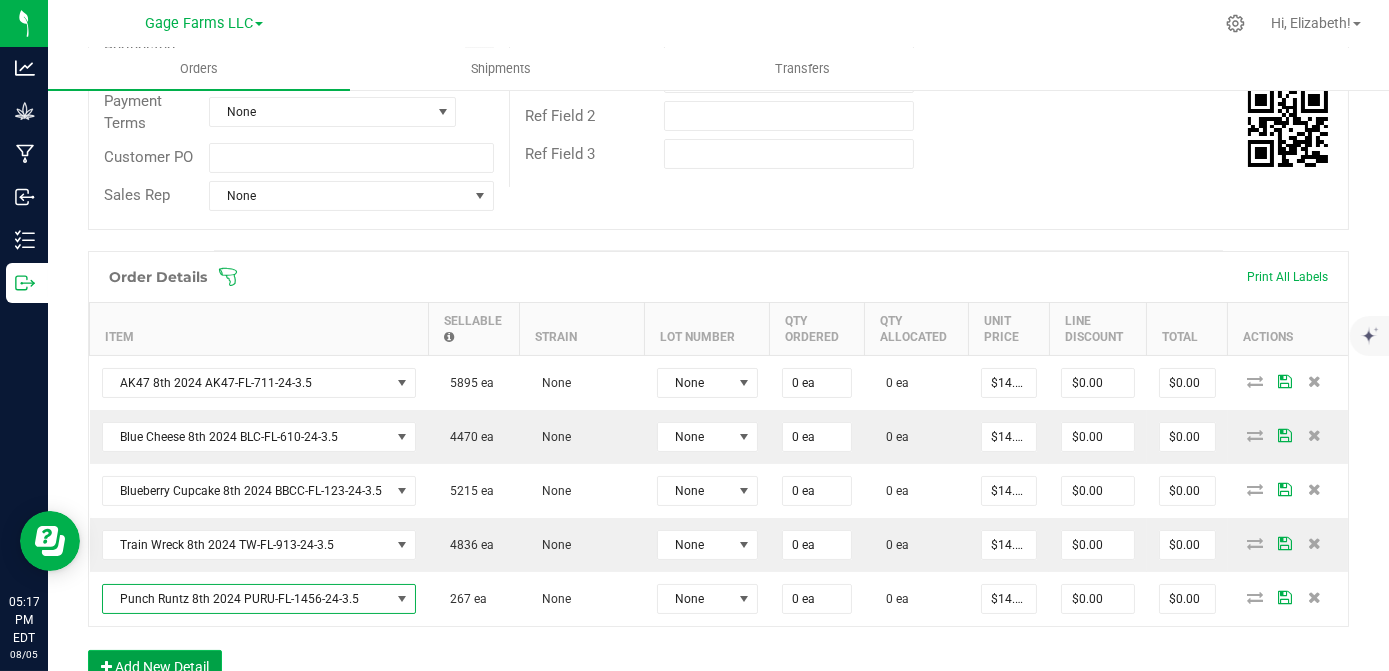 click on "Add New Detail" at bounding box center [155, 667] 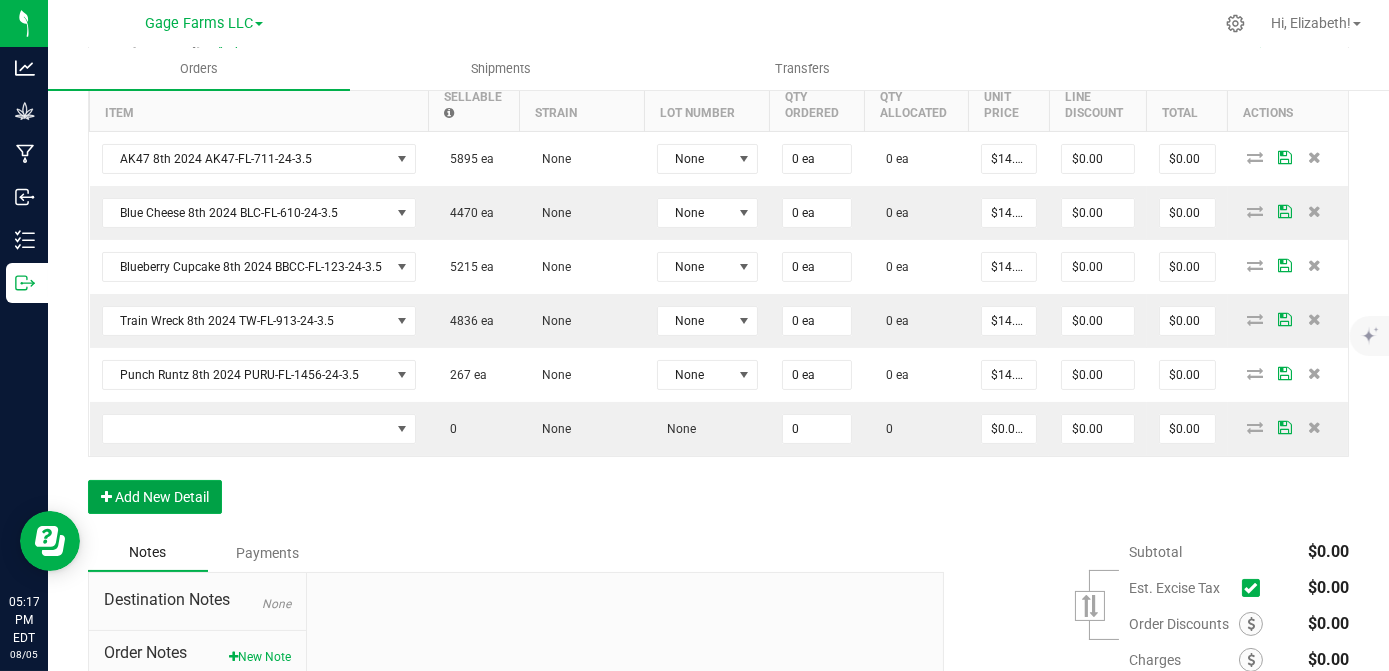 scroll, scrollTop: 636, scrollLeft: 0, axis: vertical 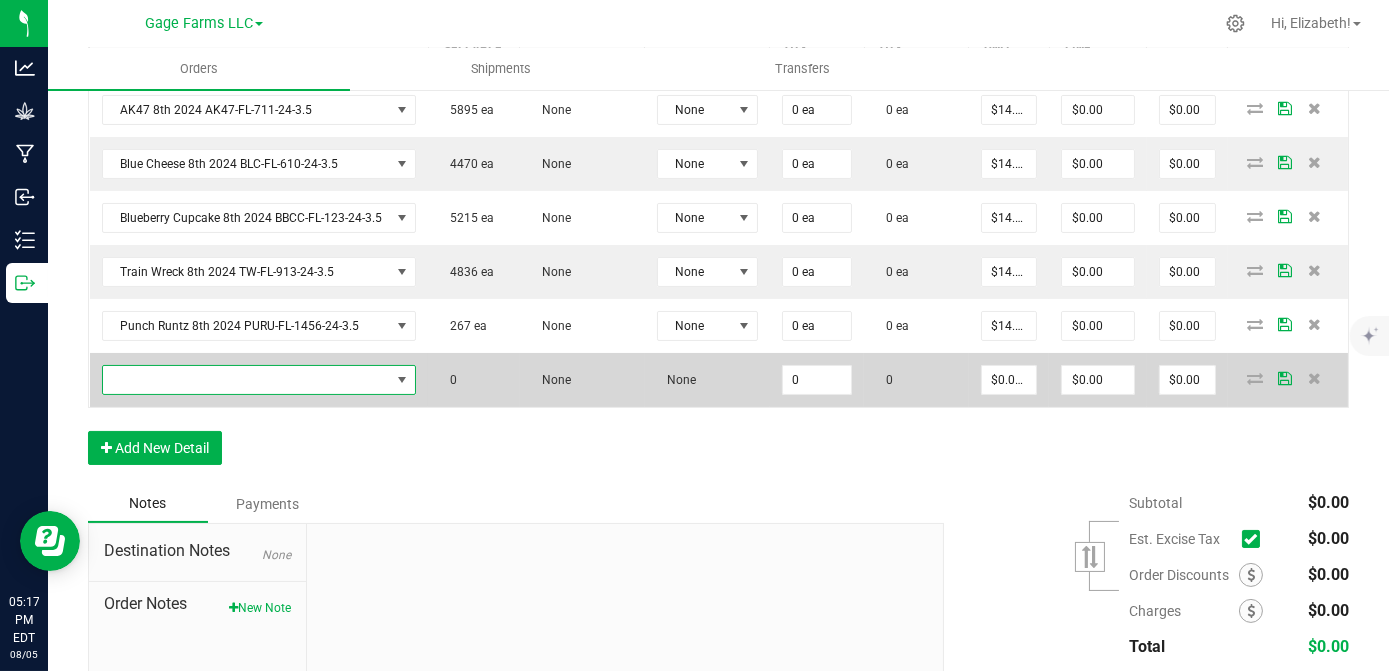 click at bounding box center (247, 380) 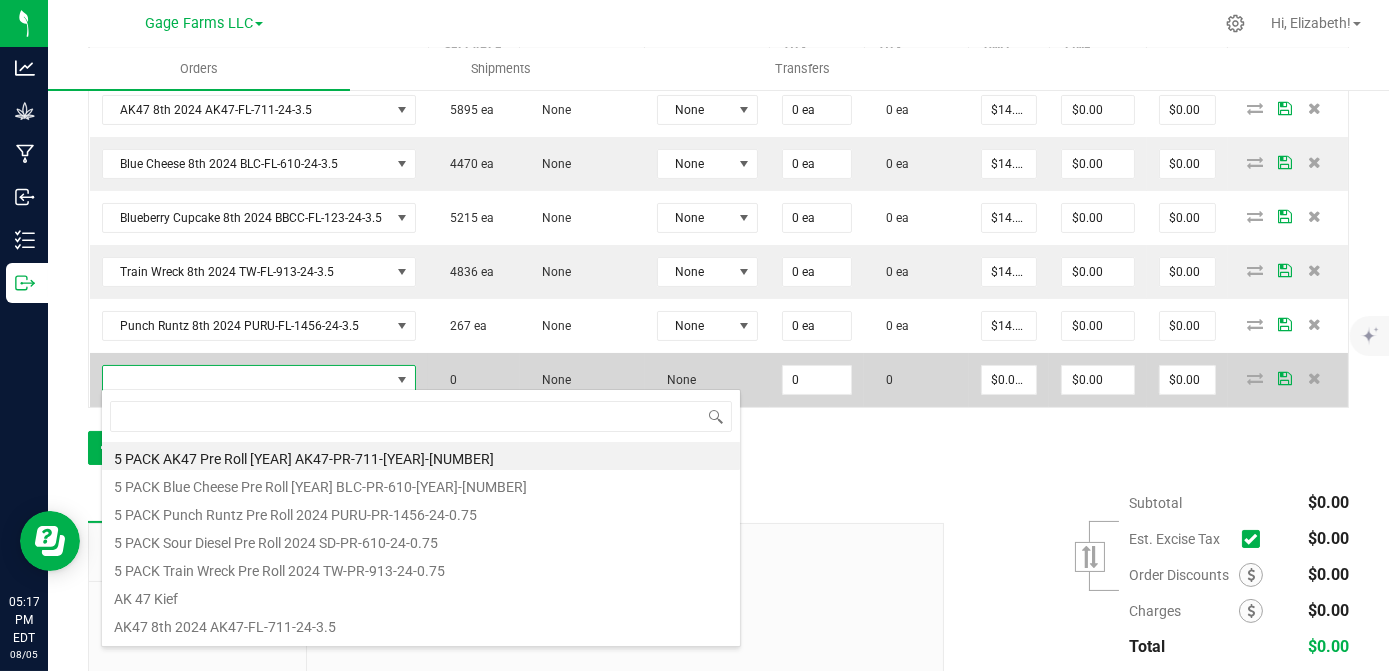 scroll, scrollTop: 99970, scrollLeft: 99688, axis: both 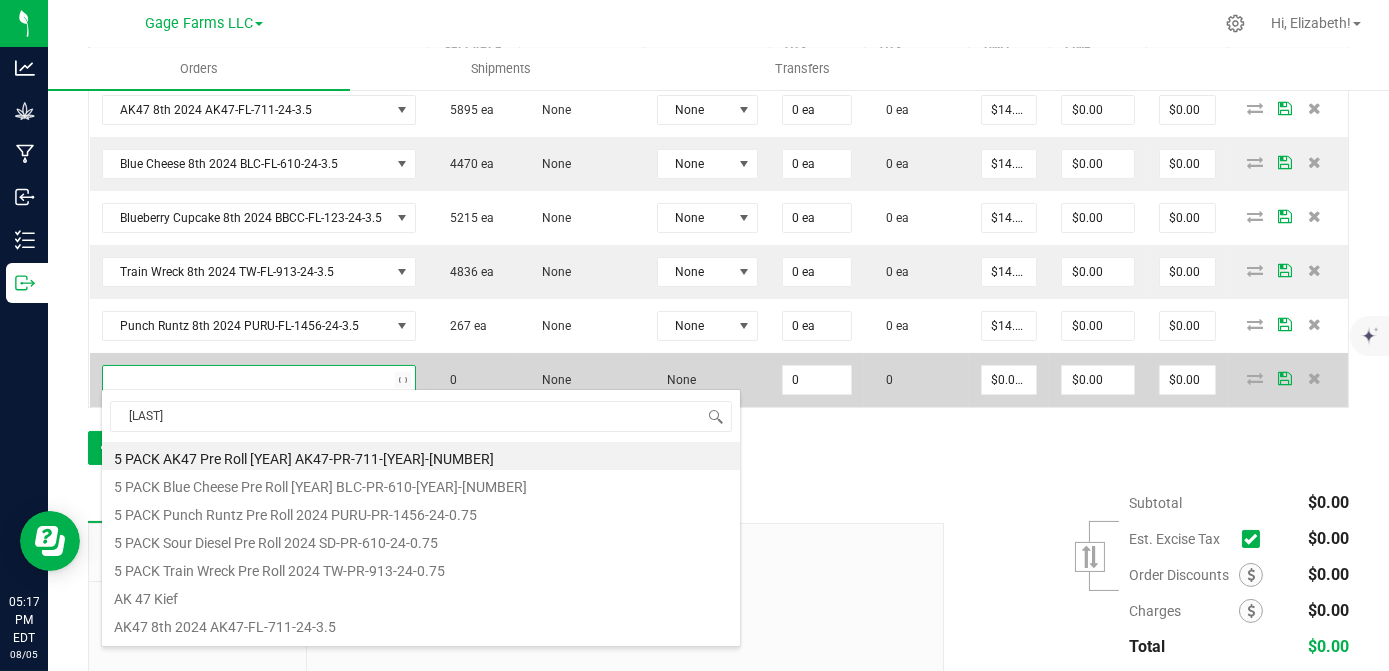 type on "[LAST]" 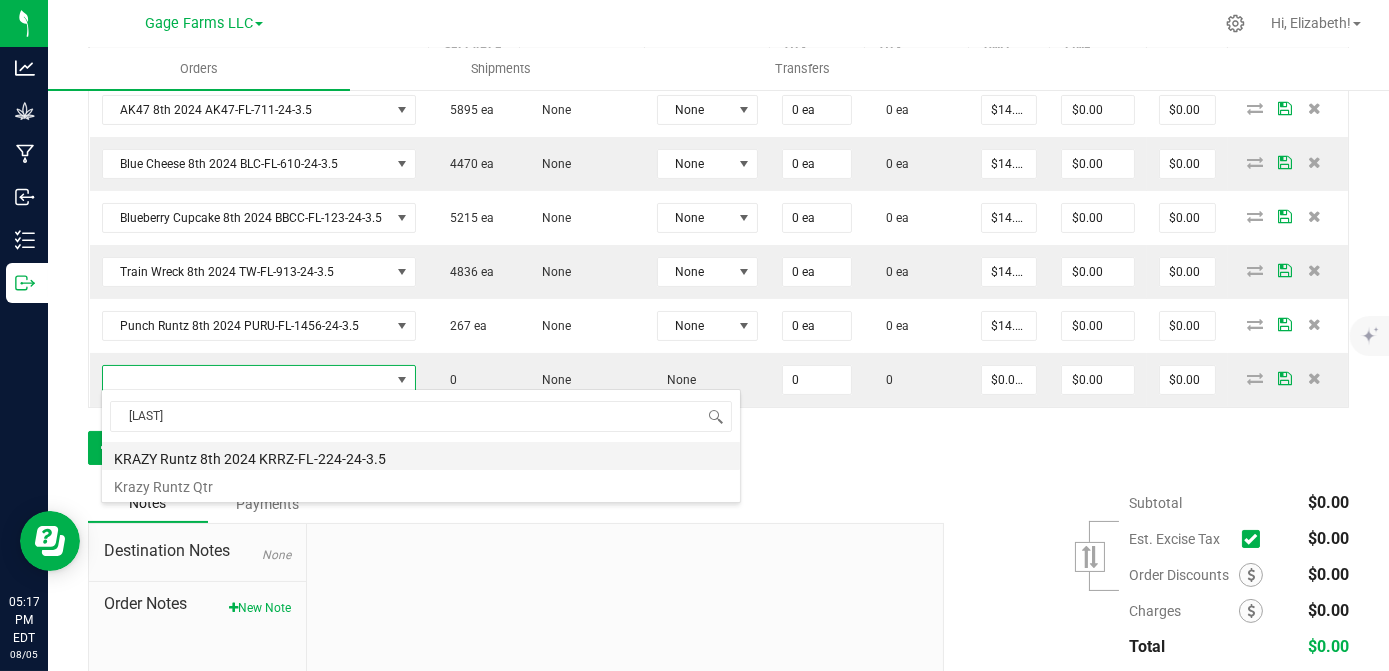 click on "KRAZY Runtz 8th 2024 KRRZ-FL-224-24-3.5" at bounding box center [421, 456] 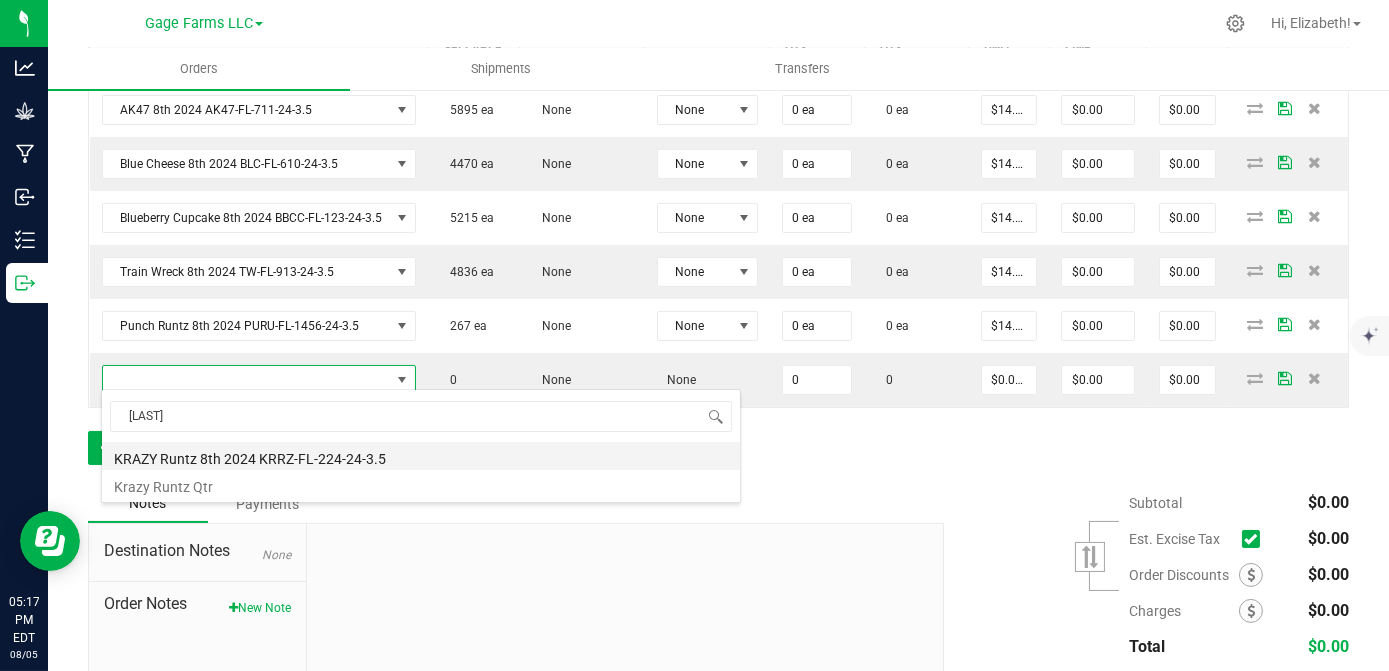 type on "0 ea" 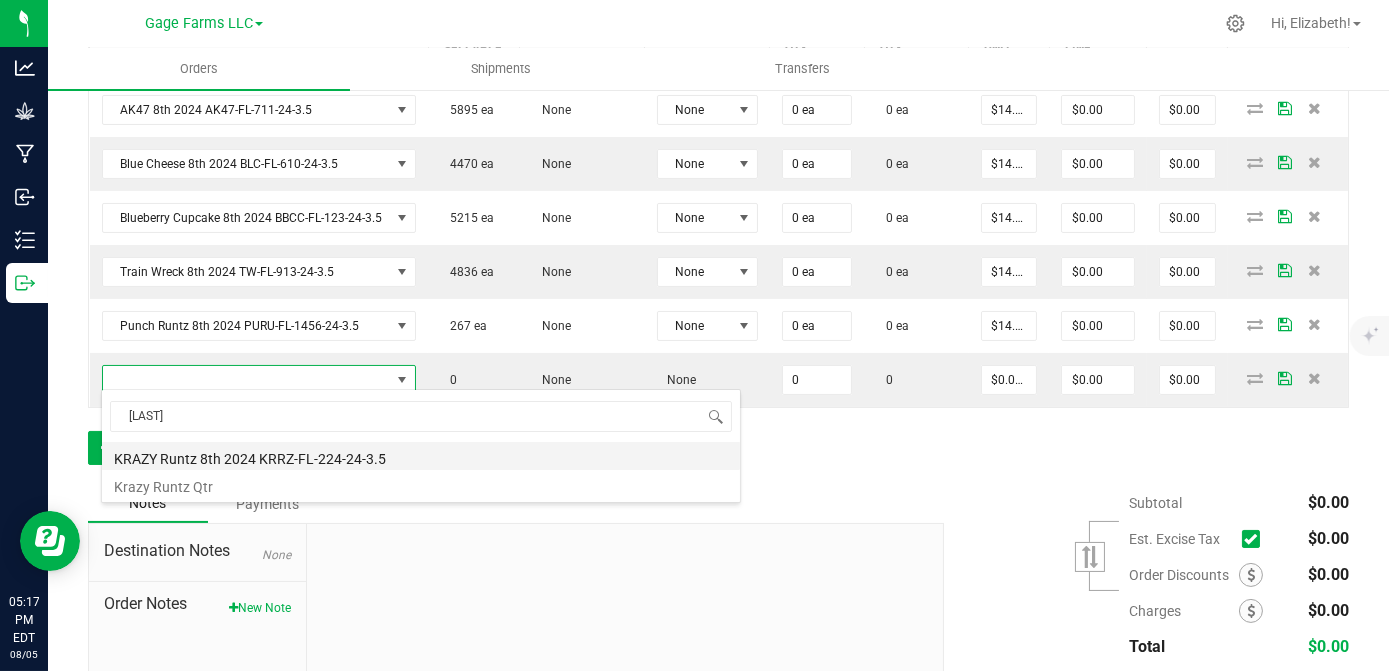 type on "$14.00000" 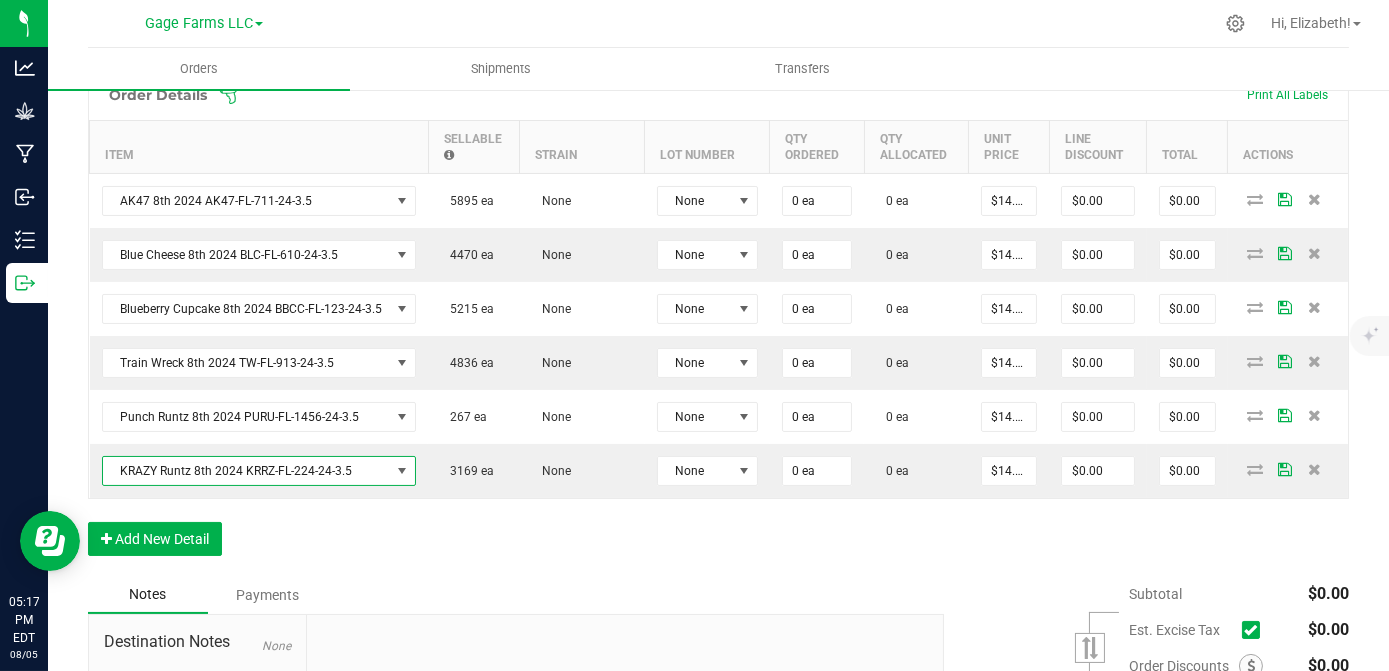 scroll, scrollTop: 454, scrollLeft: 0, axis: vertical 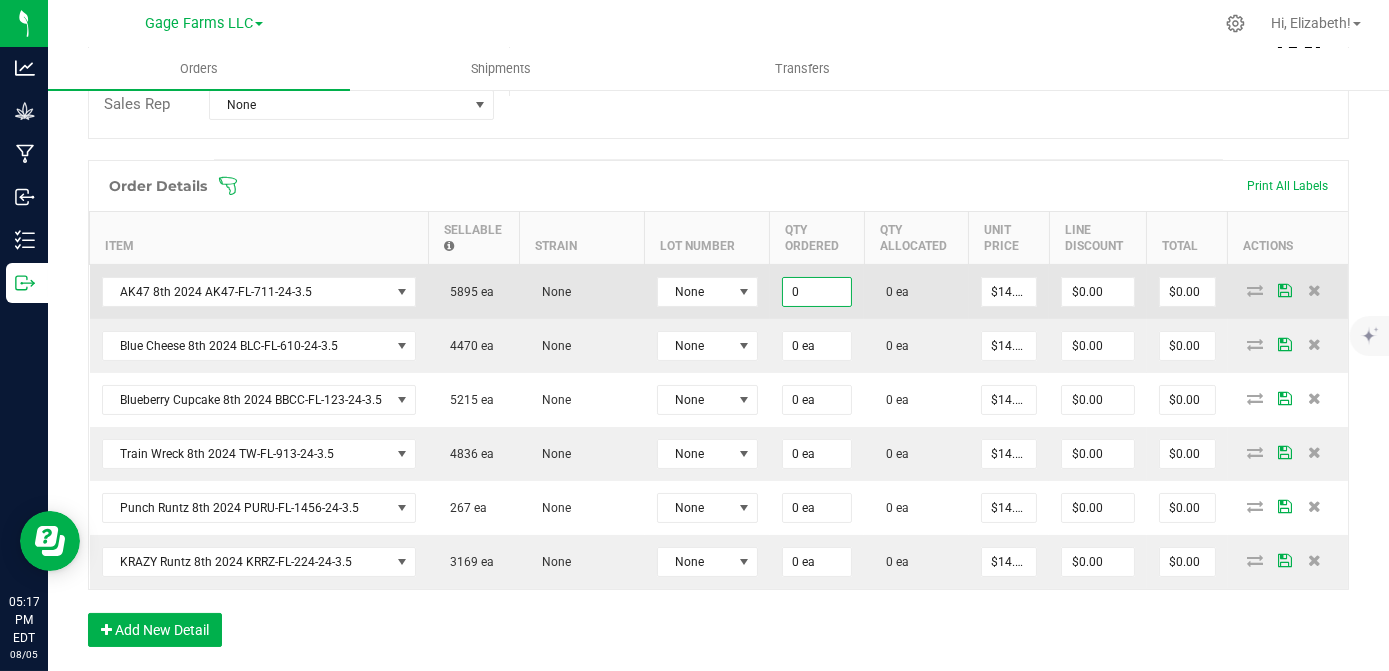 click on "0" at bounding box center (817, 292) 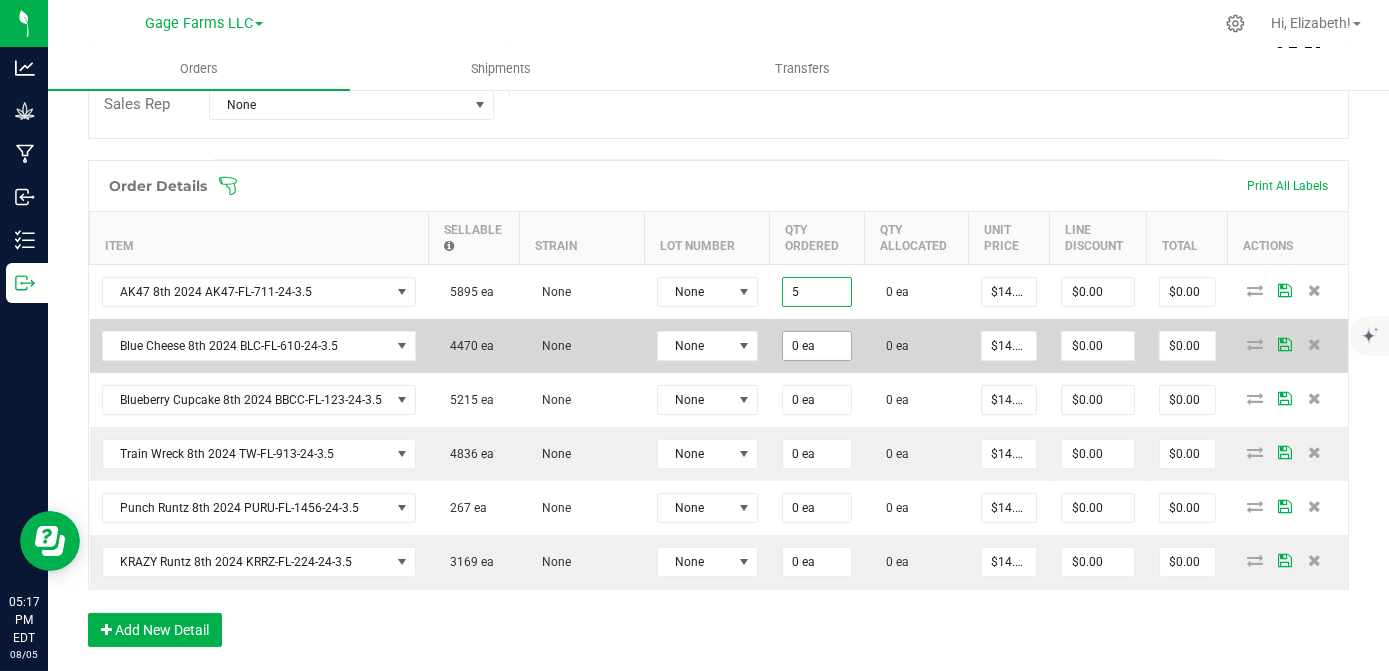 type on "5 ea" 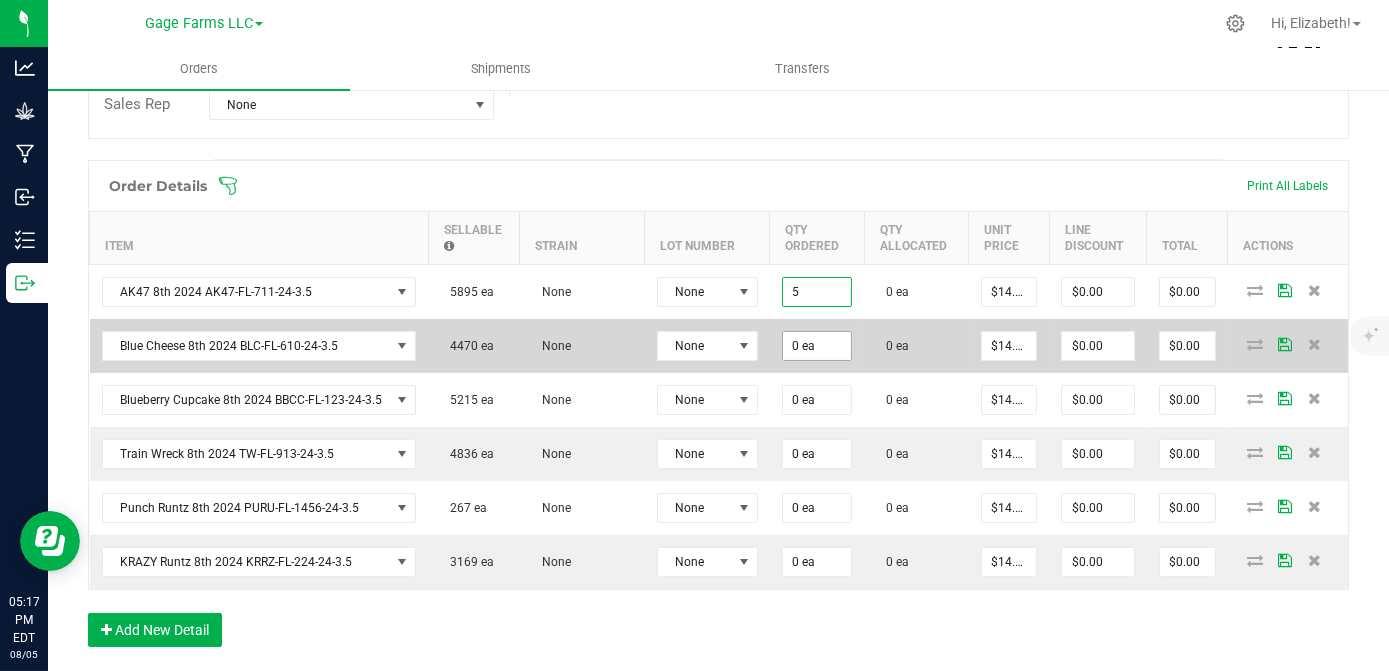 type on "$70.00" 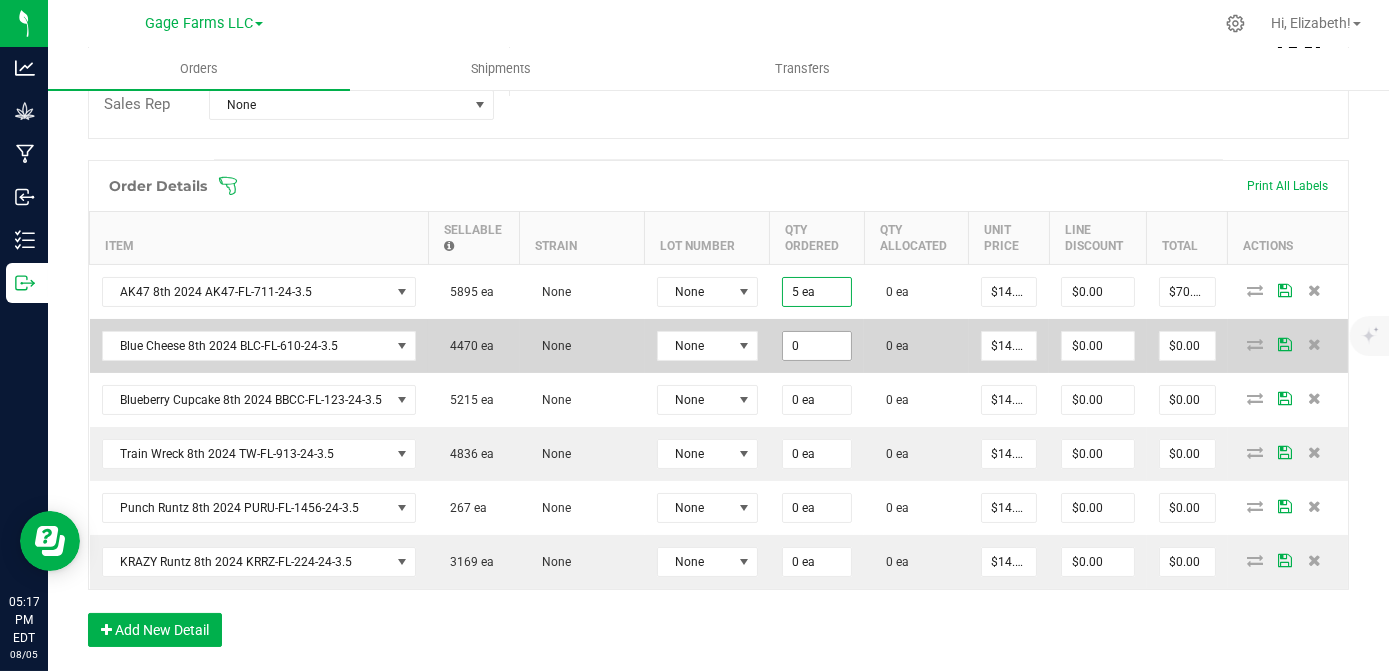 click on "0" at bounding box center (817, 346) 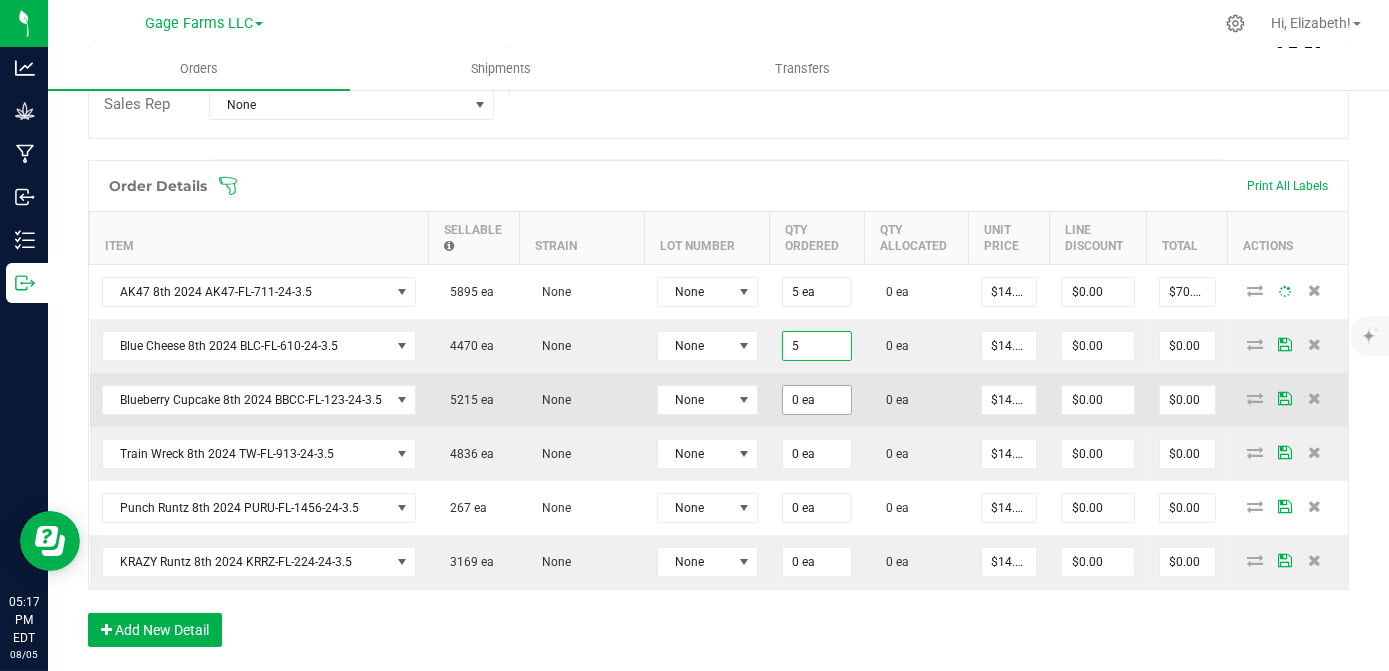 type on "5 ea" 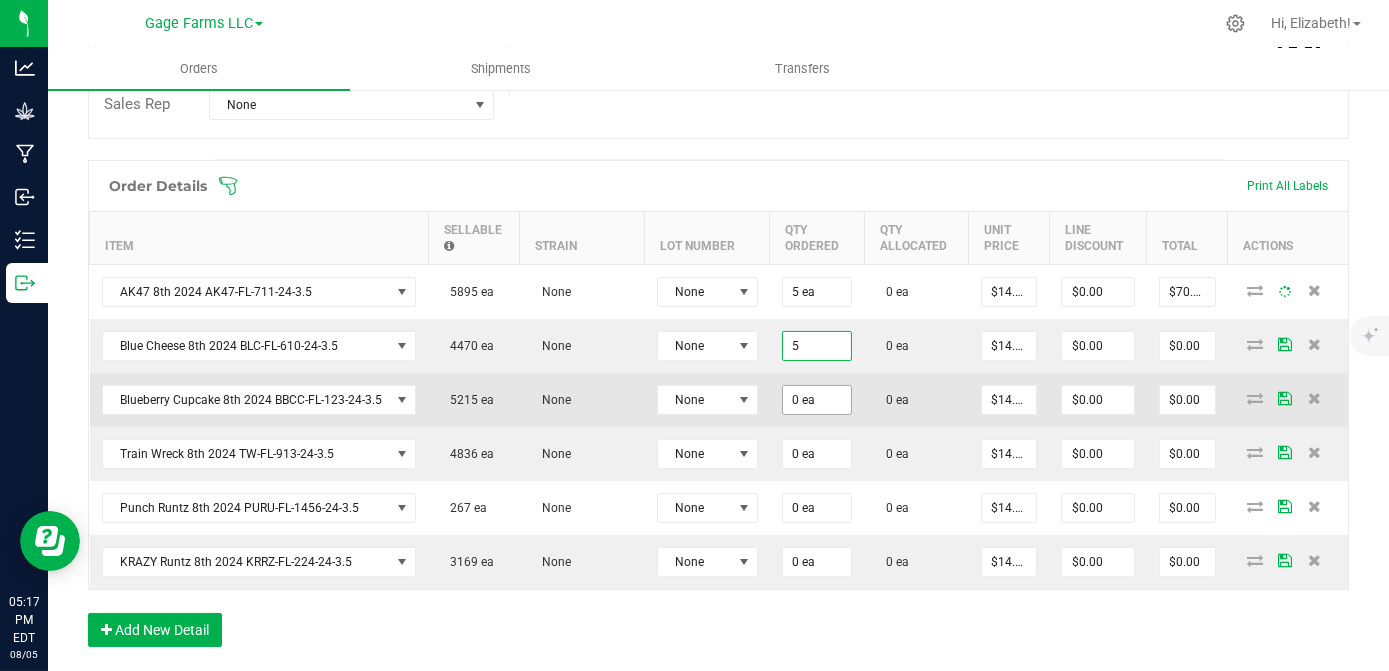 type on "$70.00" 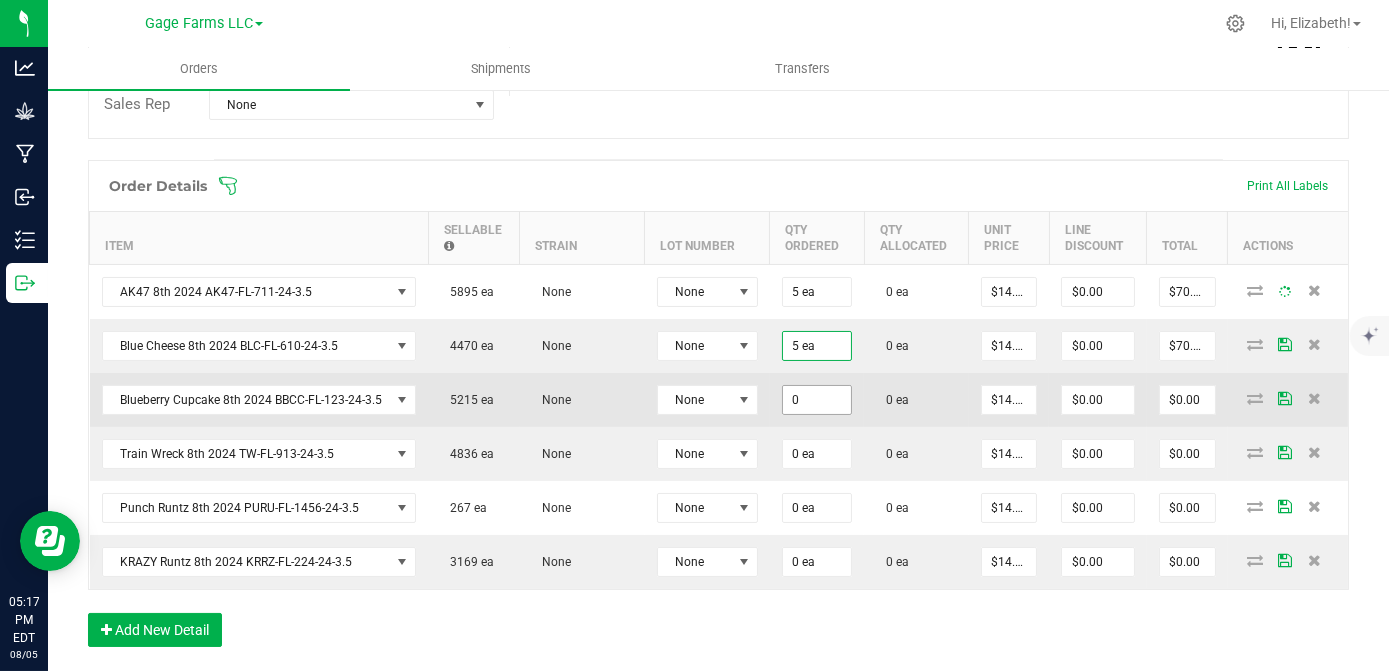 click on "0" at bounding box center [817, 400] 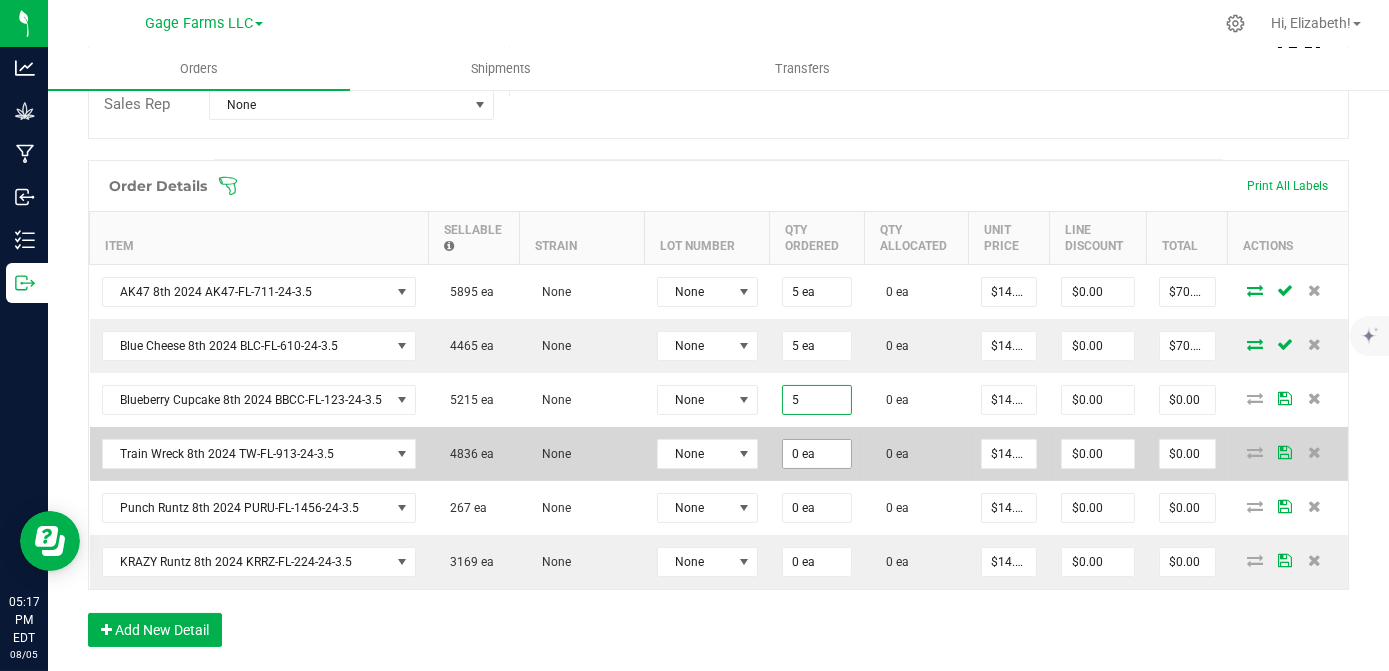 type on "5 ea" 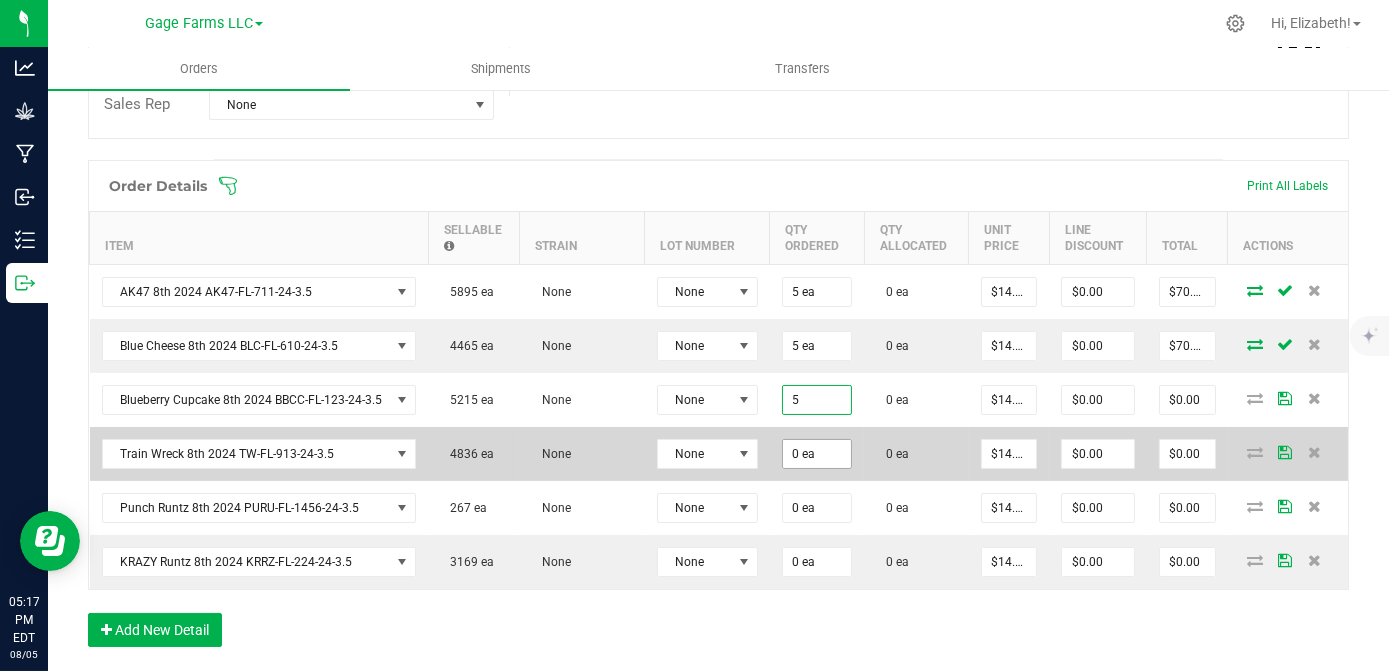type on "$70.00" 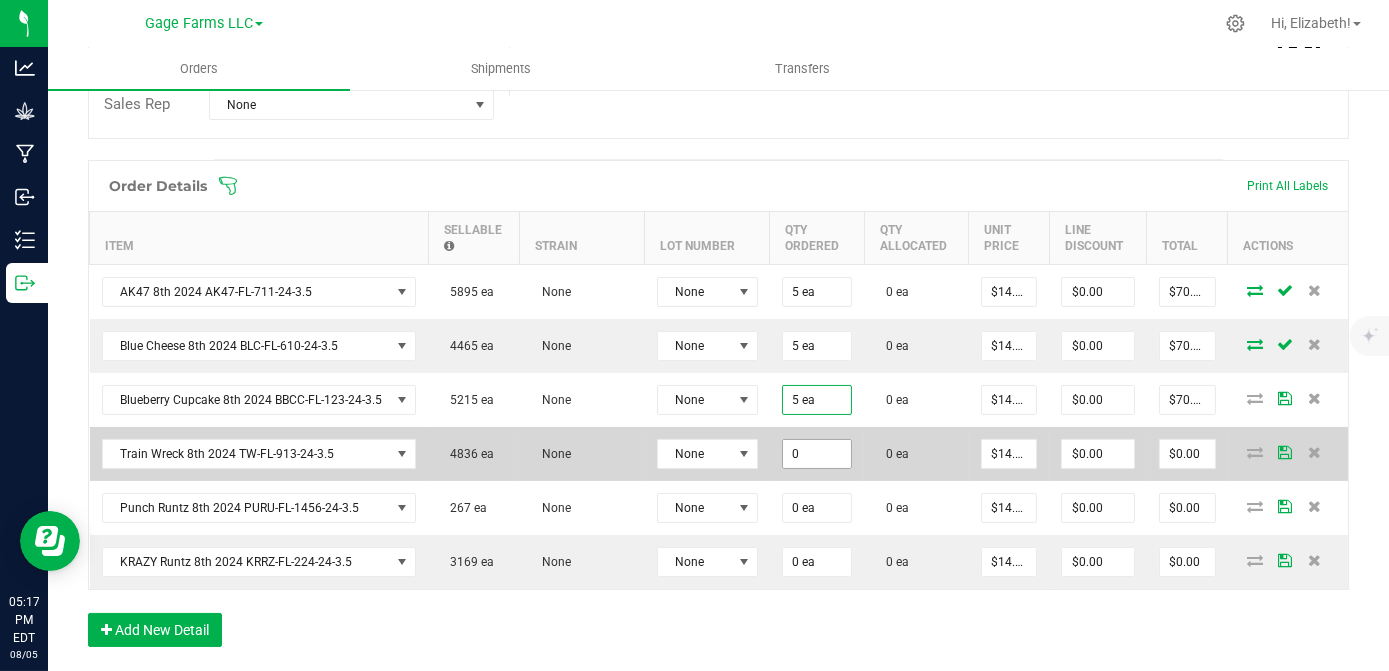 click on "0" at bounding box center [817, 454] 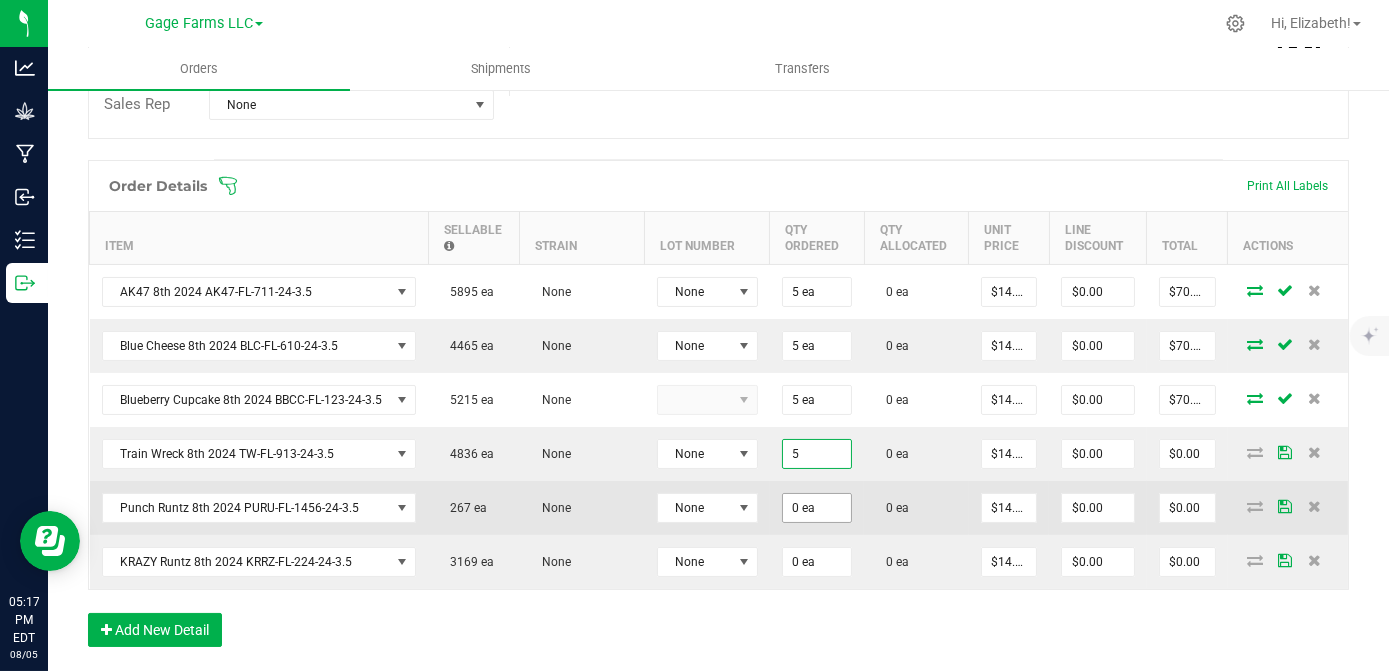 type on "5 ea" 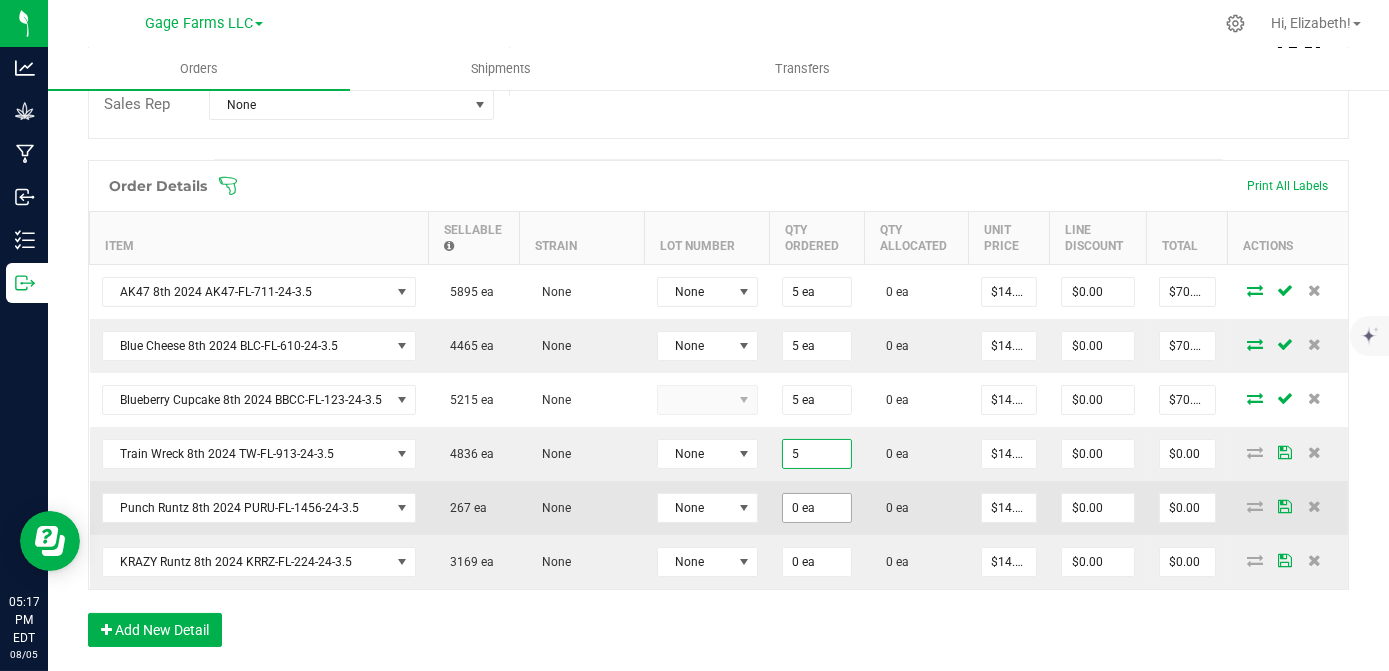 type on "$70.00" 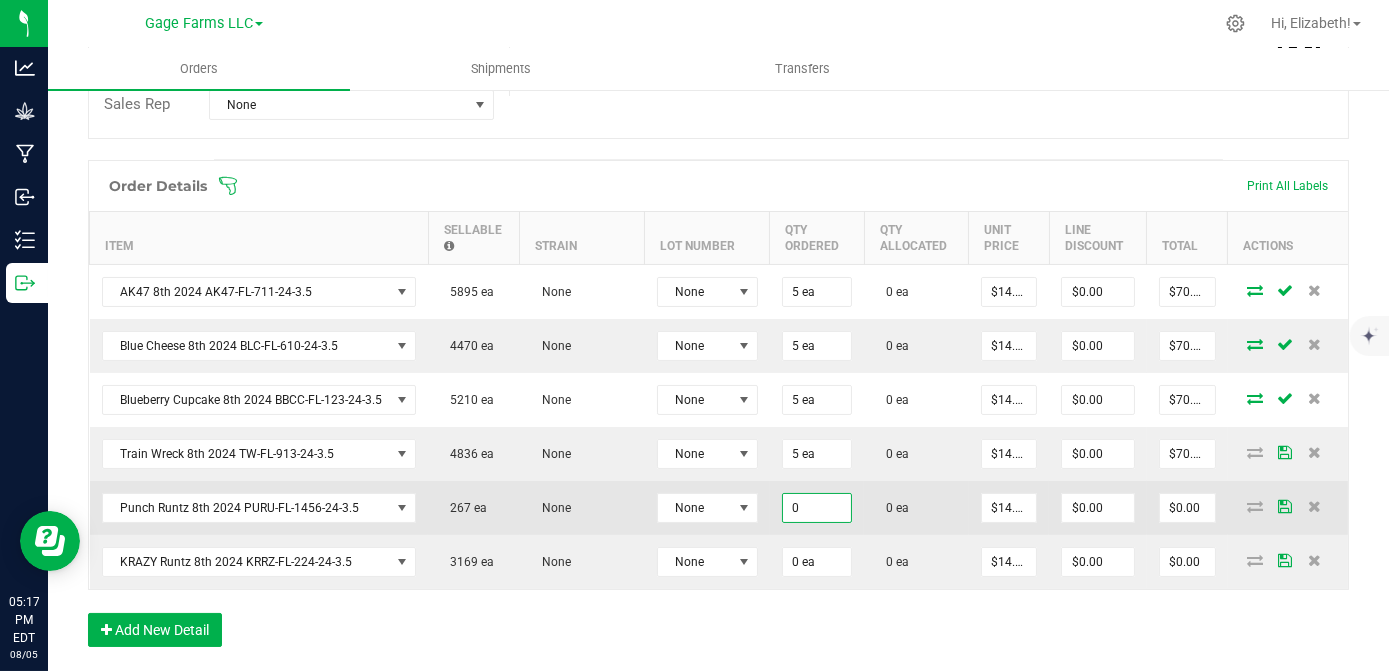 click on "0" at bounding box center [817, 508] 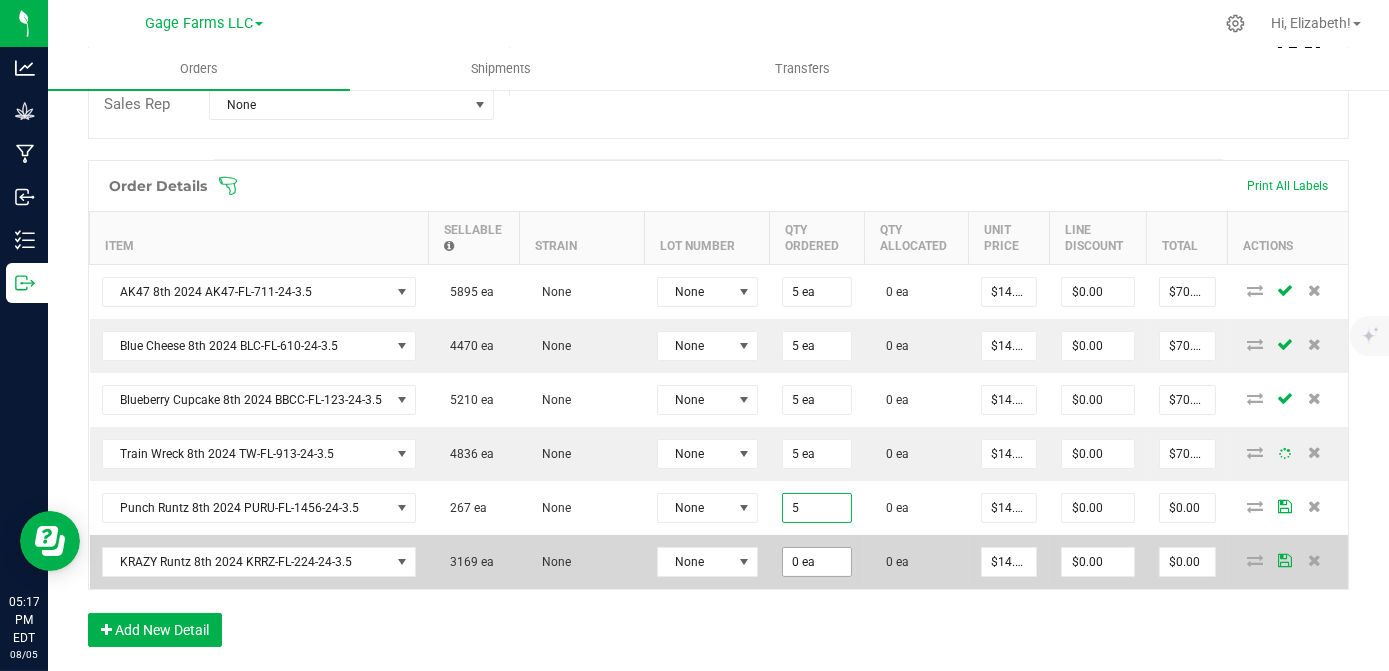 type on "5 ea" 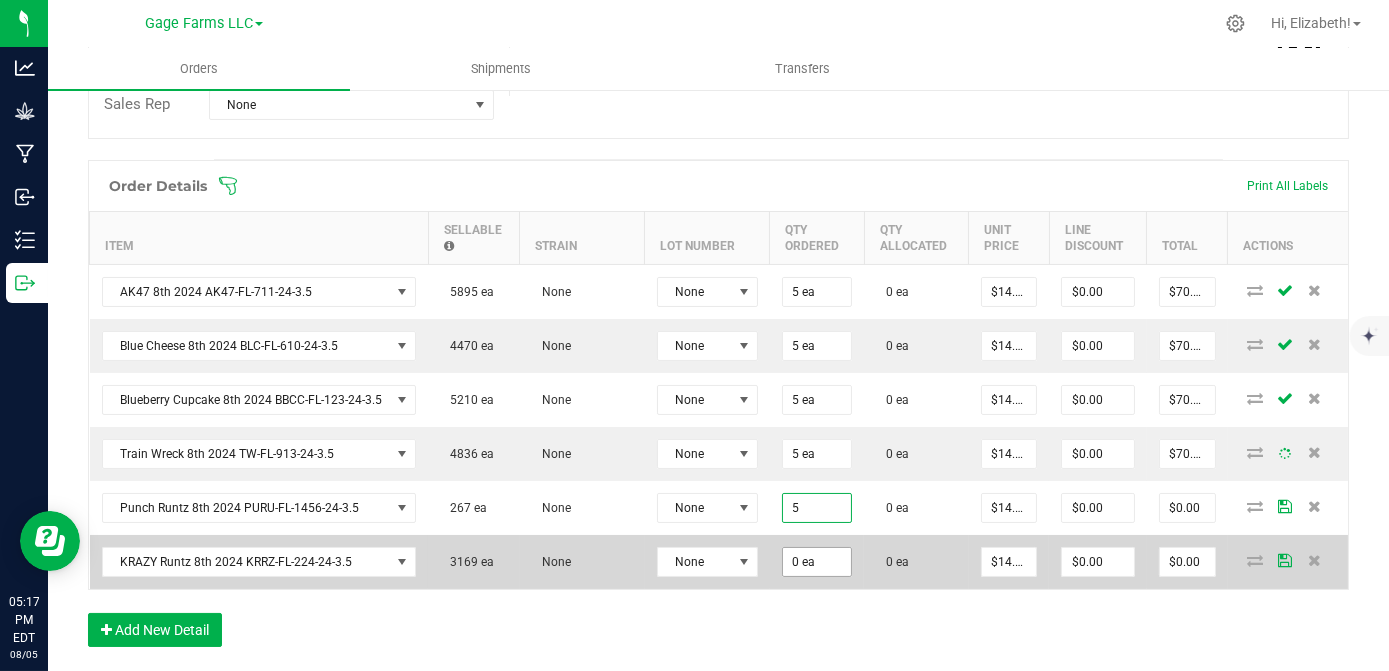 type on "$70.00" 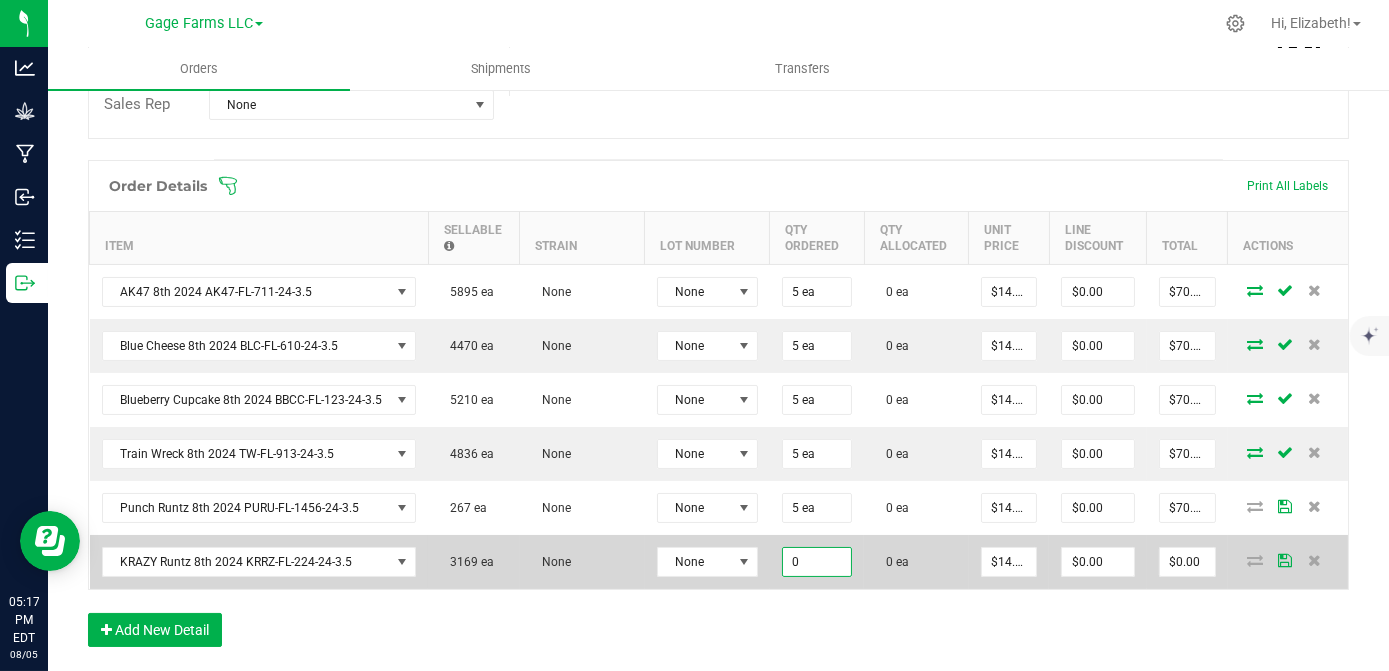 click on "0" at bounding box center [817, 562] 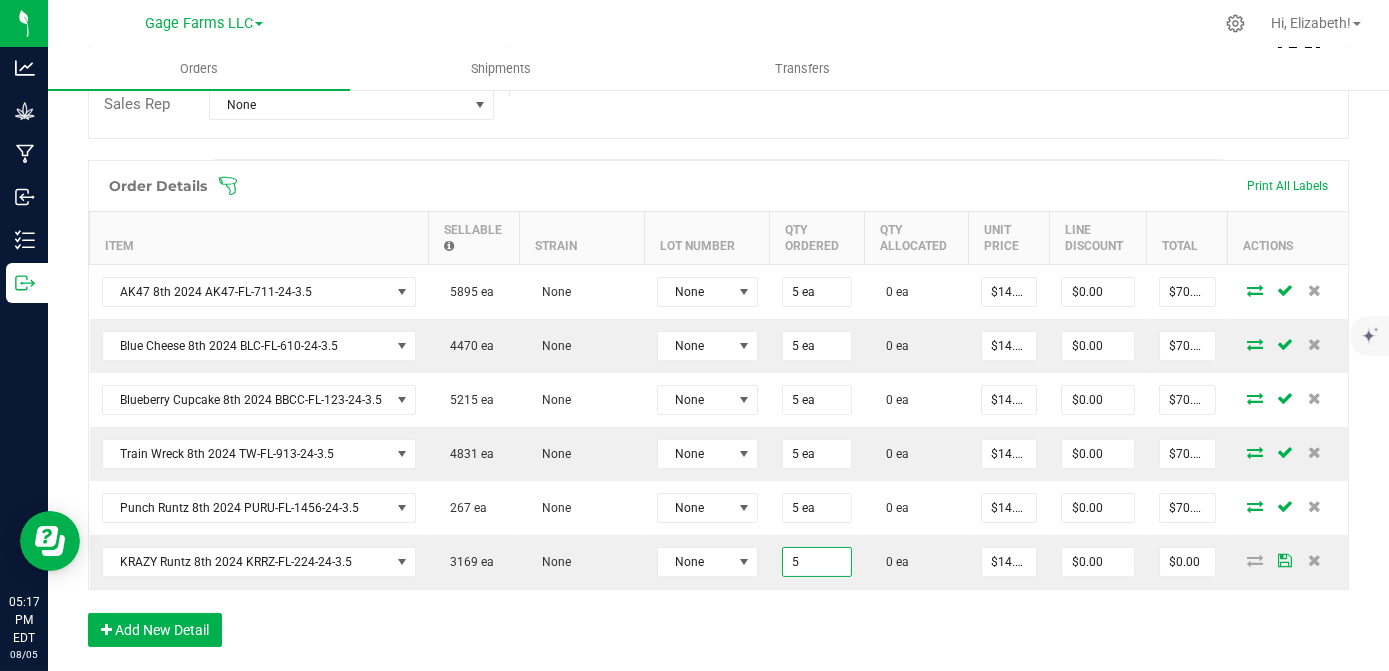 type on "5 ea" 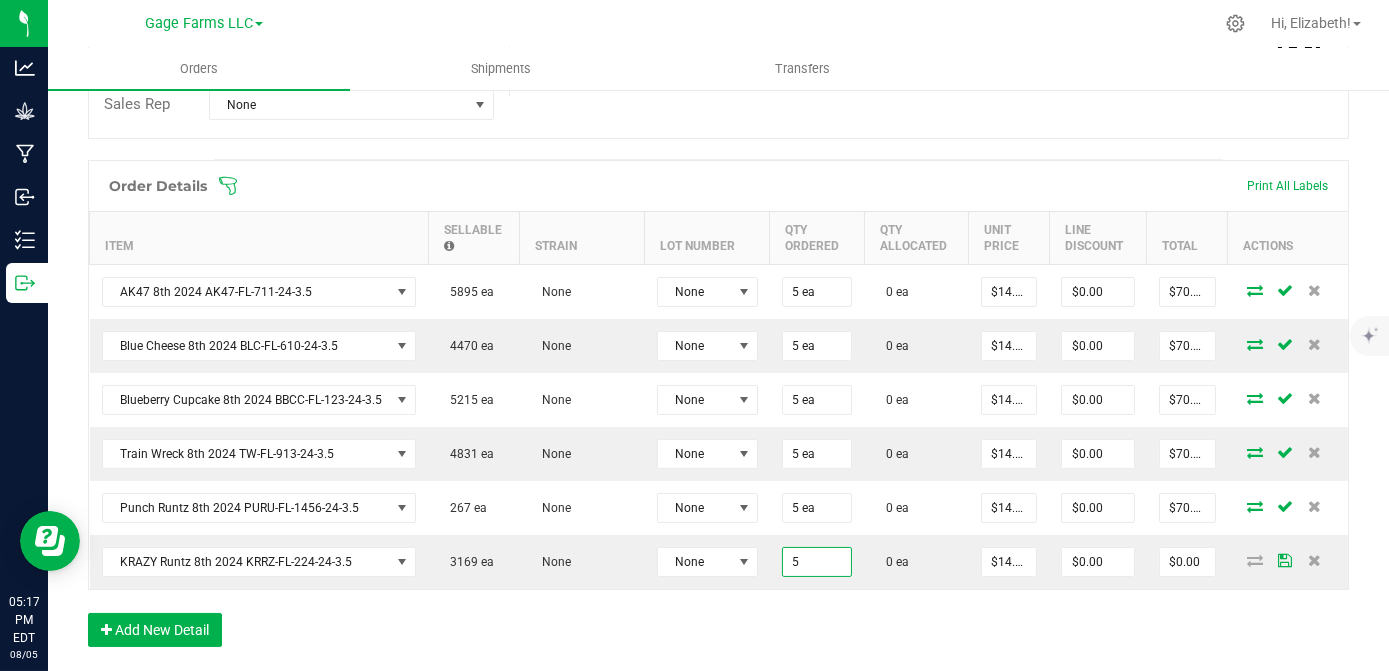 type on "$70.00" 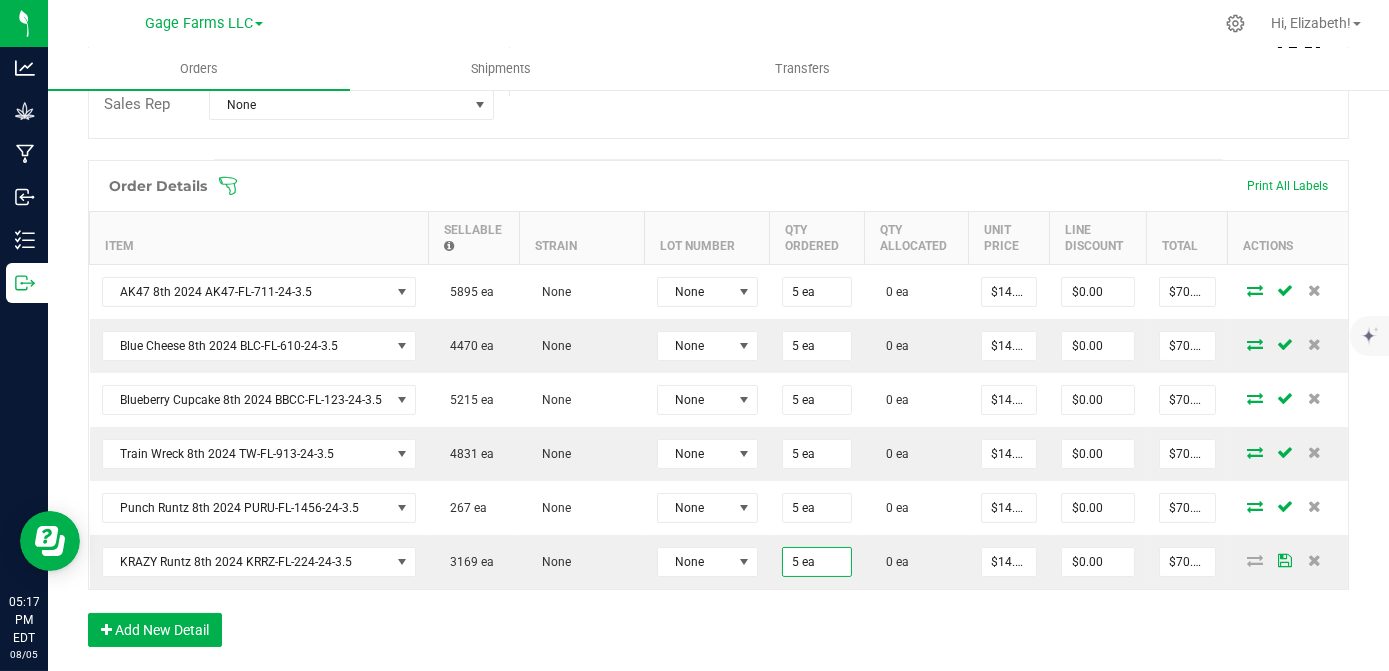 click on "Order Details Print All Labels Item  Sellable  Strain  Lot Number  Qty Ordered Qty Allocated Unit Price Line Discount Total Actions AK47 8th [YEAR] AK47-FL-711-[YEAR]-[NUMBER]  5895 ea   None  None 5 ea  0 ea  $14.00000 $0.00 $70.00 Blue Cheese 8th [YEAR] BLC-FL-610-[YEAR]-[NUMBER]  4470 ea   None  None 5 ea  0 ea  $14.00000 $0.00 $70.00 Blueberry Cupcake 8th [YEAR] BBCC-FL-123-[YEAR]-[NUMBER]  5215 ea   None  None 5 ea  0 ea  $14.00000 $0.00 $70.00 Train Wreck 8th [YEAR] TW-FL-913-[YEAR]-[NUMBER]  4831 ea   None  None 5 ea  0 ea  $14.00000 $0.00 $70.00 Punch Runtz 8th [YEAR] PURU-FL-1456-[YEAR]-[NUMBER]  267 ea   None  None 5 ea  0 ea  $14.00000 $0.00 $70.00 KRAZY Runtz 8th [YEAR] KRRZ-FL-224-[YEAR]-[NUMBER]  3169 ea   None  None 5 ea  0 ea  $14.00000 $0.00 $70.00
Add New Detail" at bounding box center (718, 413) 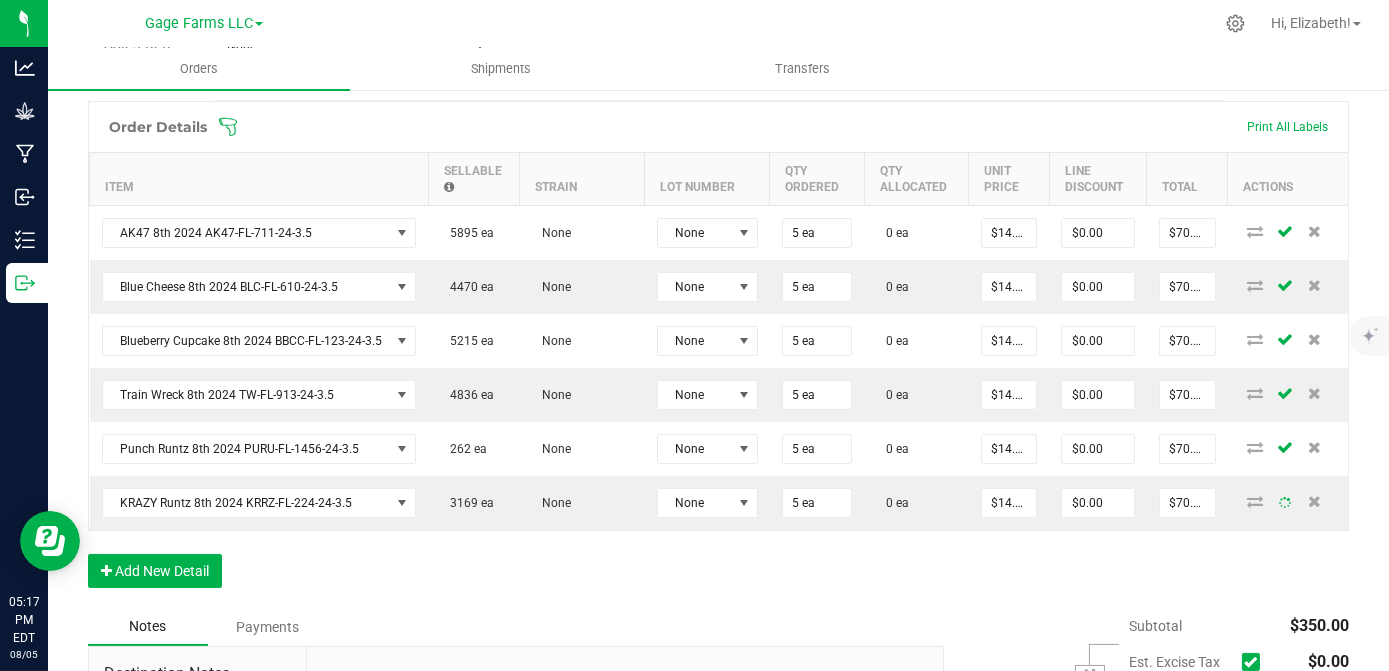 scroll, scrollTop: 545, scrollLeft: 0, axis: vertical 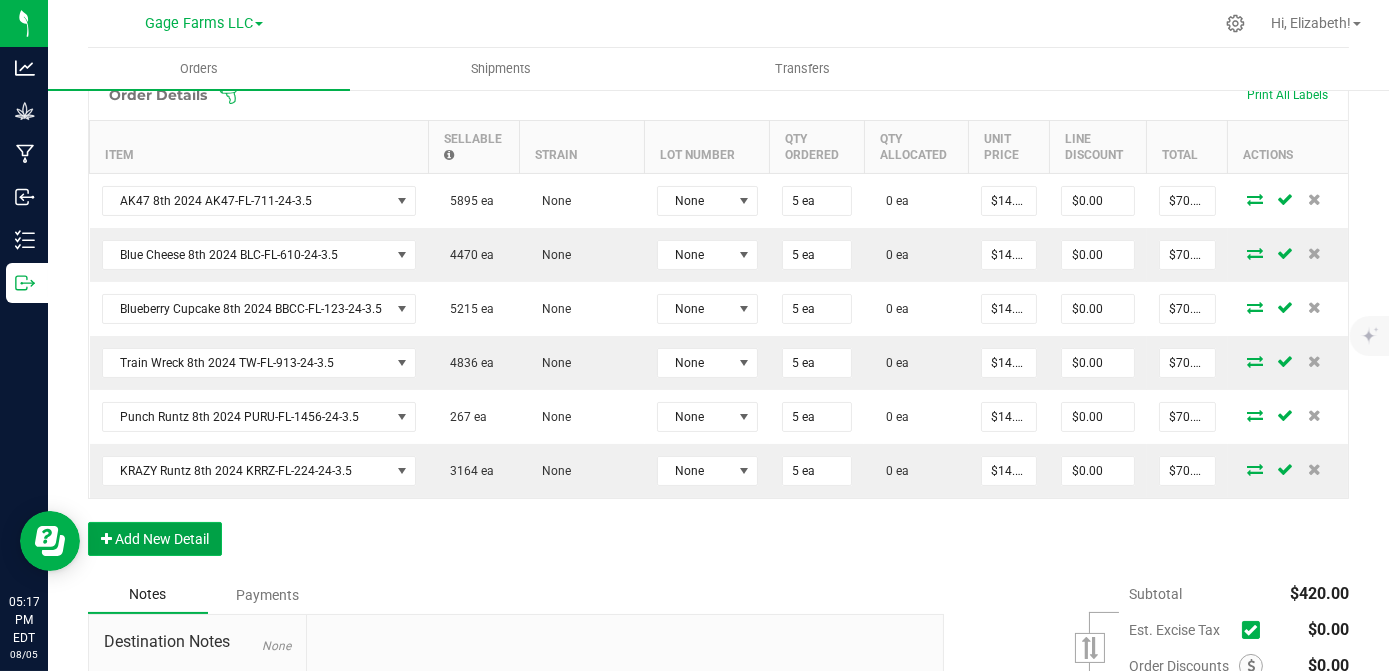 click on "Add New Detail" at bounding box center (155, 539) 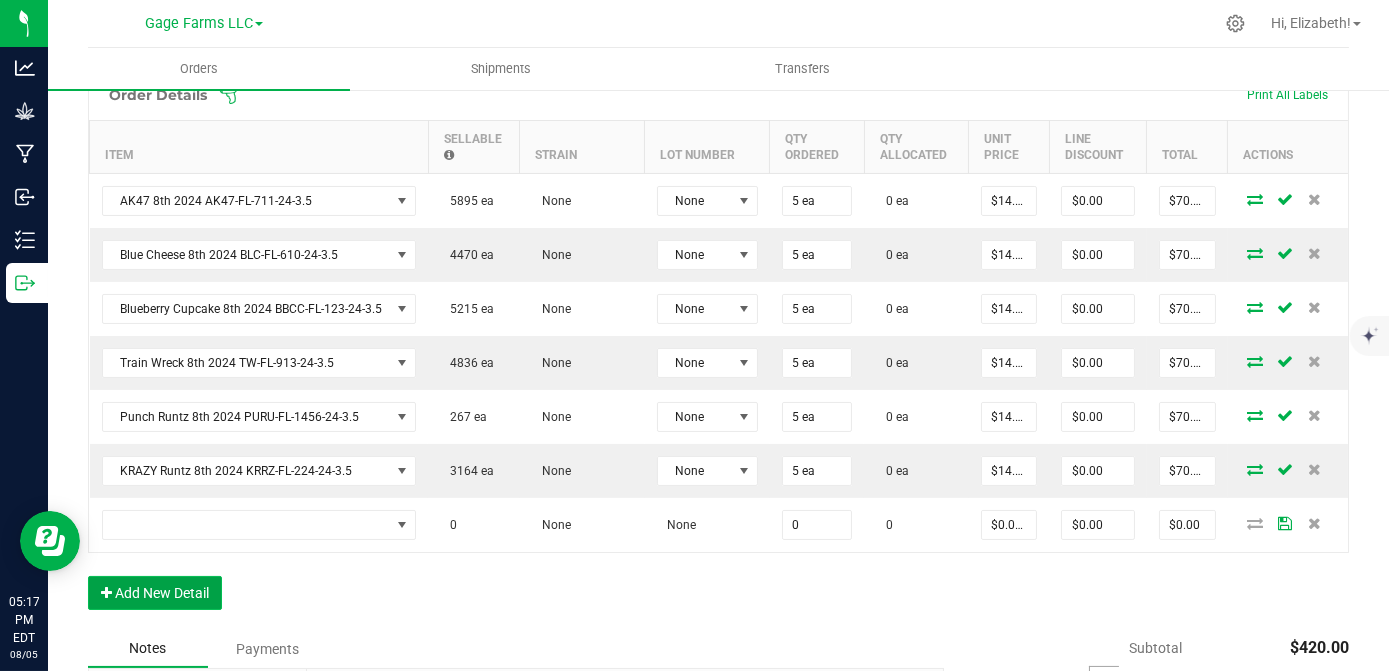 click on "Add New Detail" at bounding box center (155, 593) 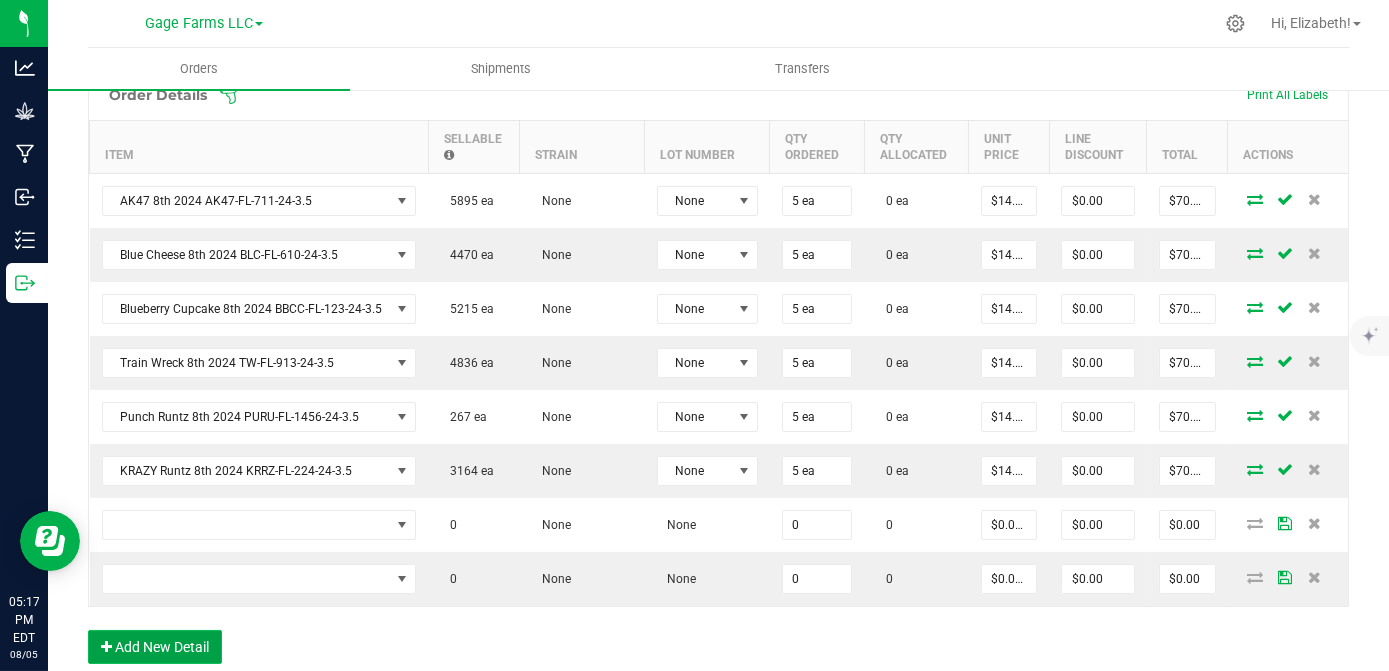 click on "Add New Detail" at bounding box center (155, 647) 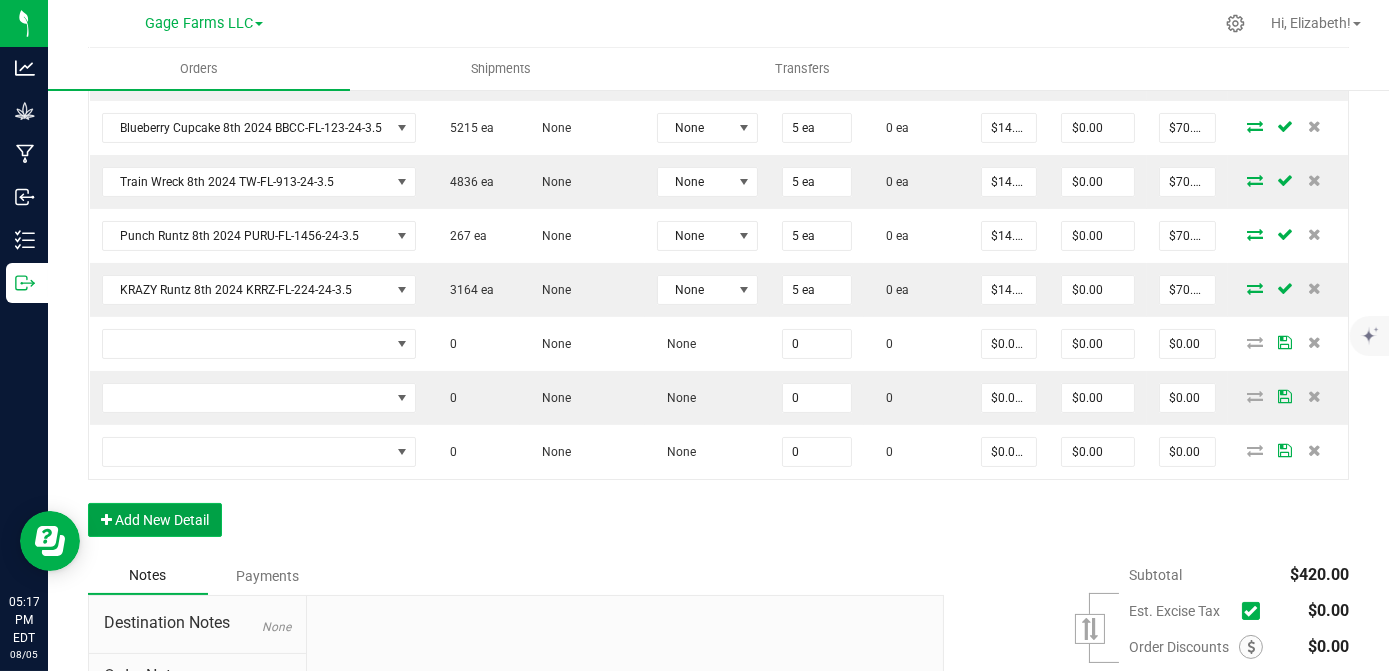 scroll, scrollTop: 727, scrollLeft: 0, axis: vertical 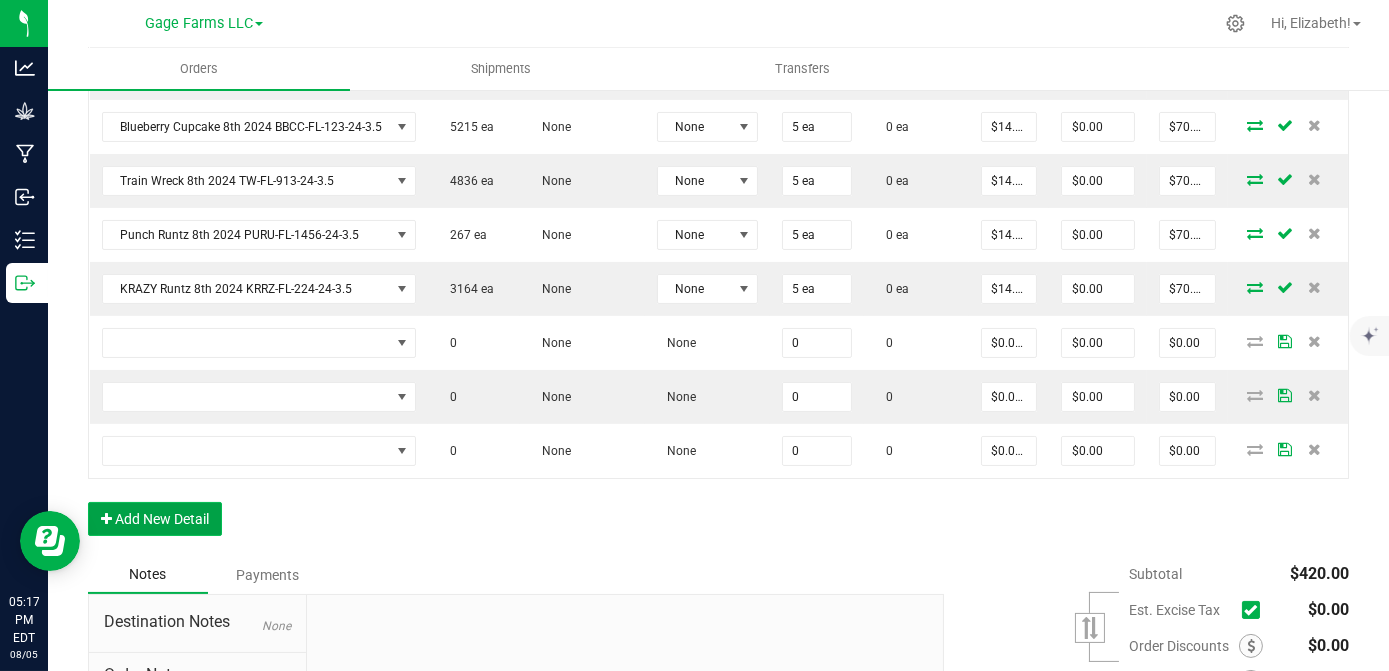 click on "Add New Detail" at bounding box center [155, 519] 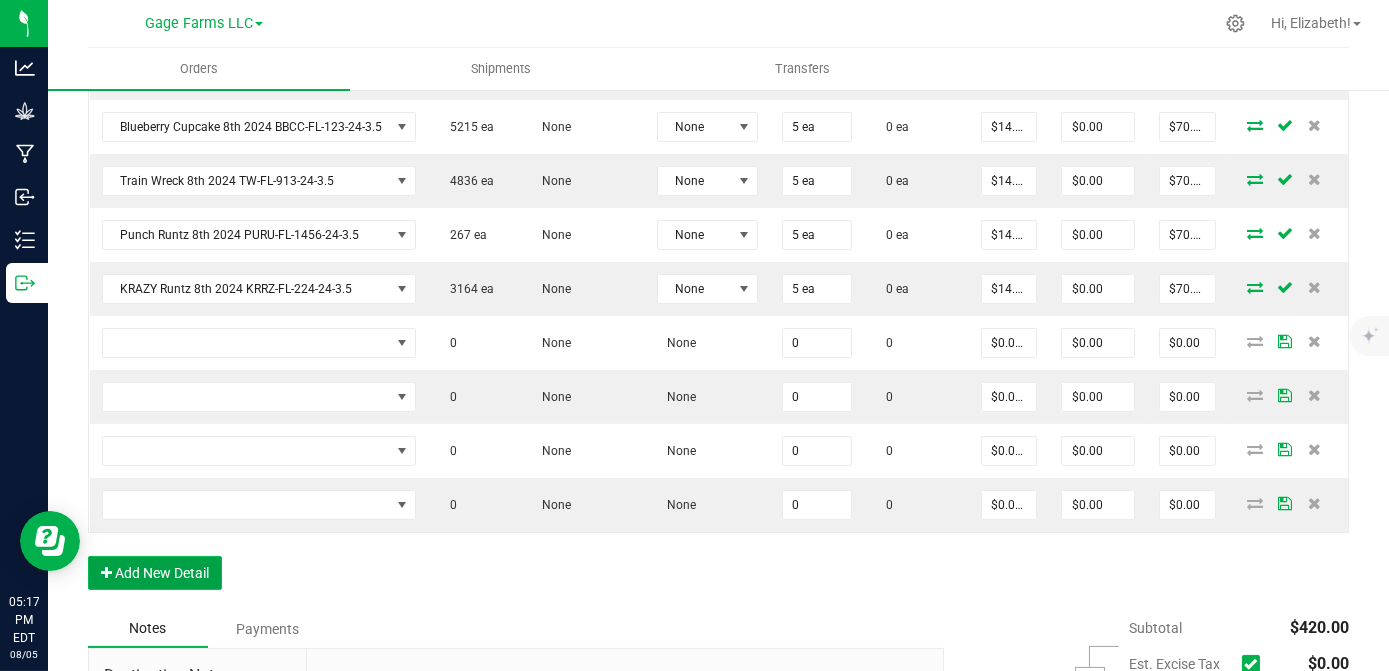 click on "Add New Detail" at bounding box center (155, 573) 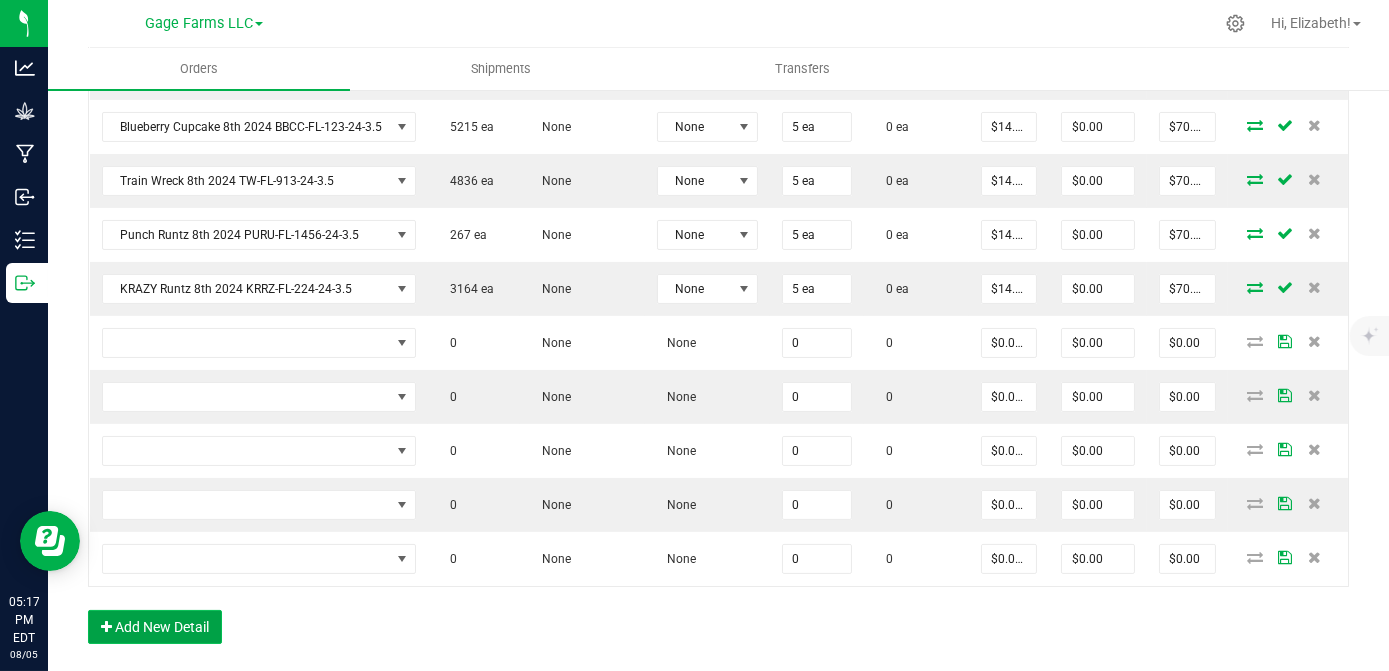 click on "Add New Detail" at bounding box center [155, 627] 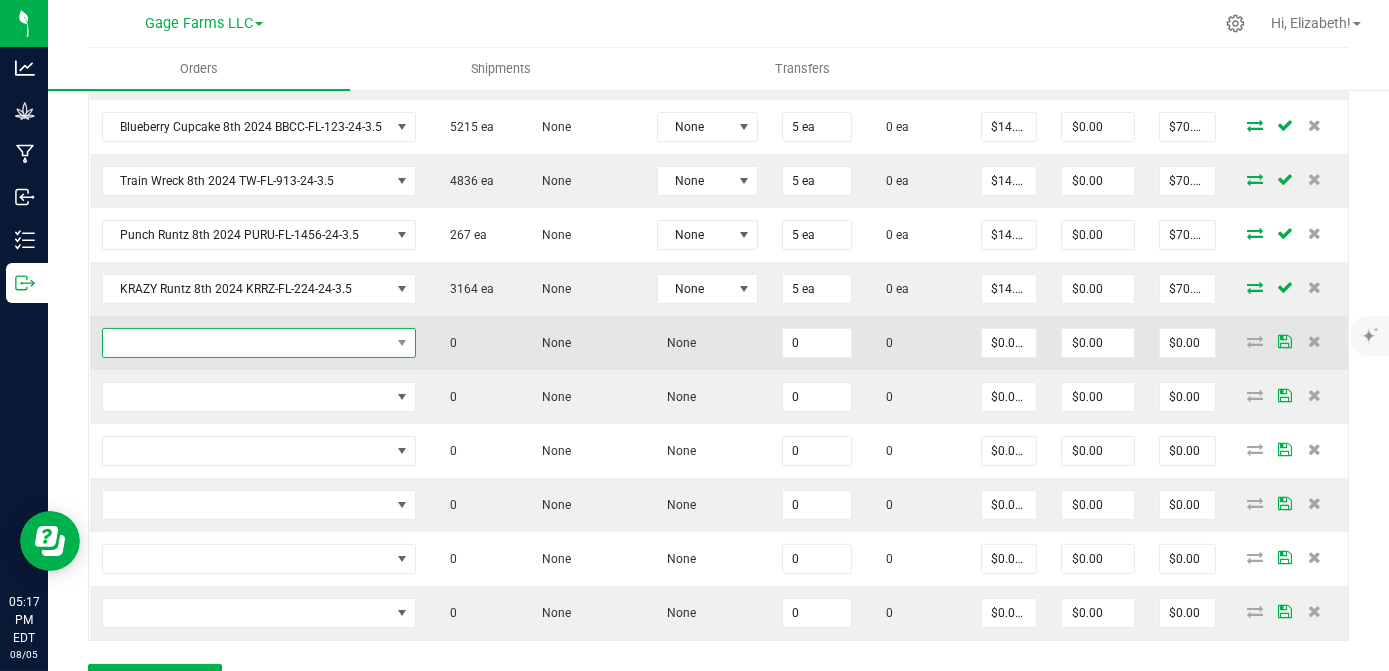 click at bounding box center [247, 343] 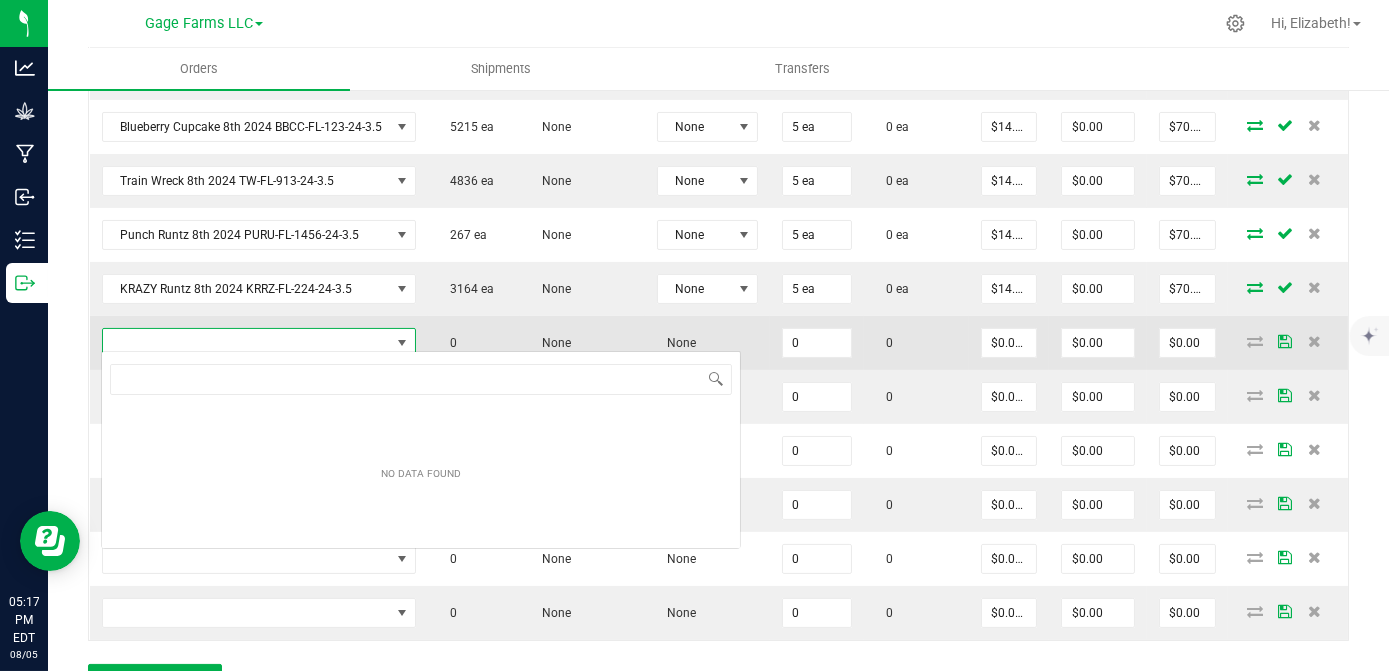 scroll, scrollTop: 99970, scrollLeft: 99688, axis: both 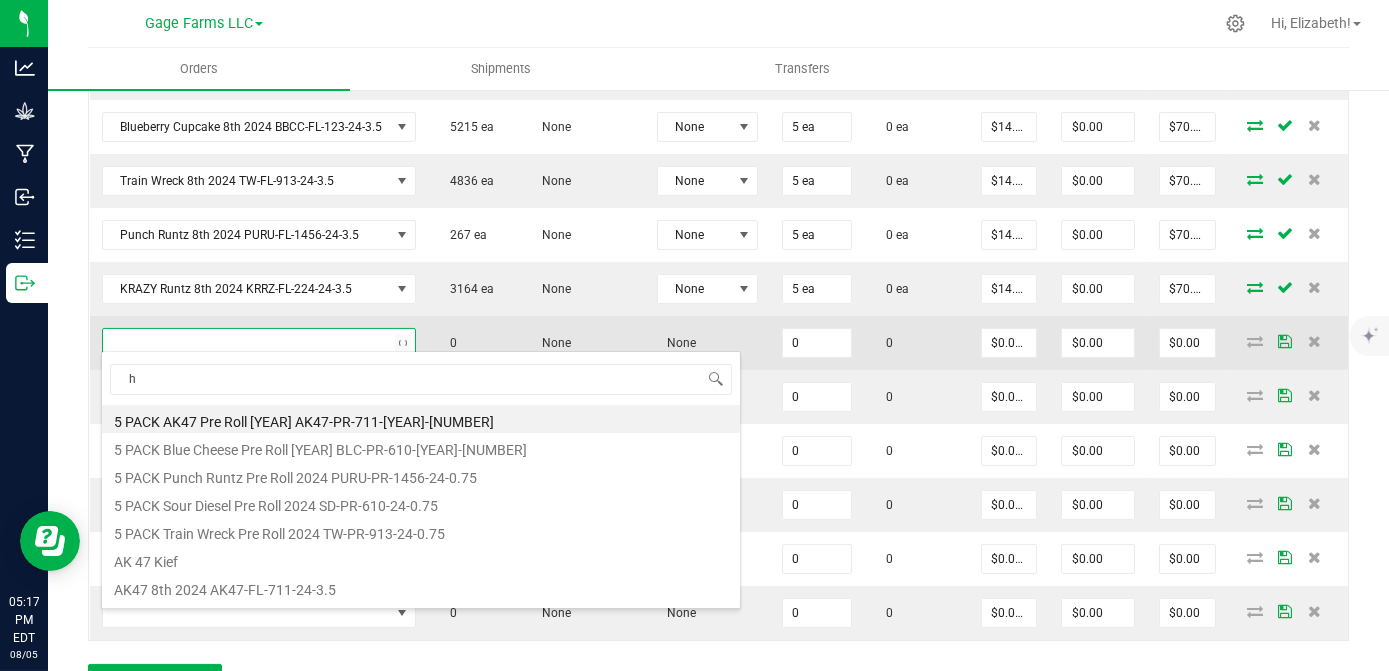 type on "he" 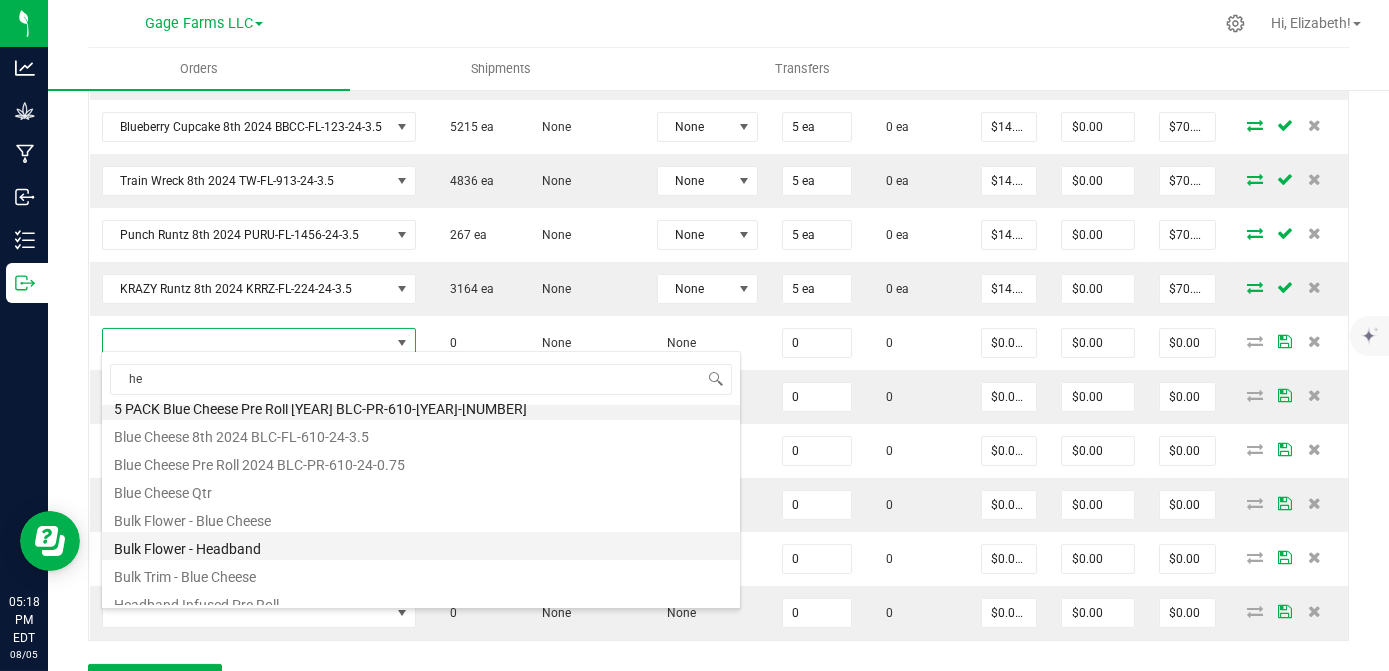 scroll, scrollTop: 24, scrollLeft: 0, axis: vertical 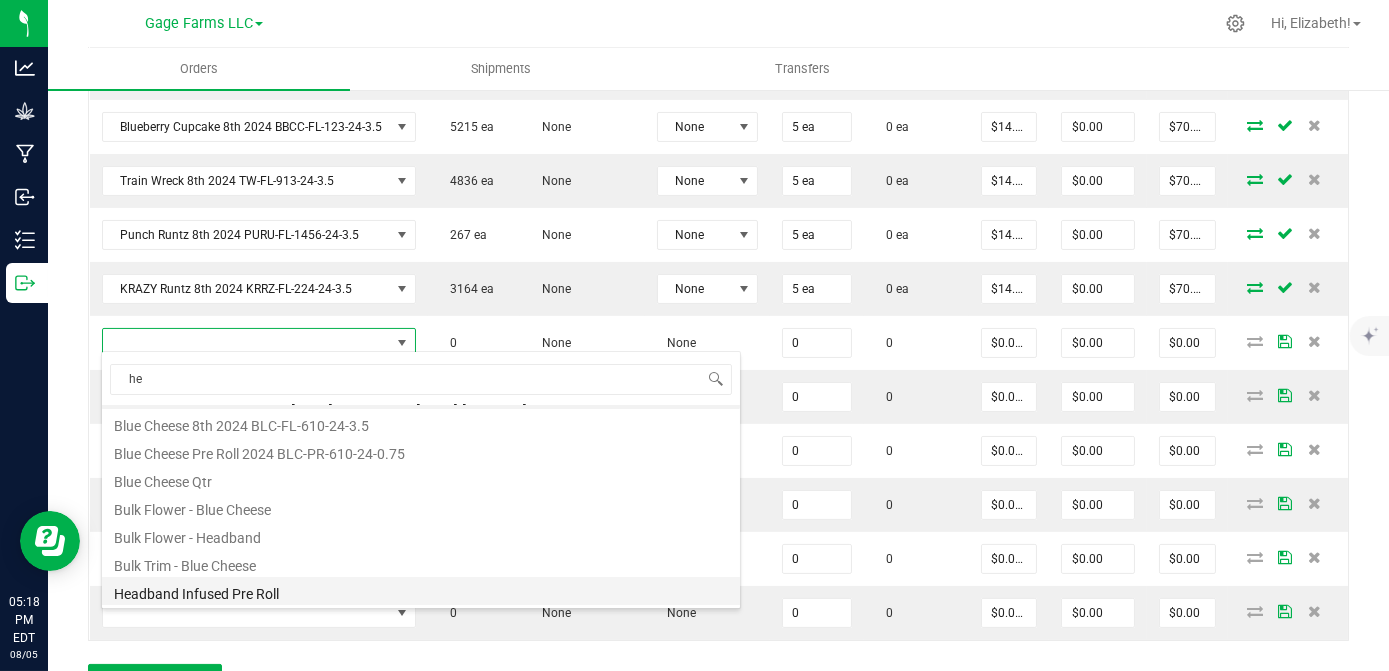 click on "Headband Infused Pre Roll" at bounding box center (421, 591) 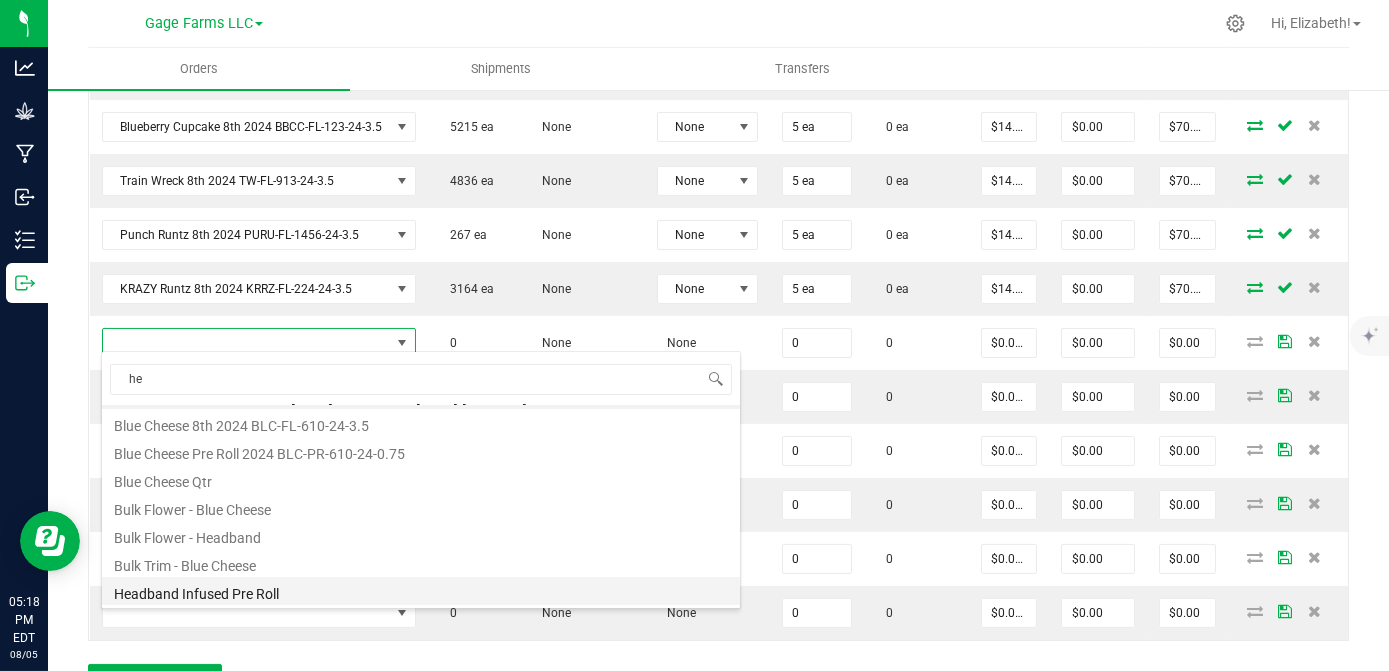 type on "0 ea" 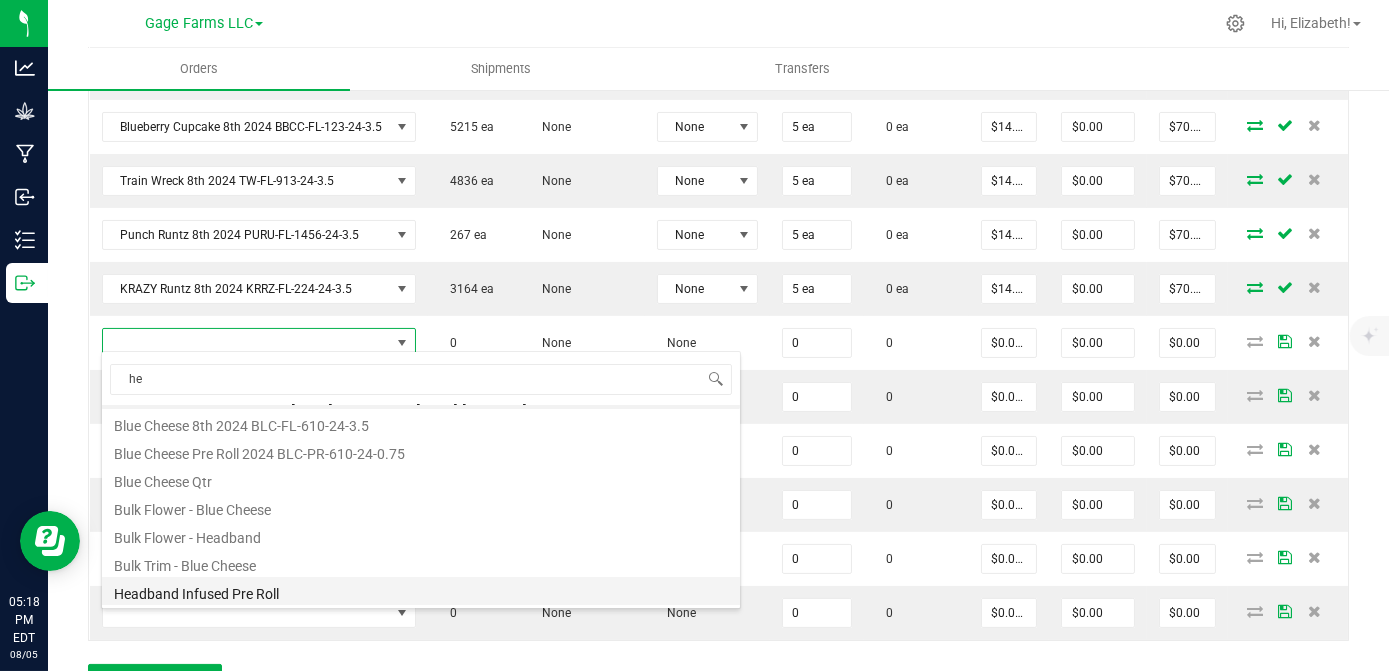 type on "$5.00000" 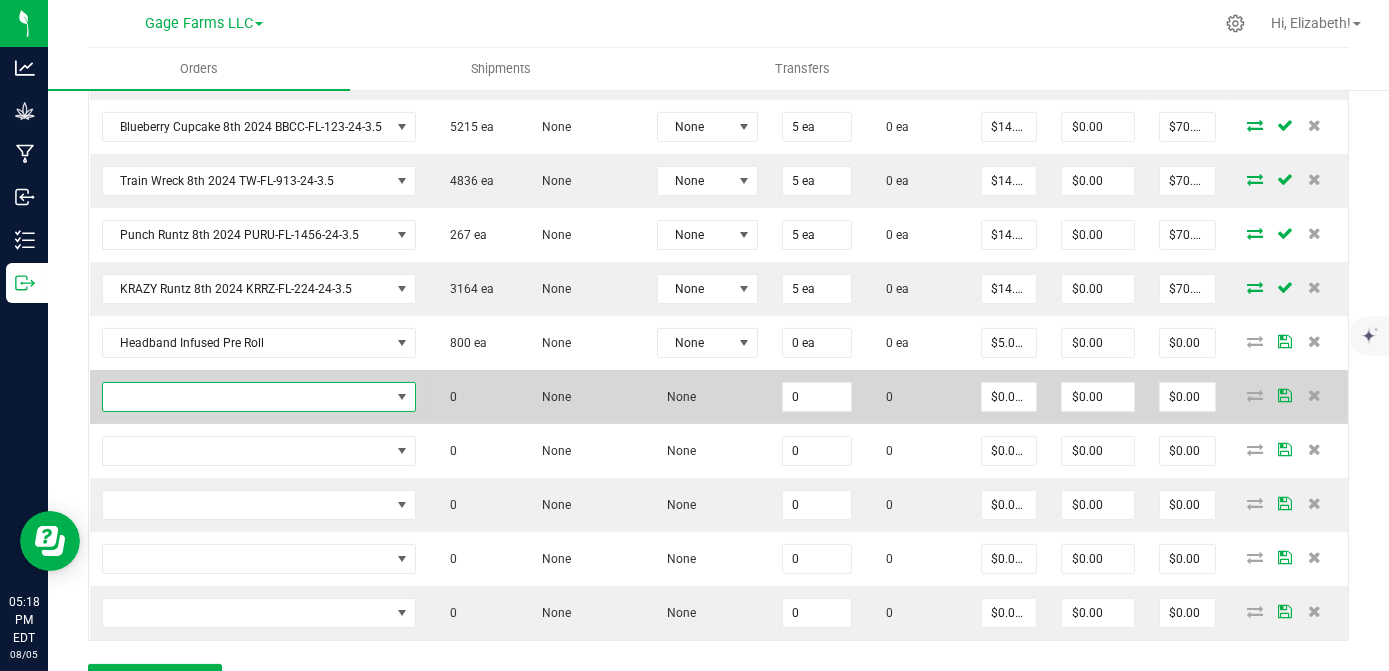 click at bounding box center [247, 397] 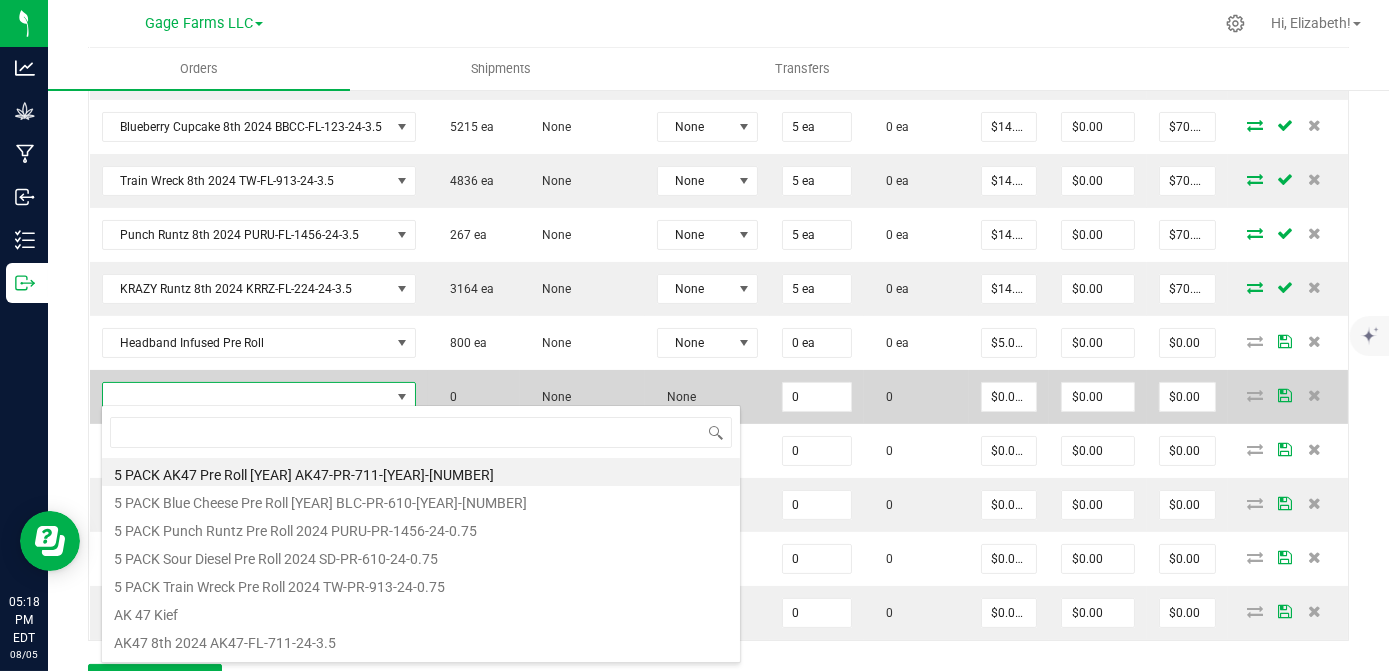 scroll, scrollTop: 99970, scrollLeft: 99688, axis: both 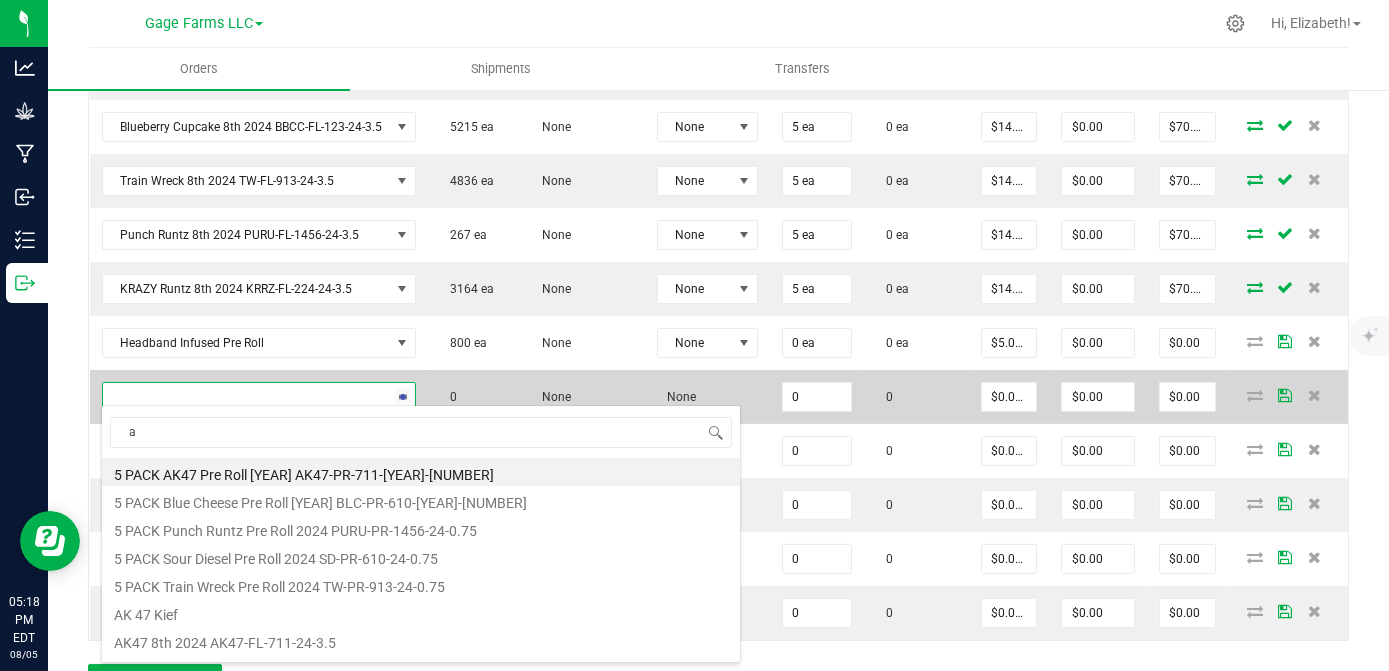 type on "ak" 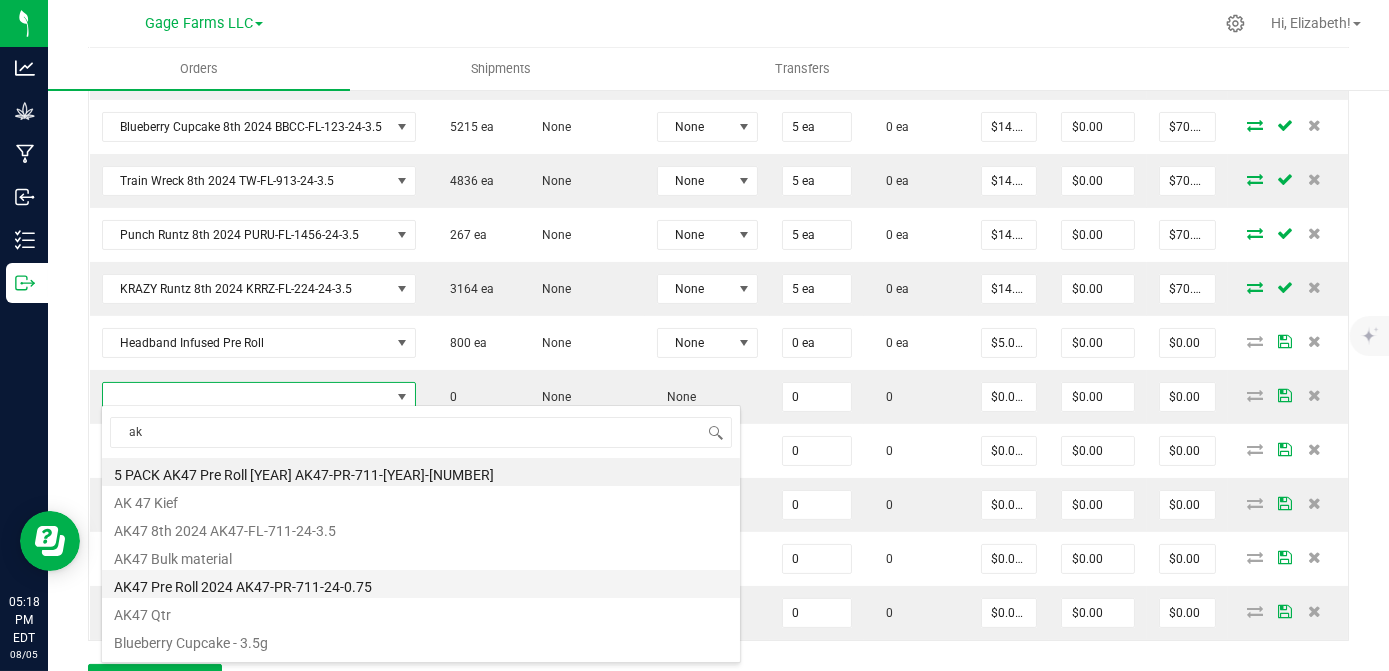 click on "AK47 Pre Roll 2024 AK47-PR-711-24-0.75" at bounding box center [421, 584] 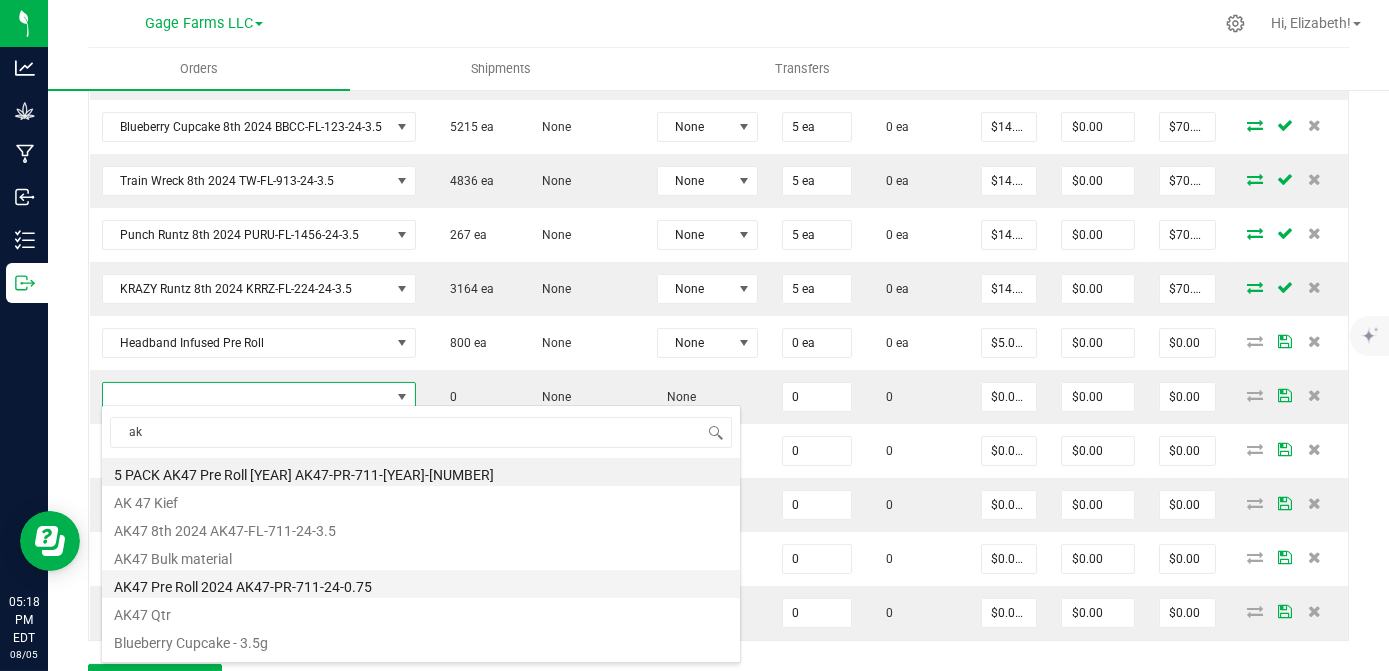 type on "0 ea" 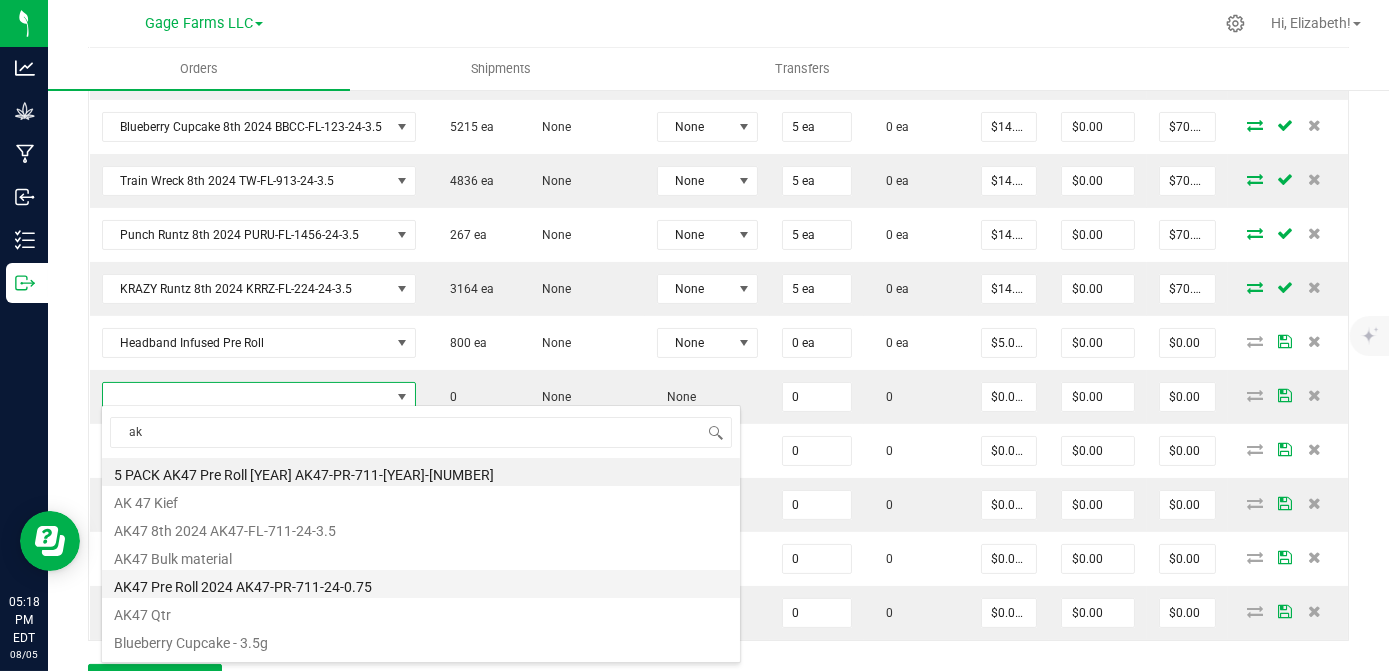 type on "$5.00000" 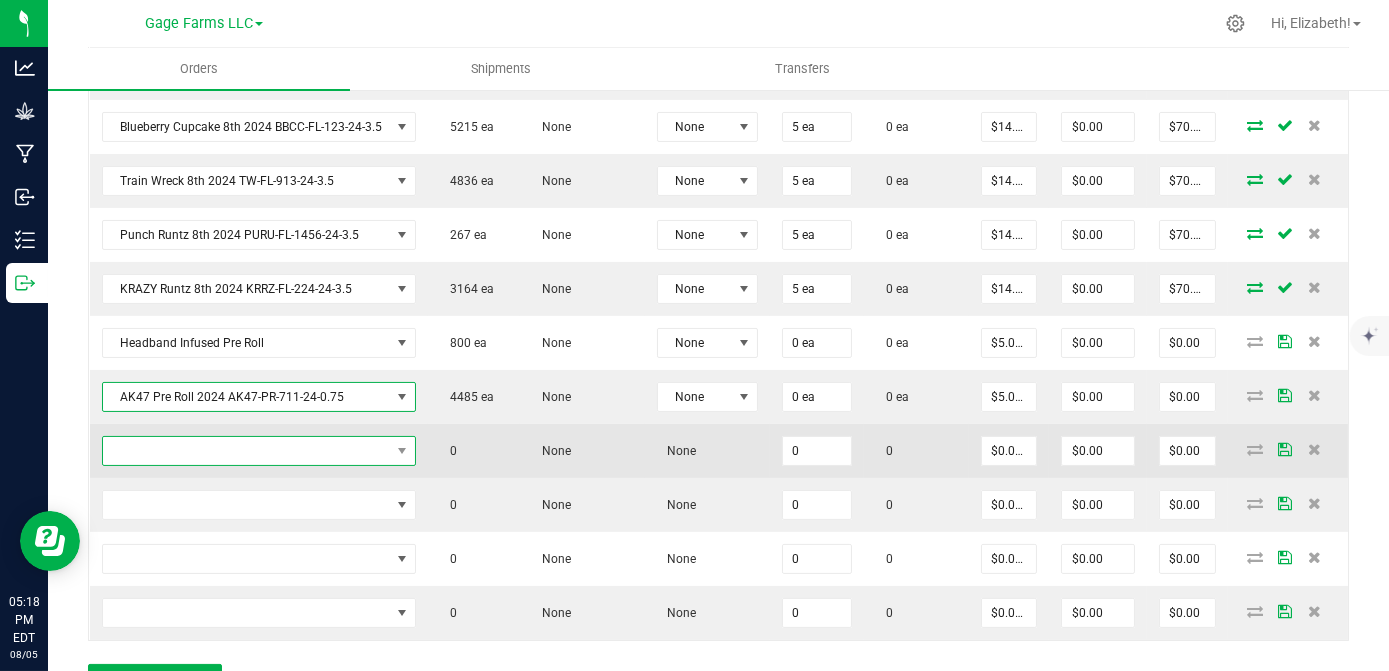 click at bounding box center (247, 451) 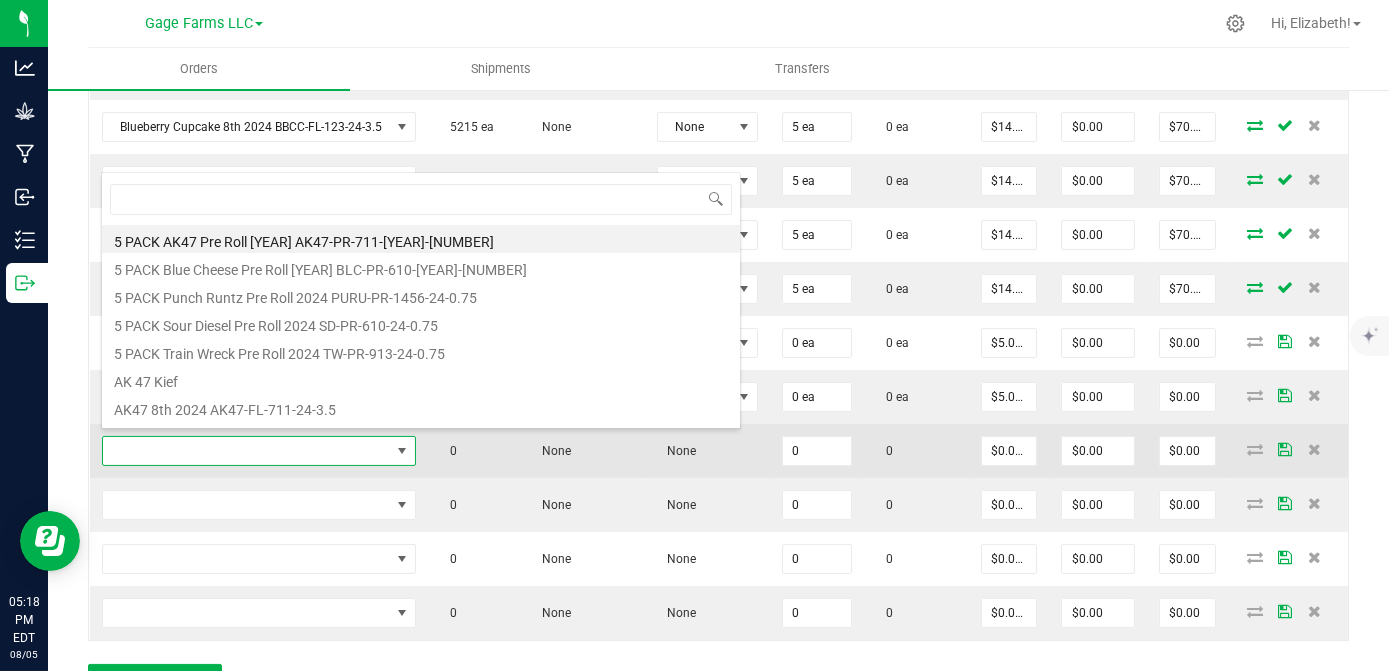 scroll, scrollTop: 99970, scrollLeft: 99688, axis: both 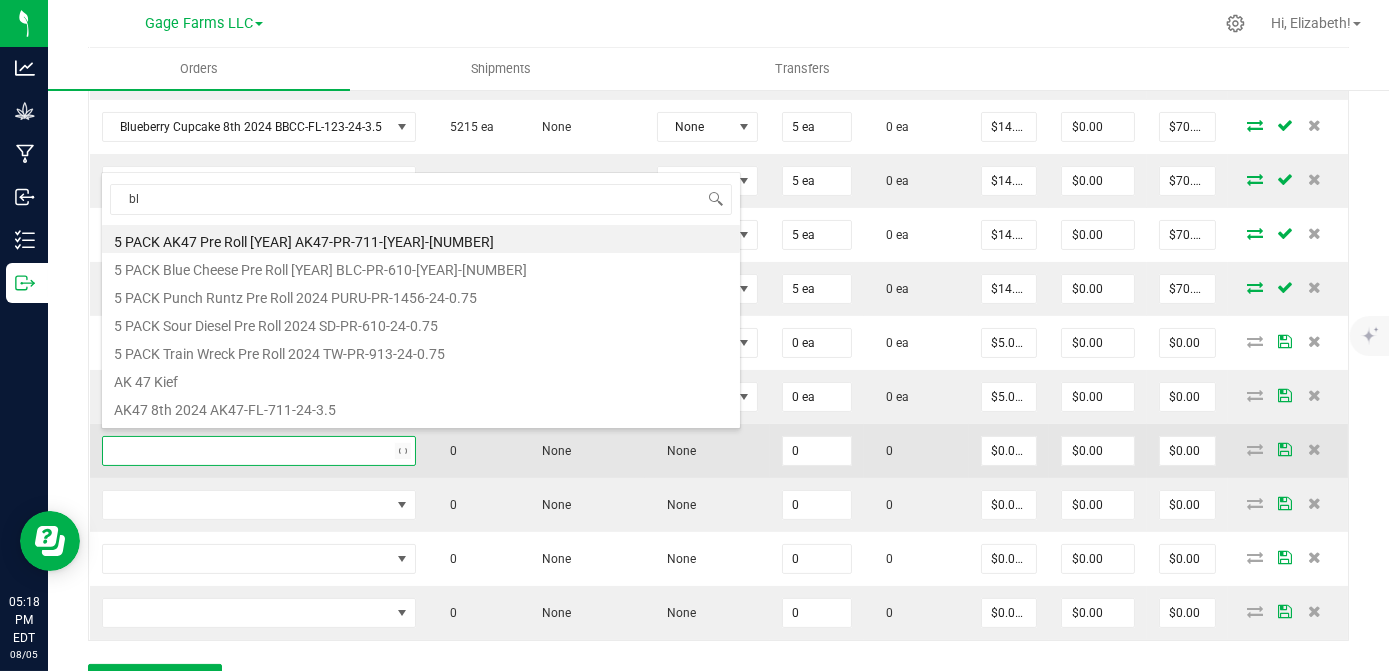 type on "blc" 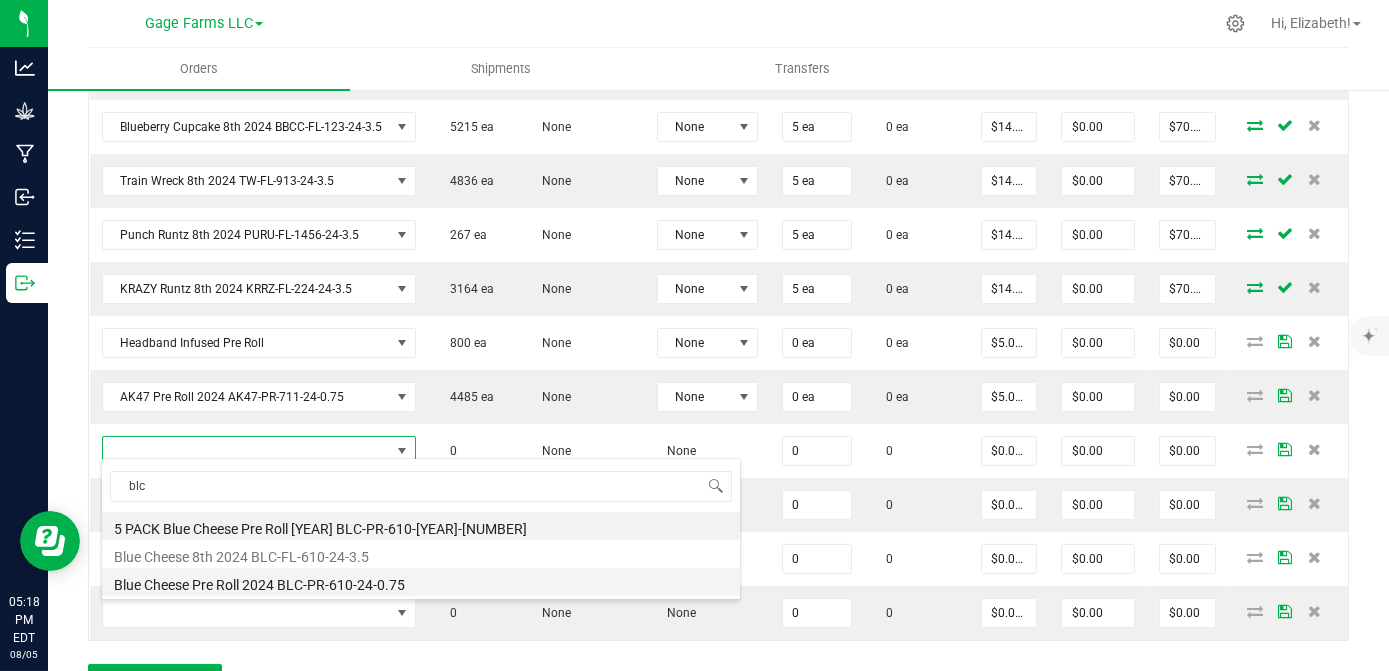 click on "Blue Cheese Pre Roll 2024 BLC-PR-610-24-0.75" at bounding box center (421, 582) 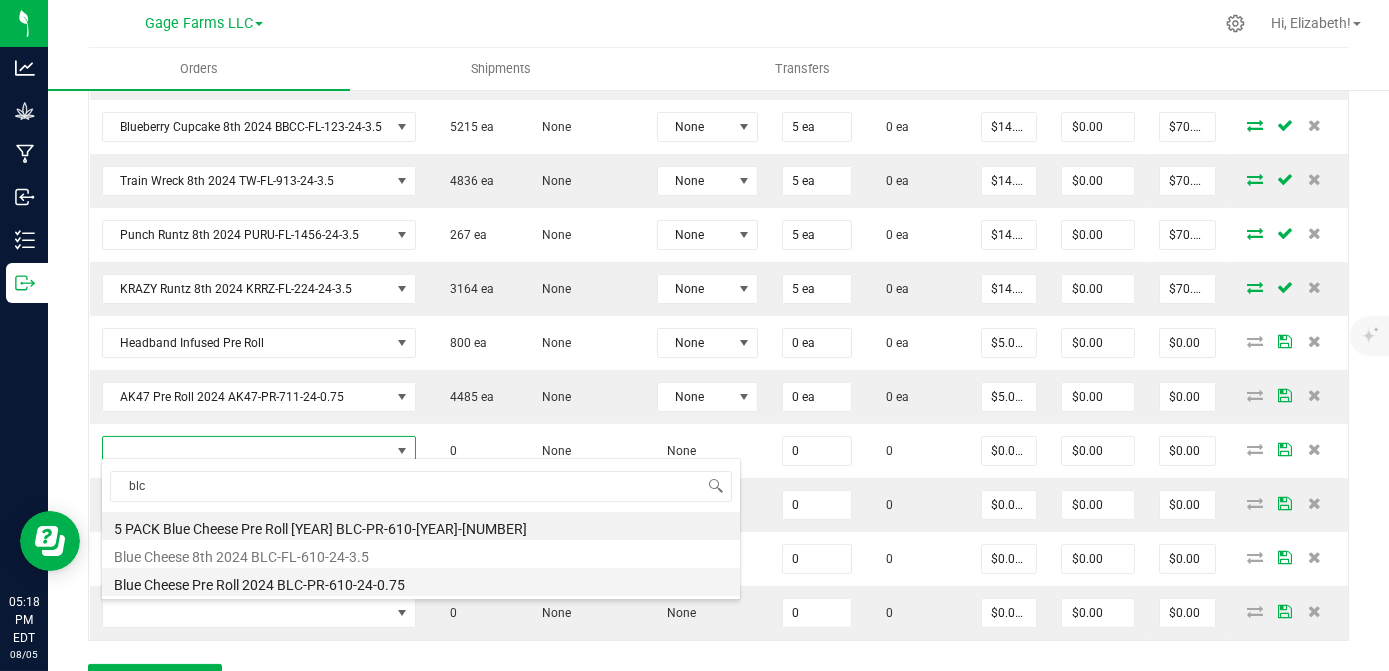 type on "0 ea" 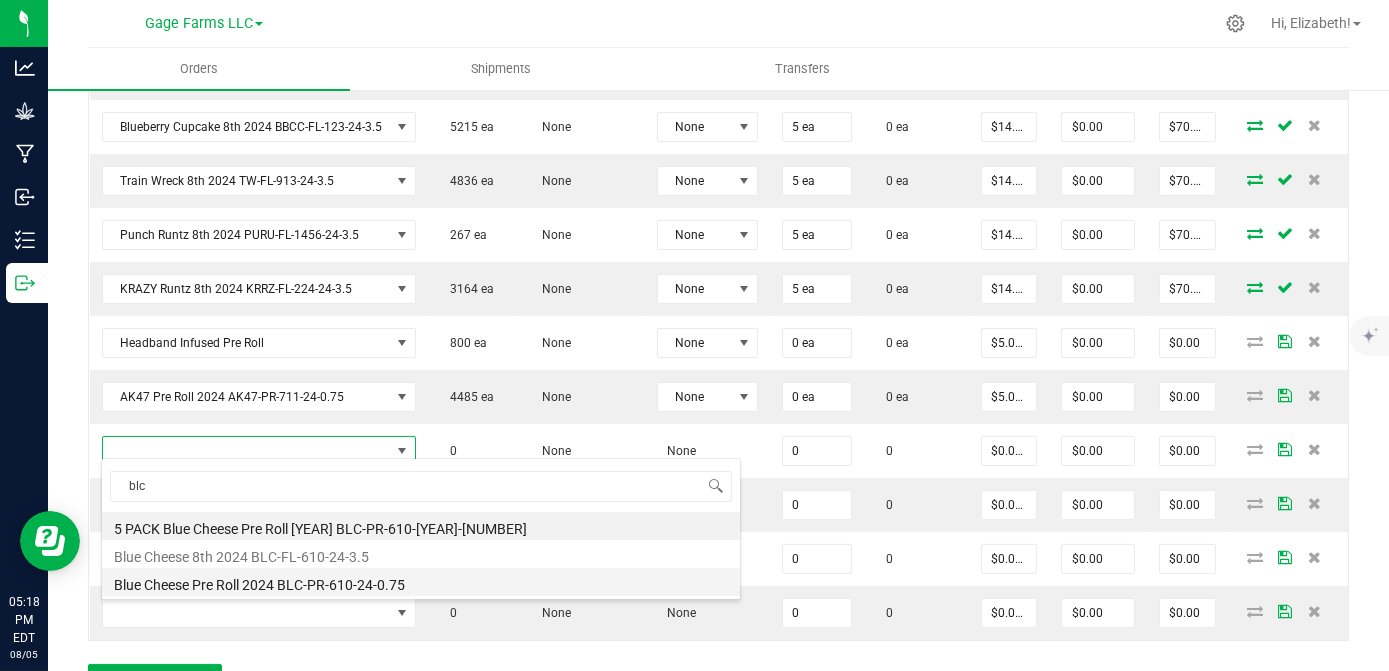 type on "$5.00000" 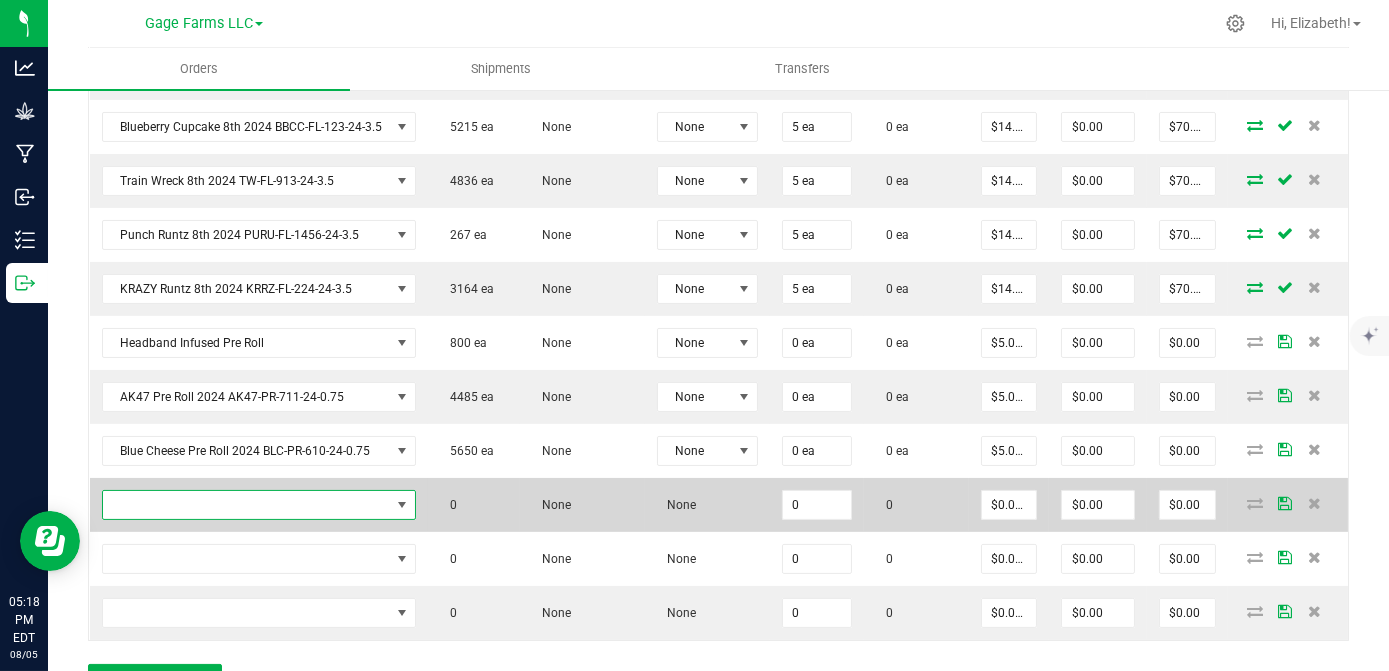 click at bounding box center (247, 505) 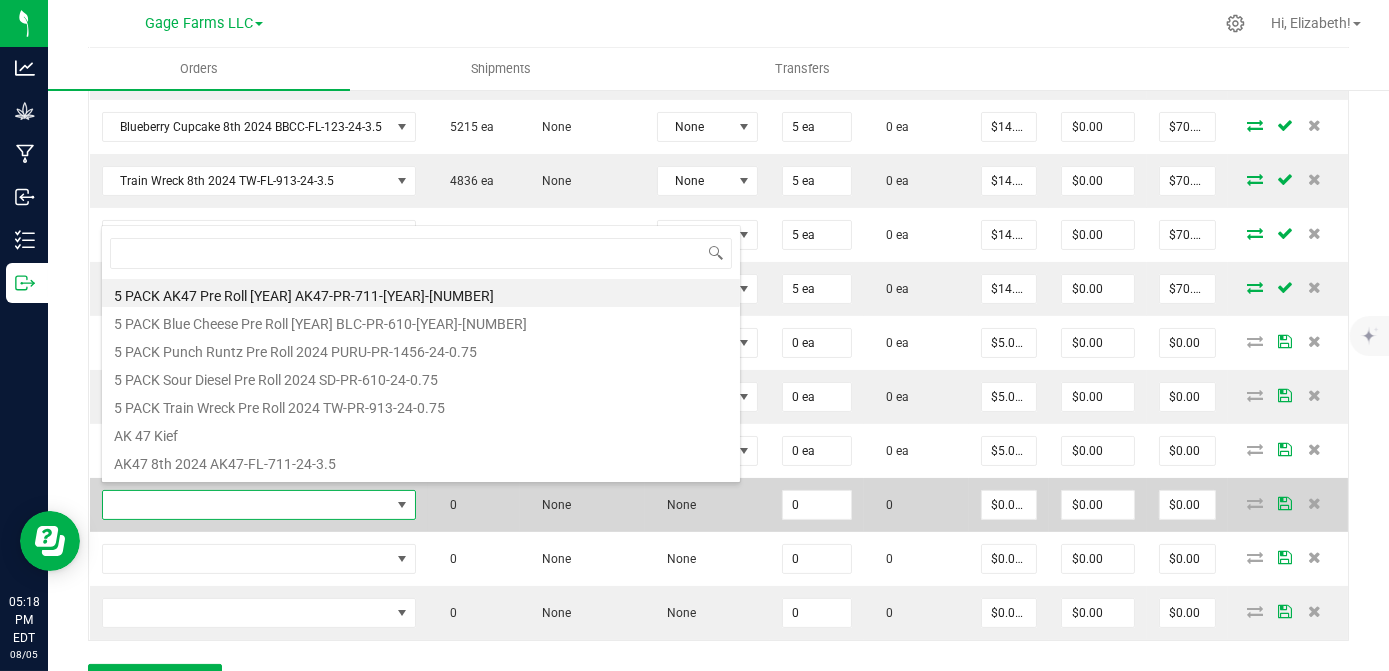 scroll, scrollTop: 99970, scrollLeft: 99688, axis: both 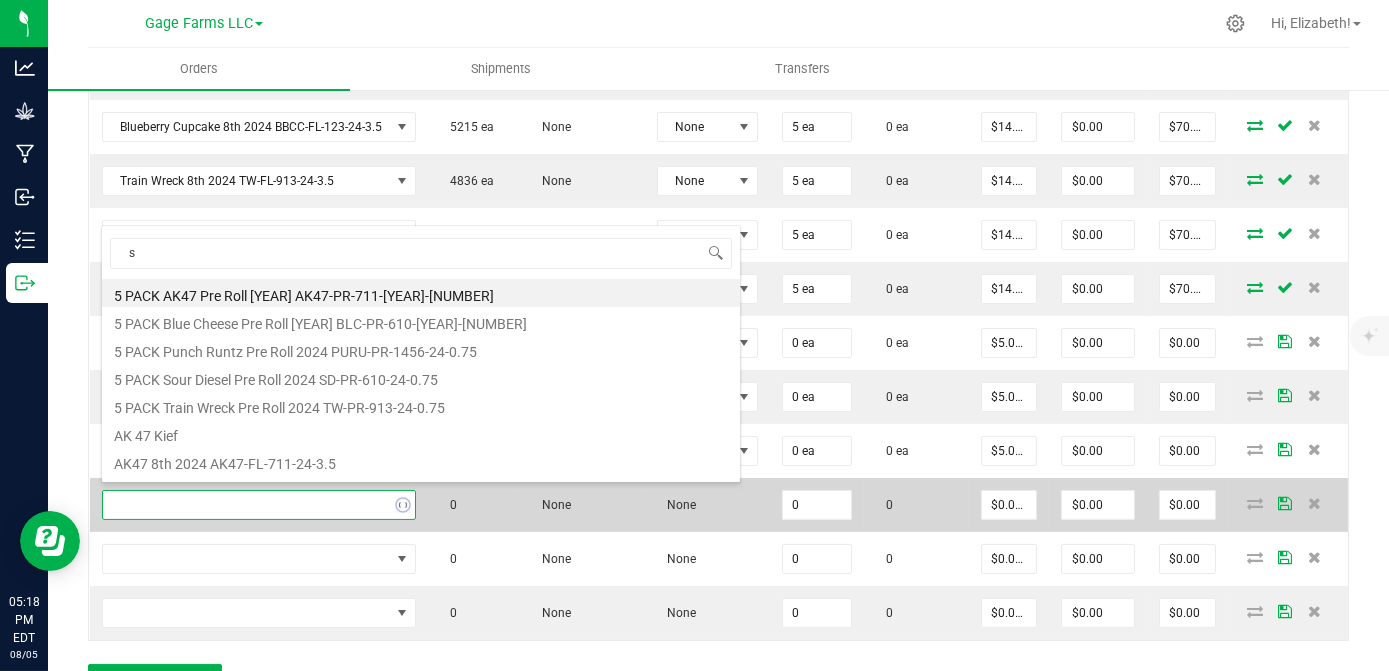type on "sd" 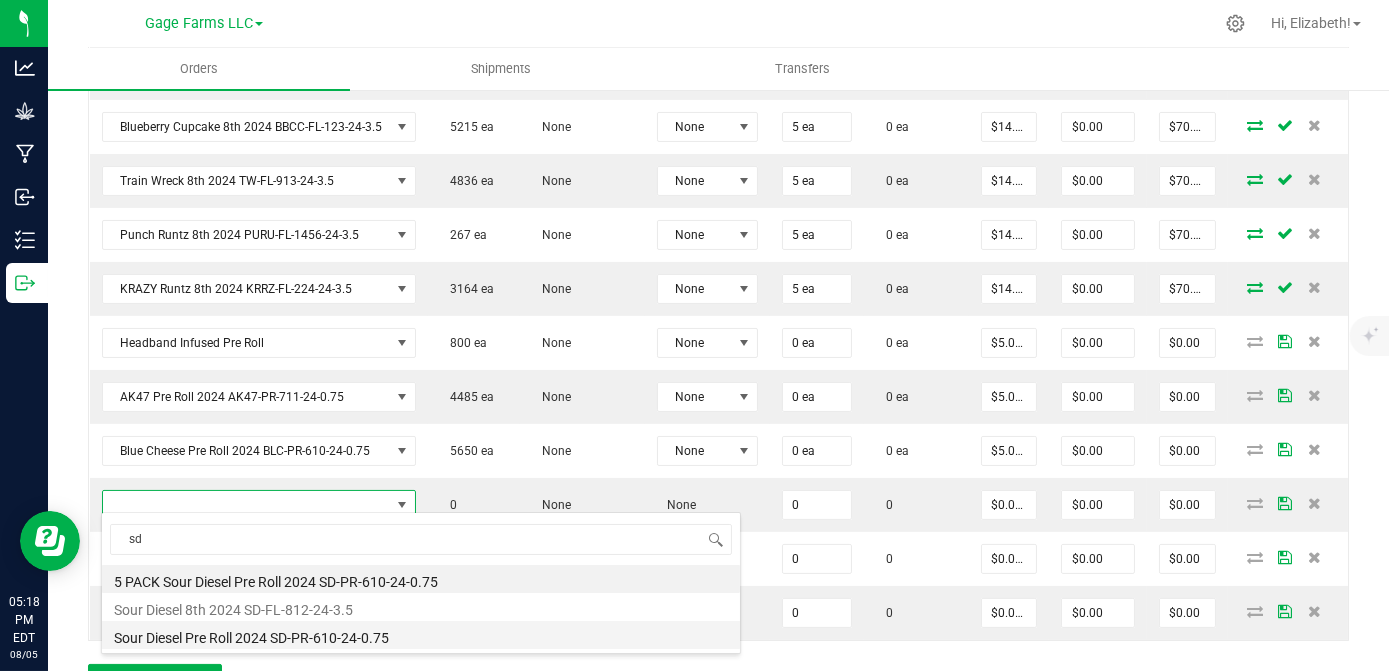 click on "Sour Diesel Pre Roll 2024 SD-PR-610-24-0.75" at bounding box center [421, 635] 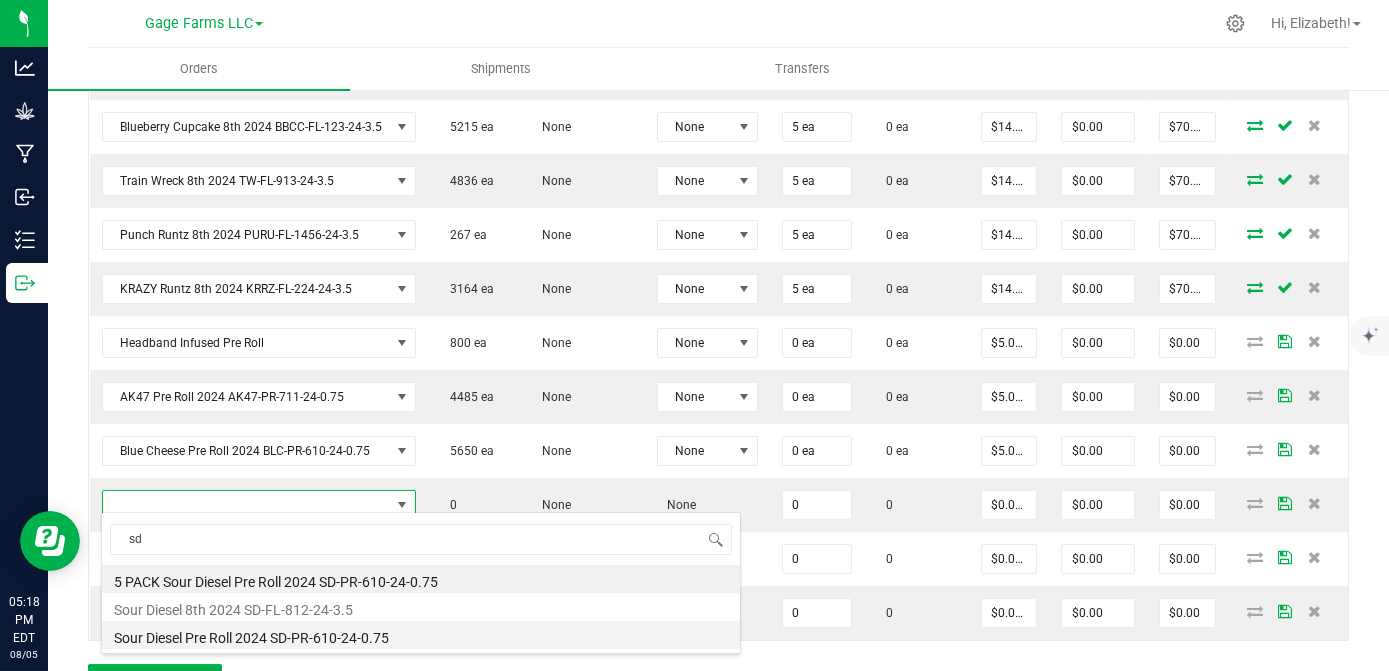 type on "0 ea" 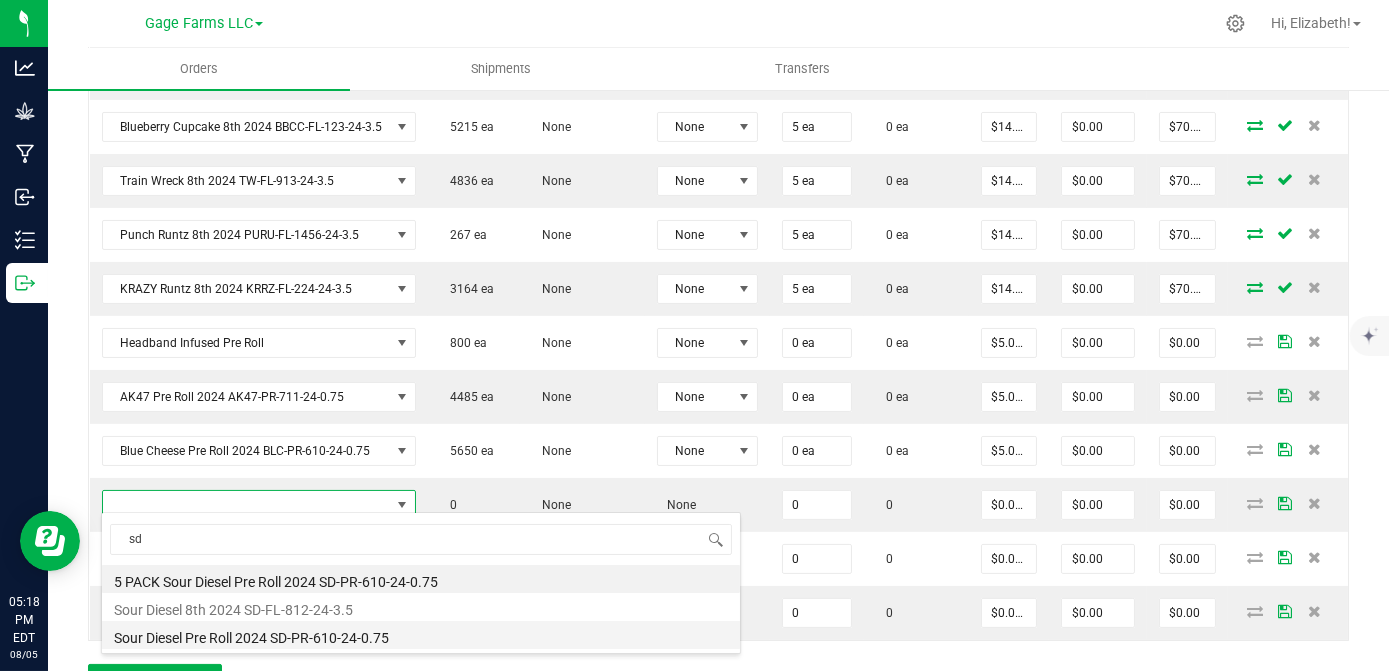 type on "$5.00000" 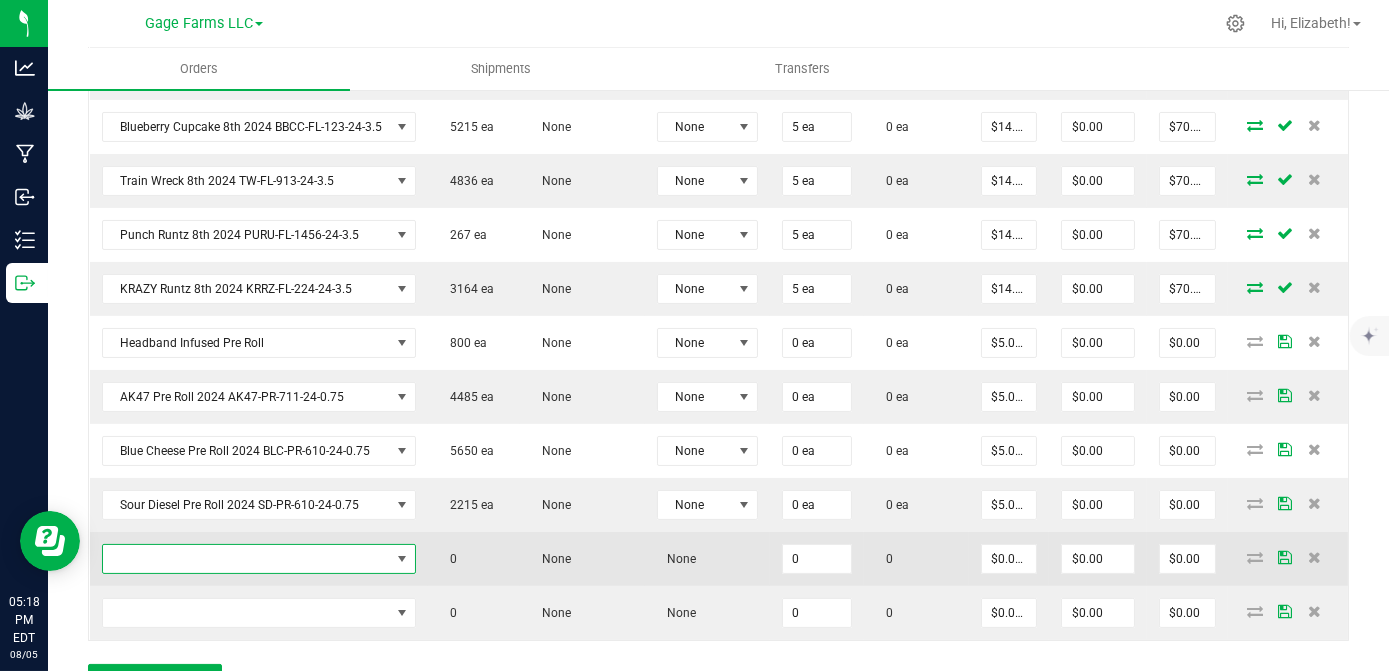 click at bounding box center [247, 559] 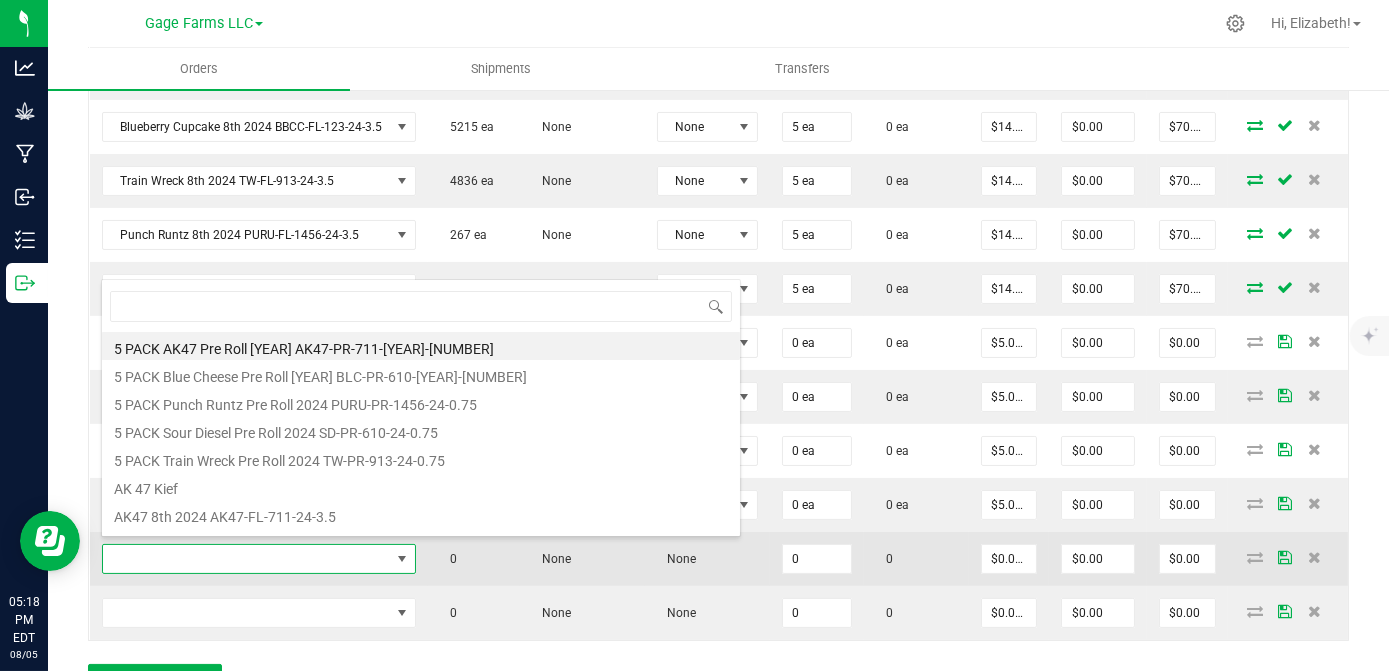 scroll, scrollTop: 99970, scrollLeft: 99688, axis: both 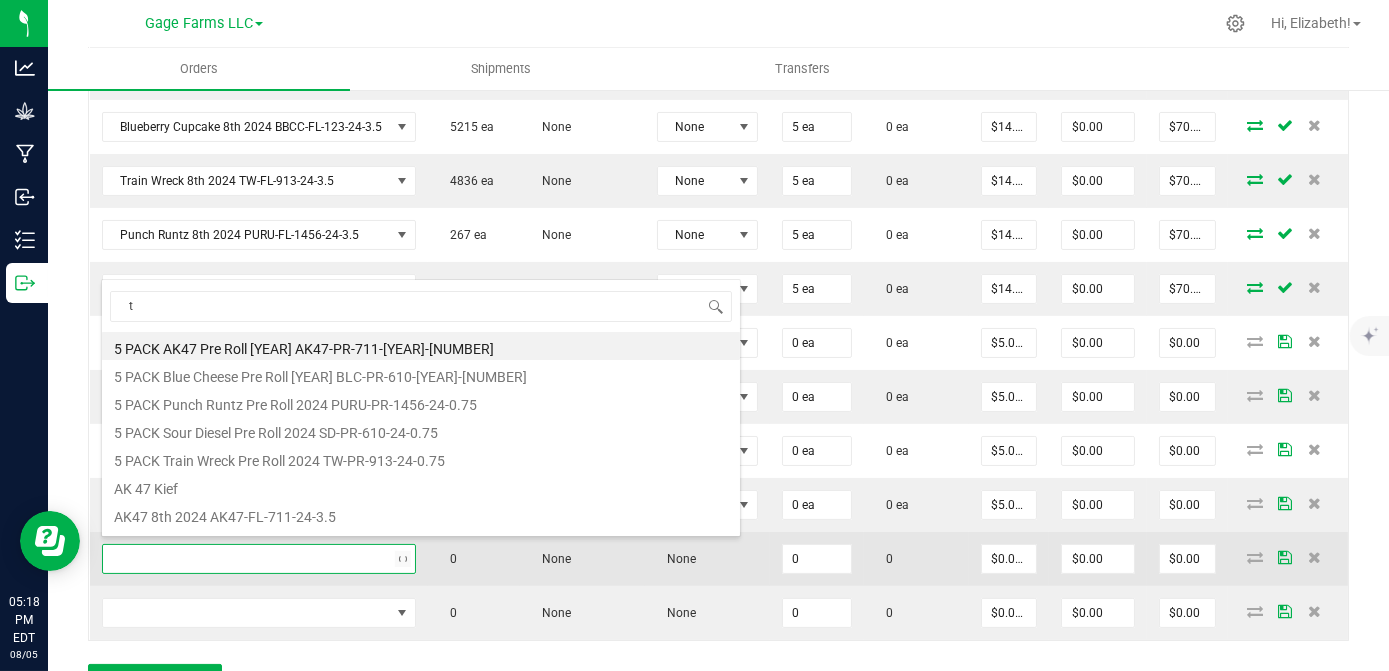 type on "tw" 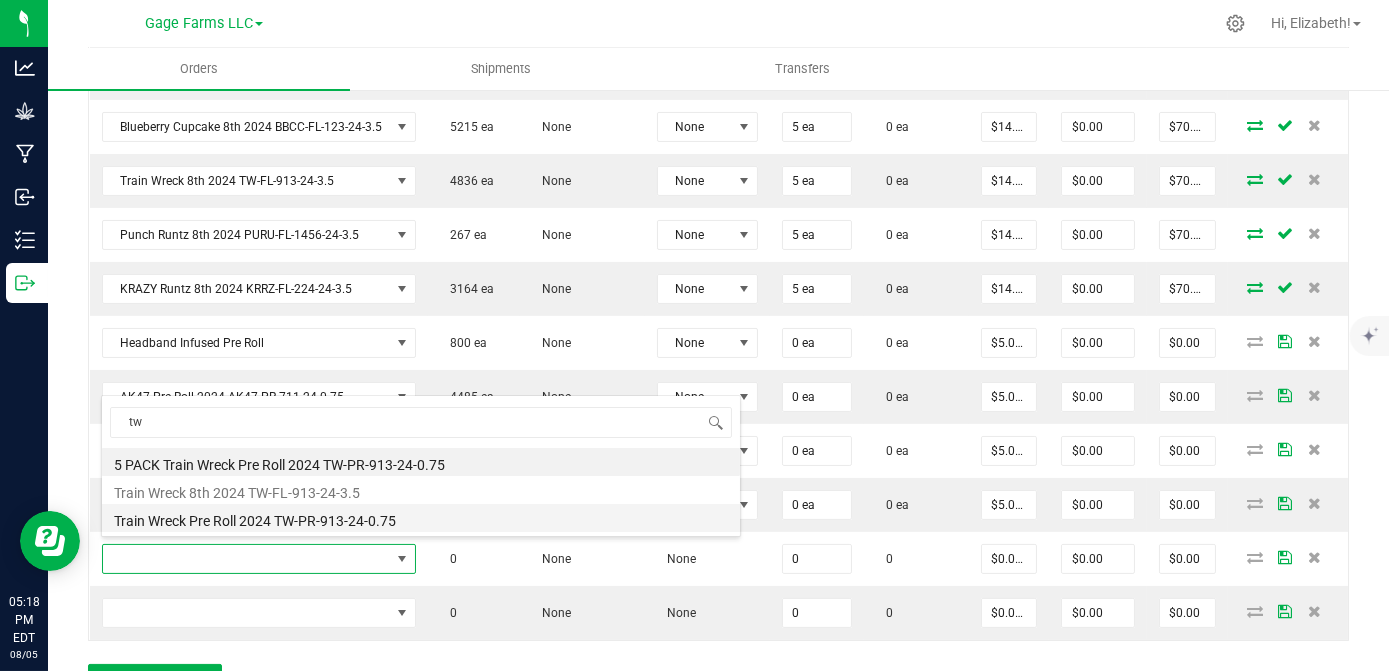 click on "Train Wreck Pre Roll 2024 TW-PR-913-24-0.75" at bounding box center (421, 518) 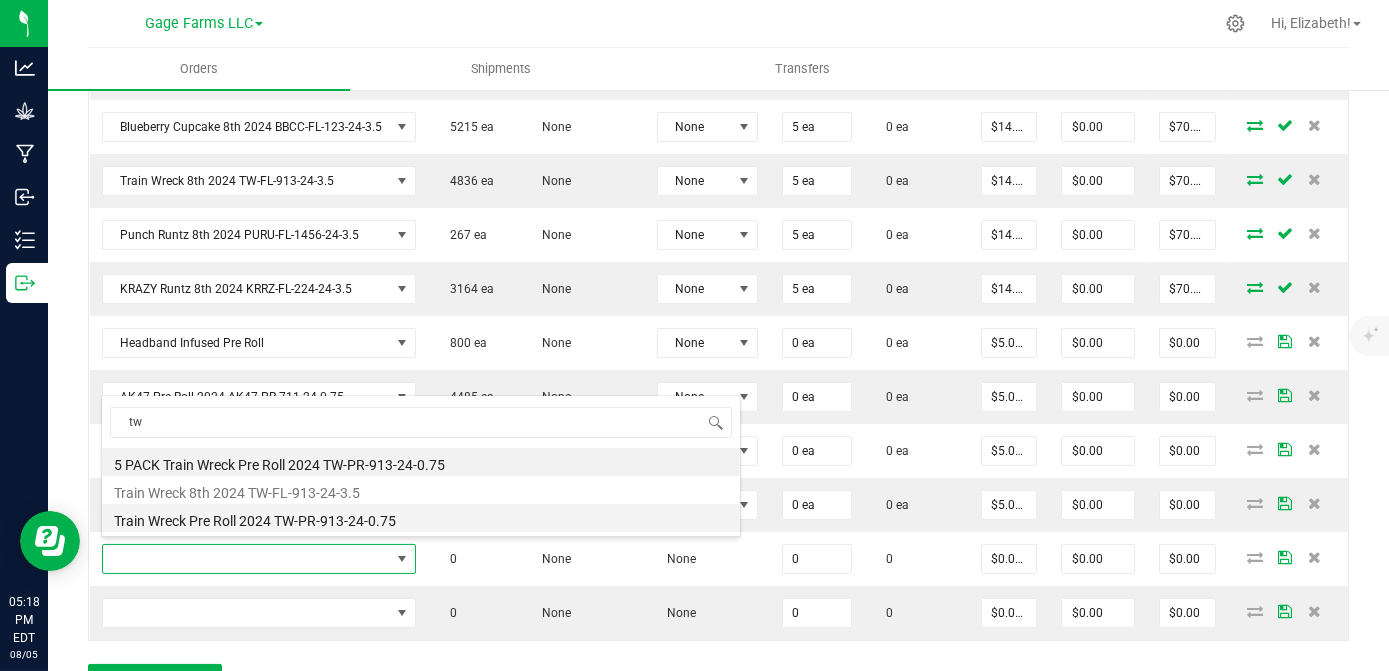 type on "0 ea" 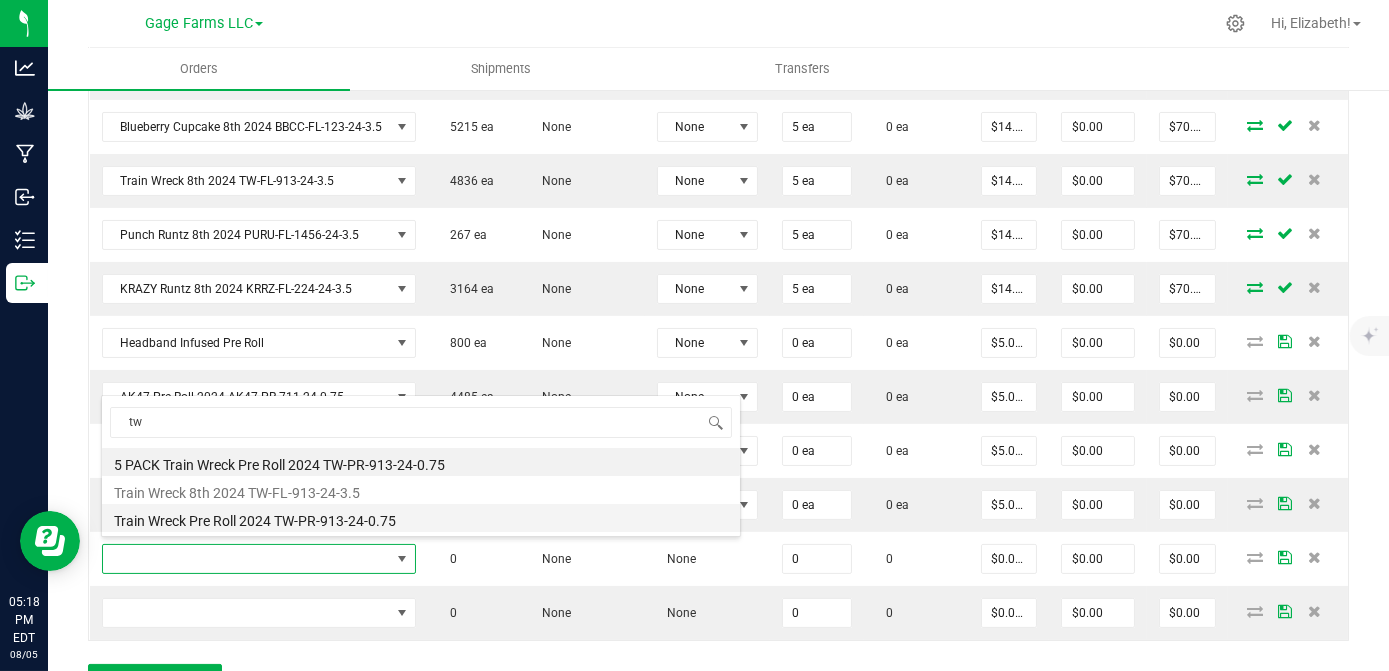 type on "$5.00000" 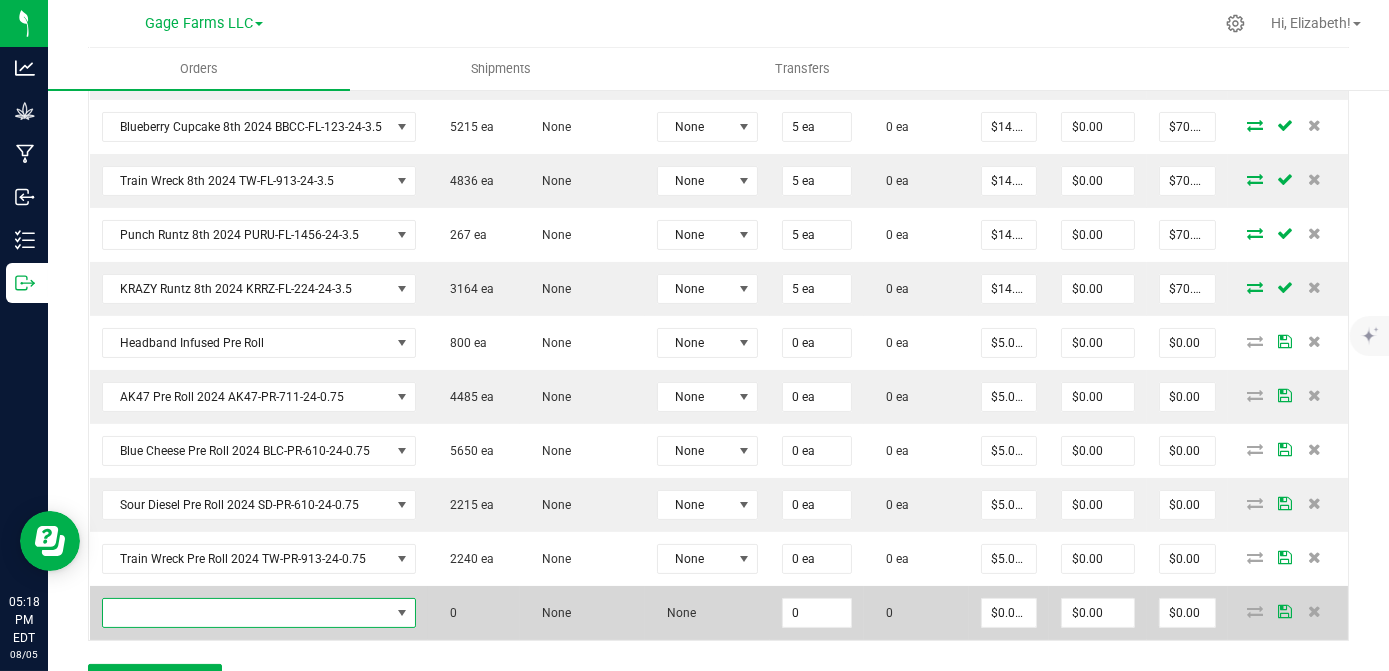 click at bounding box center (247, 613) 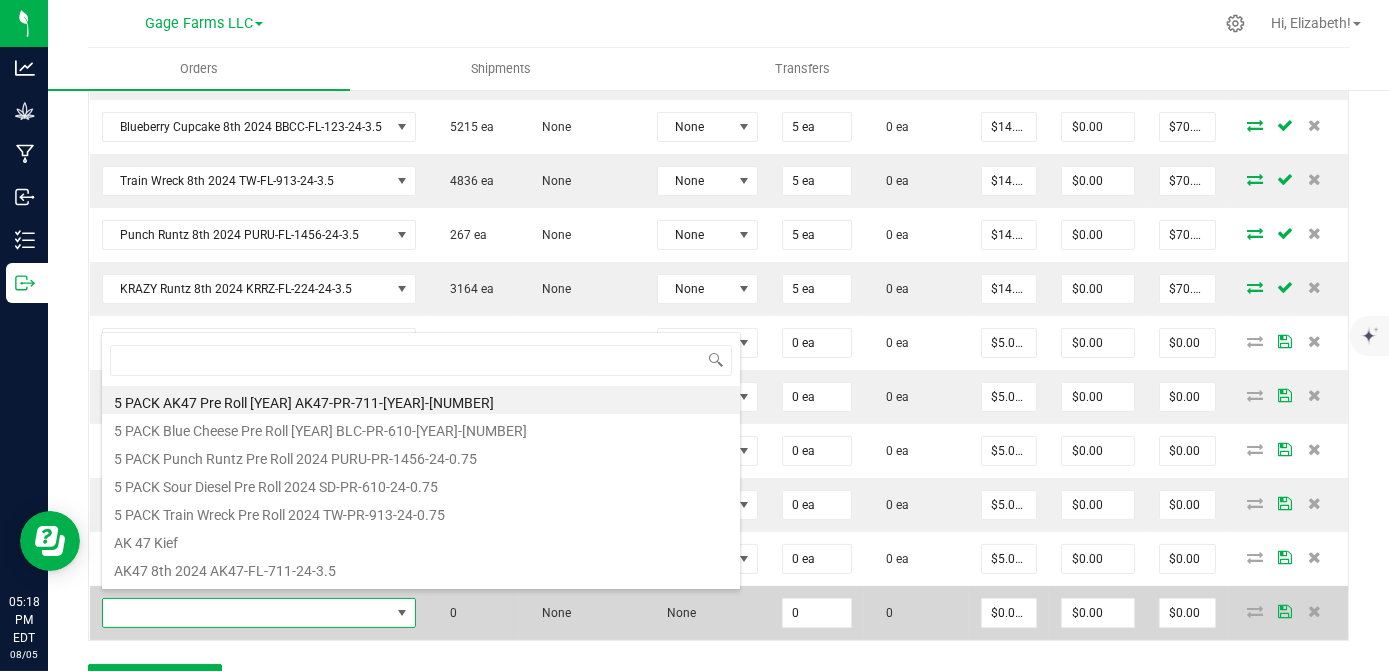 scroll, scrollTop: 99970, scrollLeft: 99688, axis: both 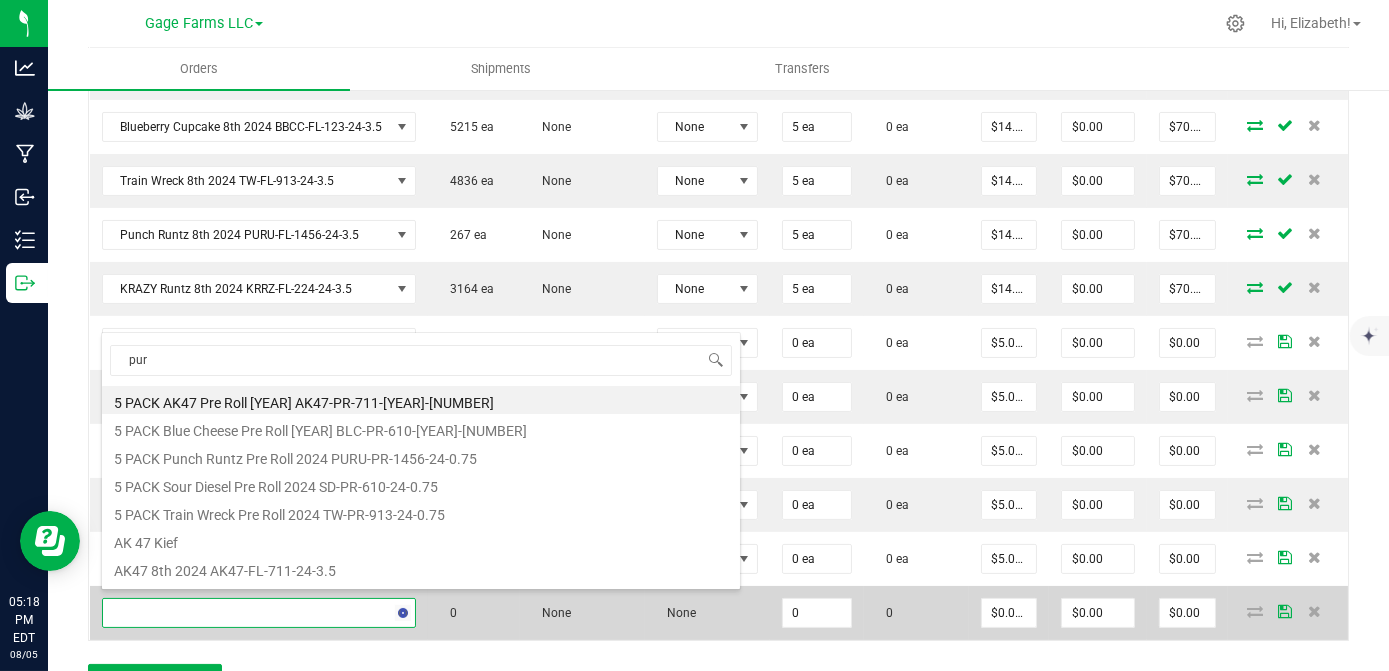 type on "[LAST]" 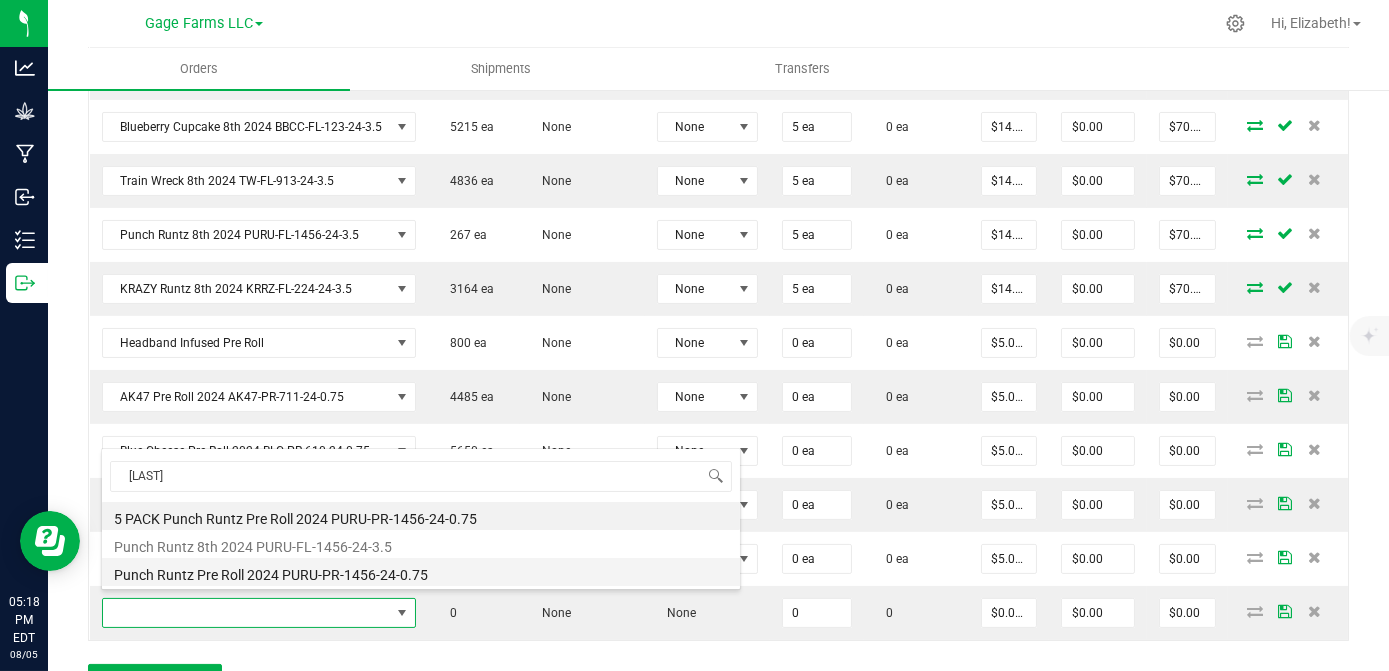 click on "Punch Runtz Pre Roll 2024 PURU-PR-1456-24-0.75" at bounding box center (421, 572) 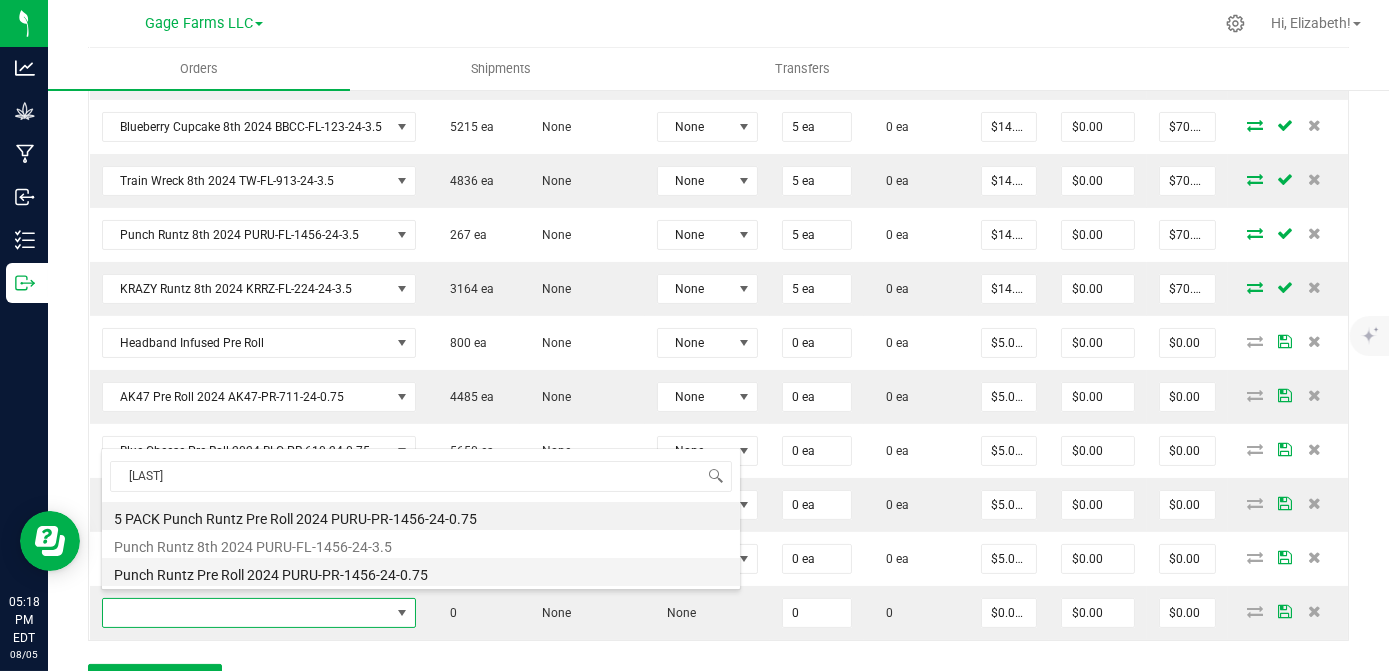 type on "0 ea" 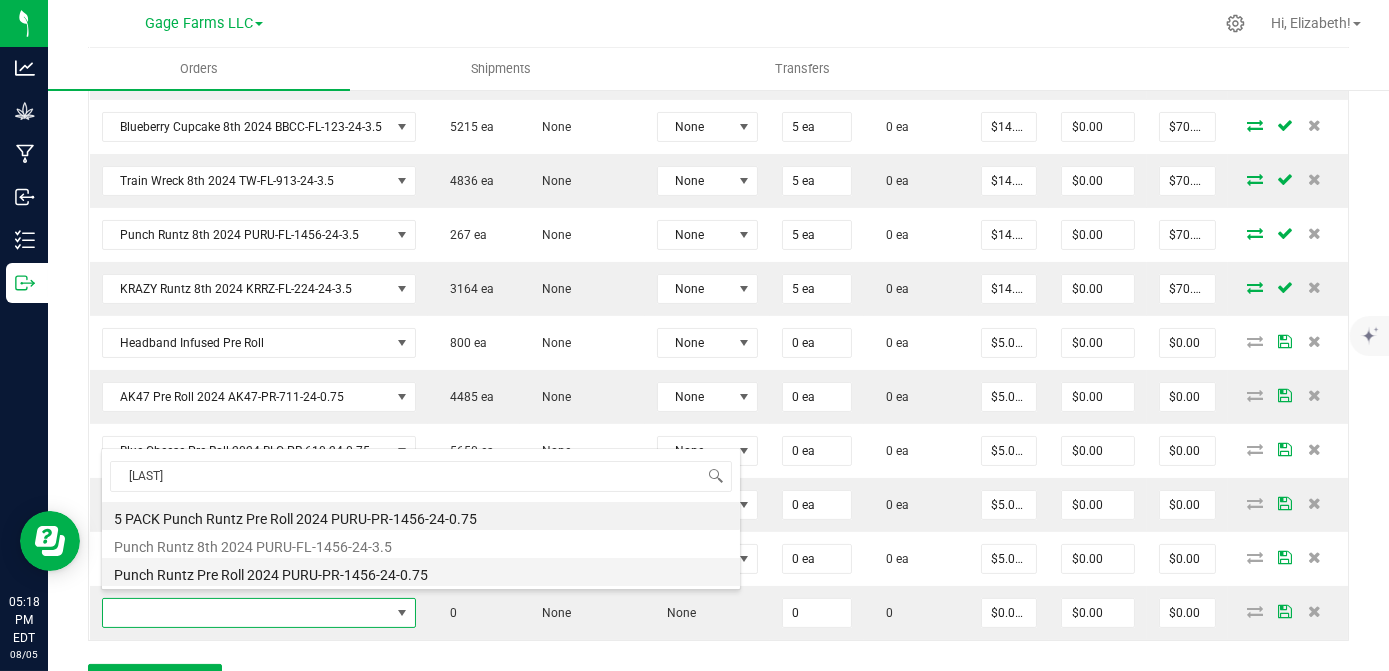 type on "$5.00000" 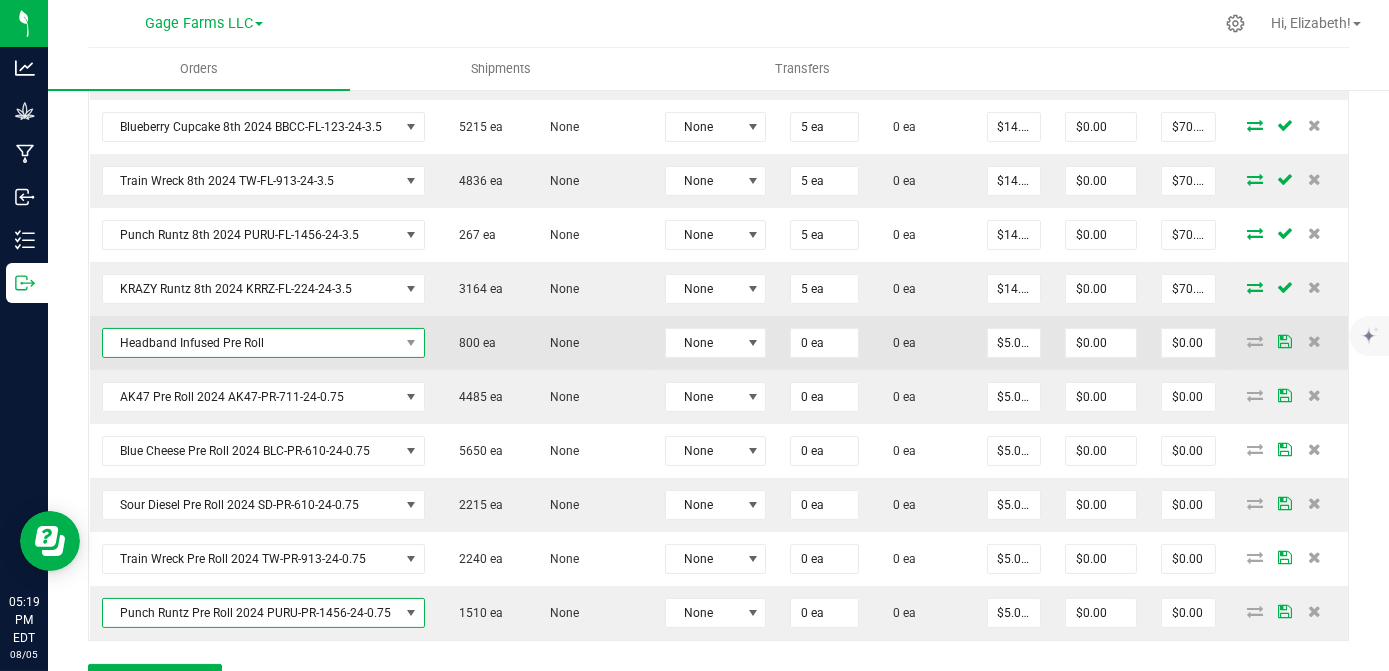click on "Headband Infused Pre Roll" at bounding box center [251, 343] 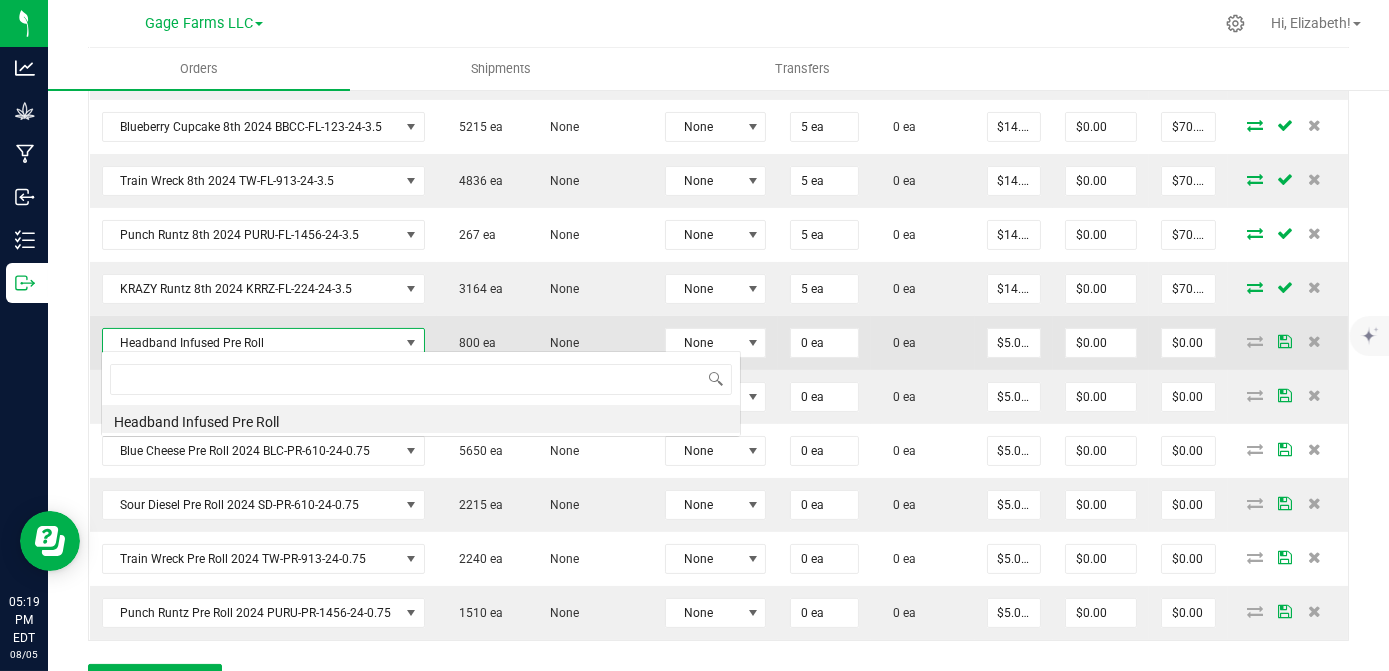 scroll, scrollTop: 99970, scrollLeft: 99681, axis: both 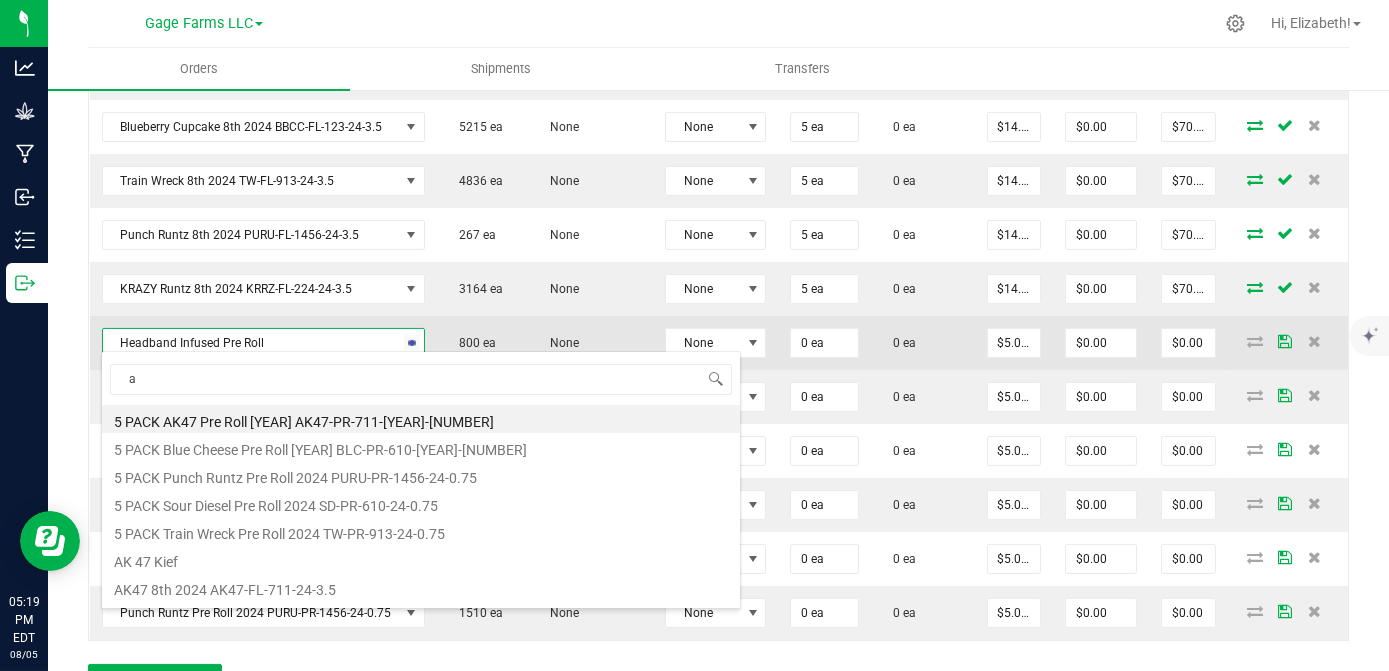 type on "ak" 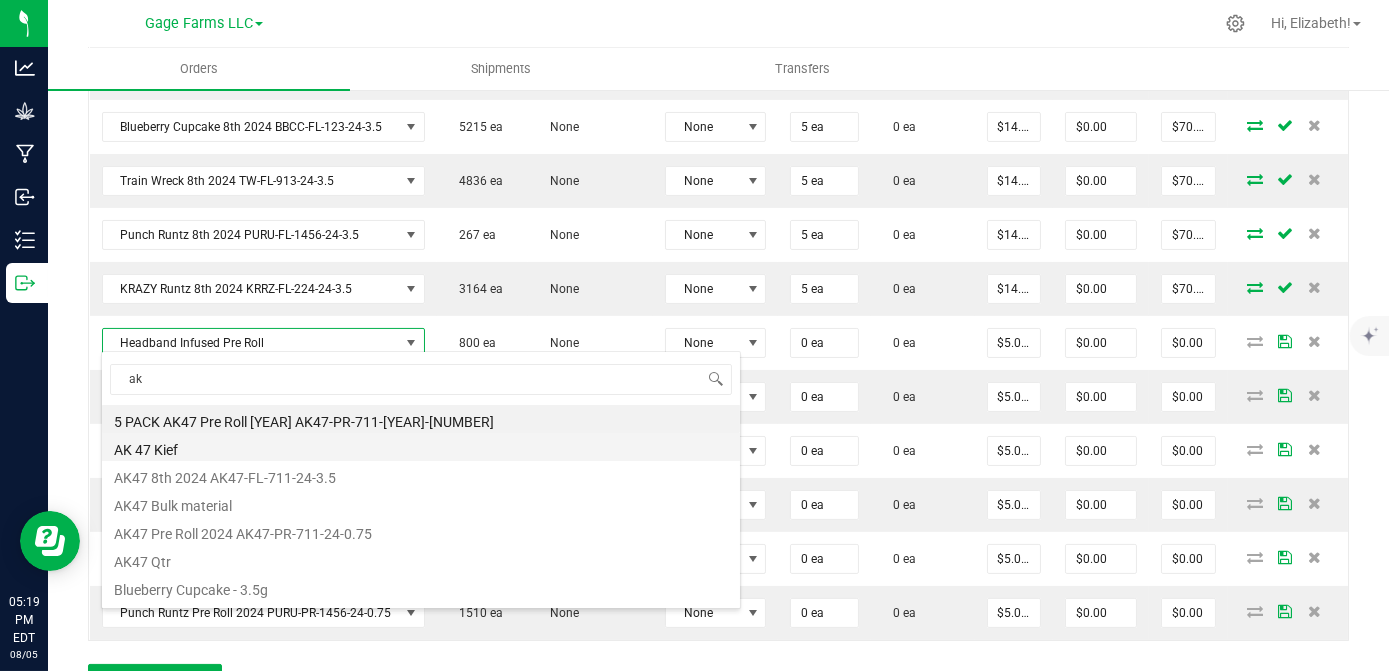 click on "AK 47 Kief" at bounding box center (421, 447) 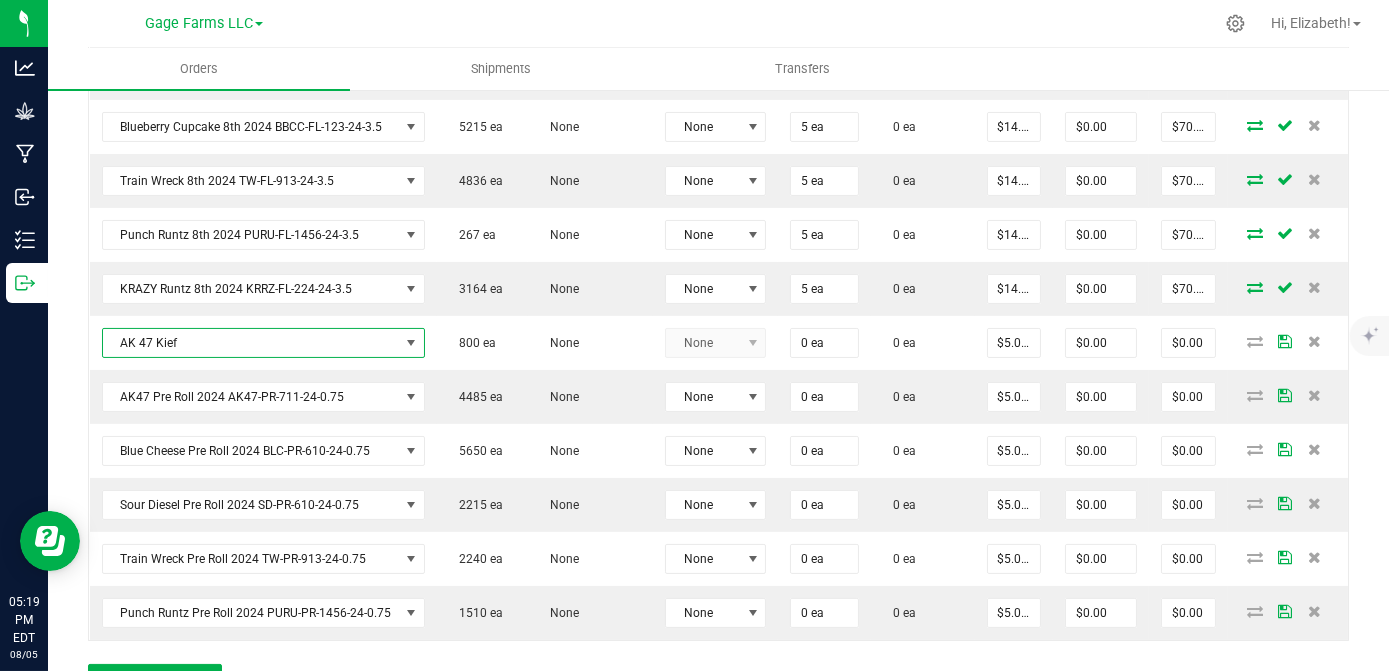 type on "$14.00000" 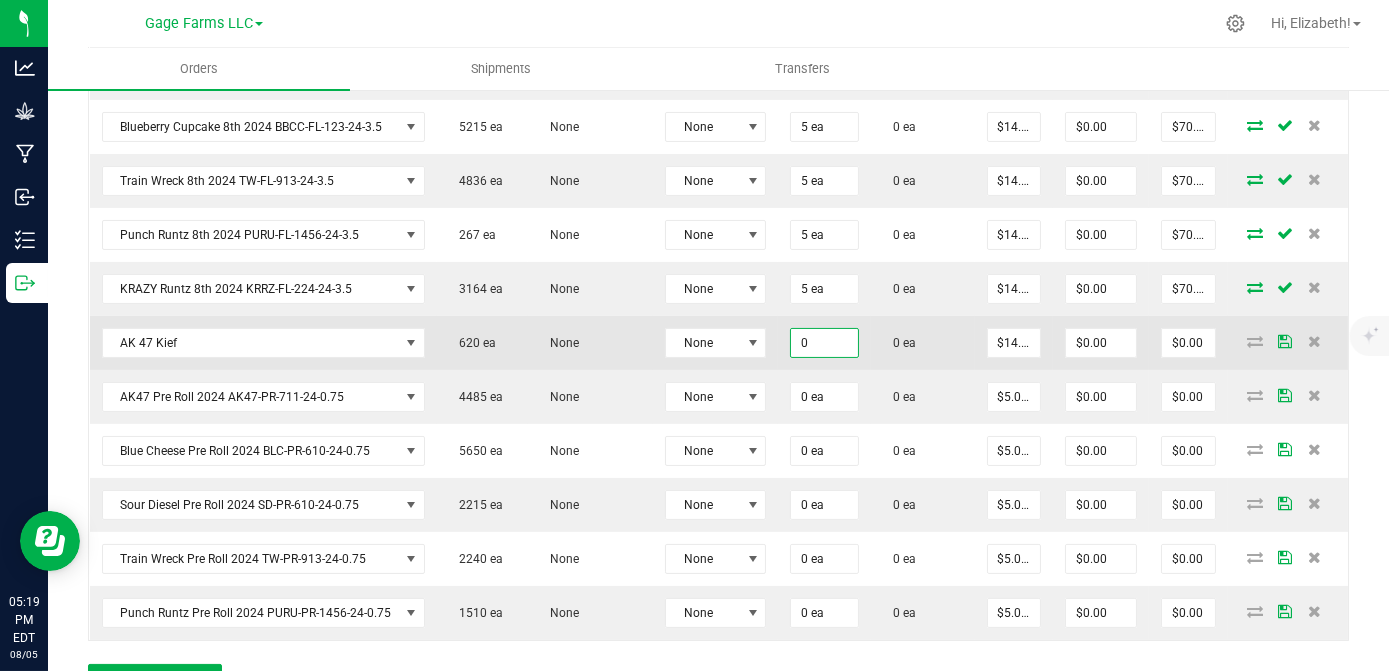 click on "0" at bounding box center [824, 343] 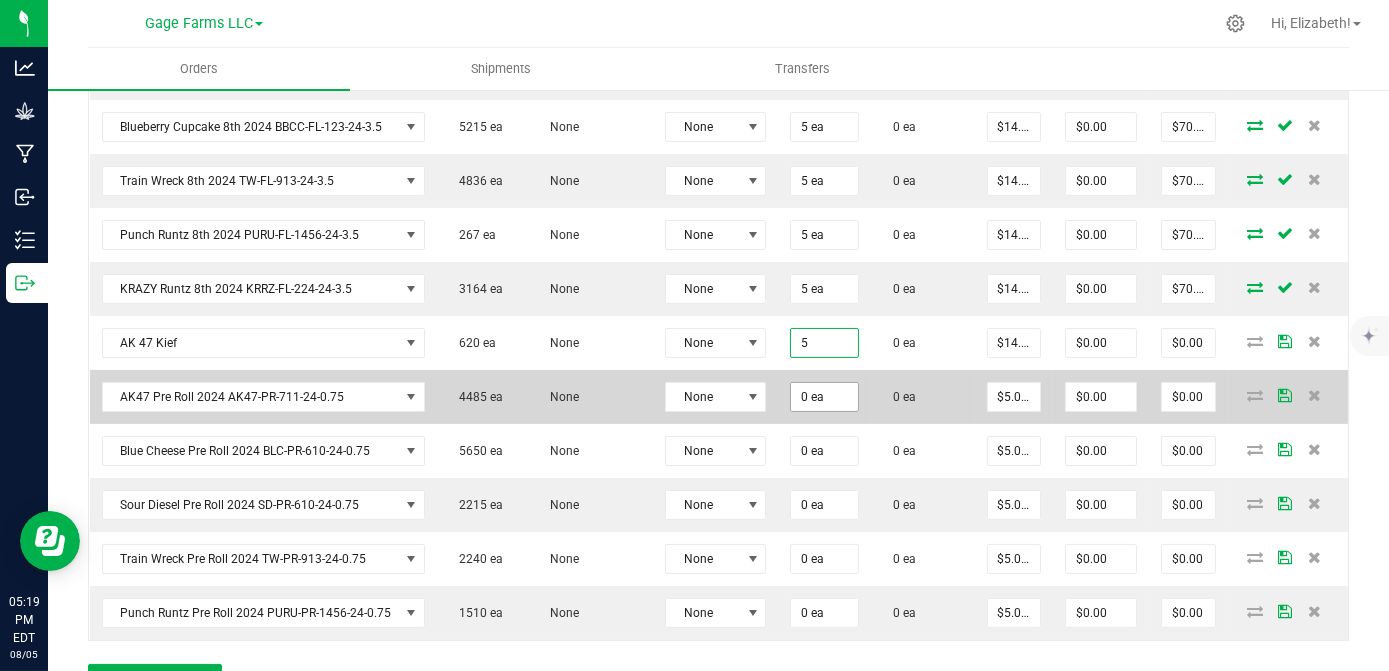 type on "5 ea" 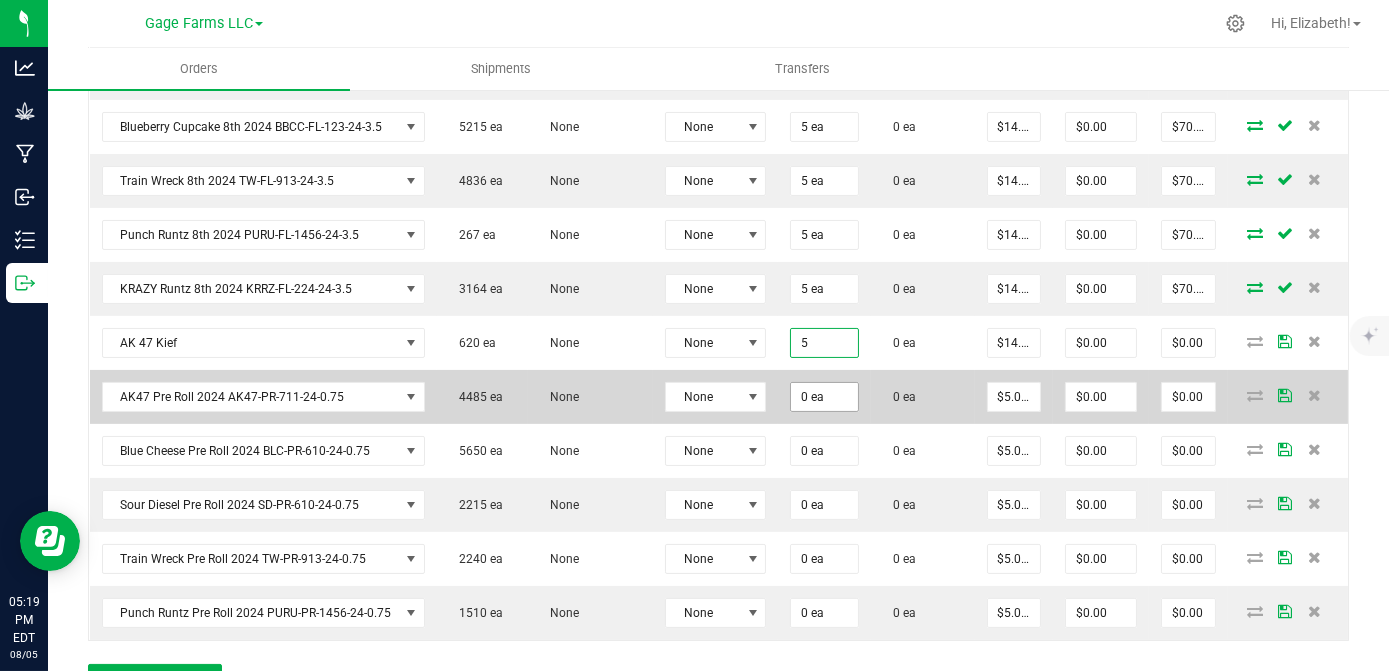 type on "$70.00" 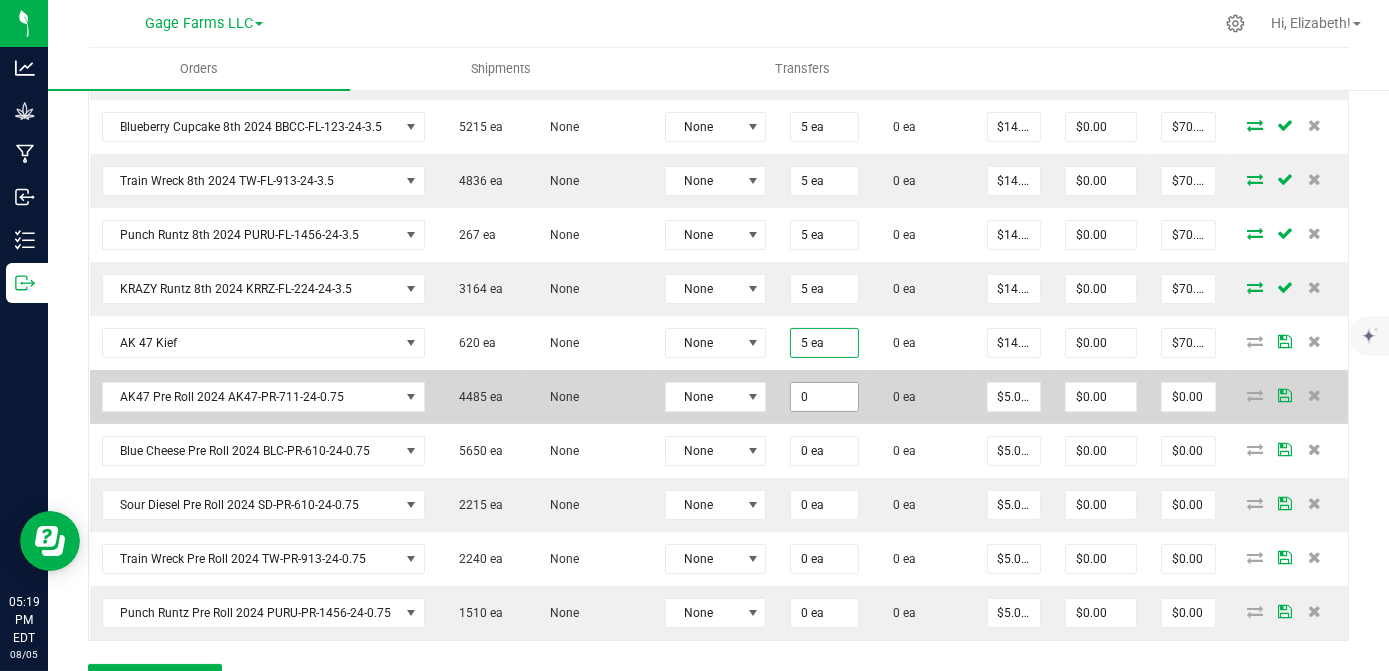 click on "0" at bounding box center [824, 397] 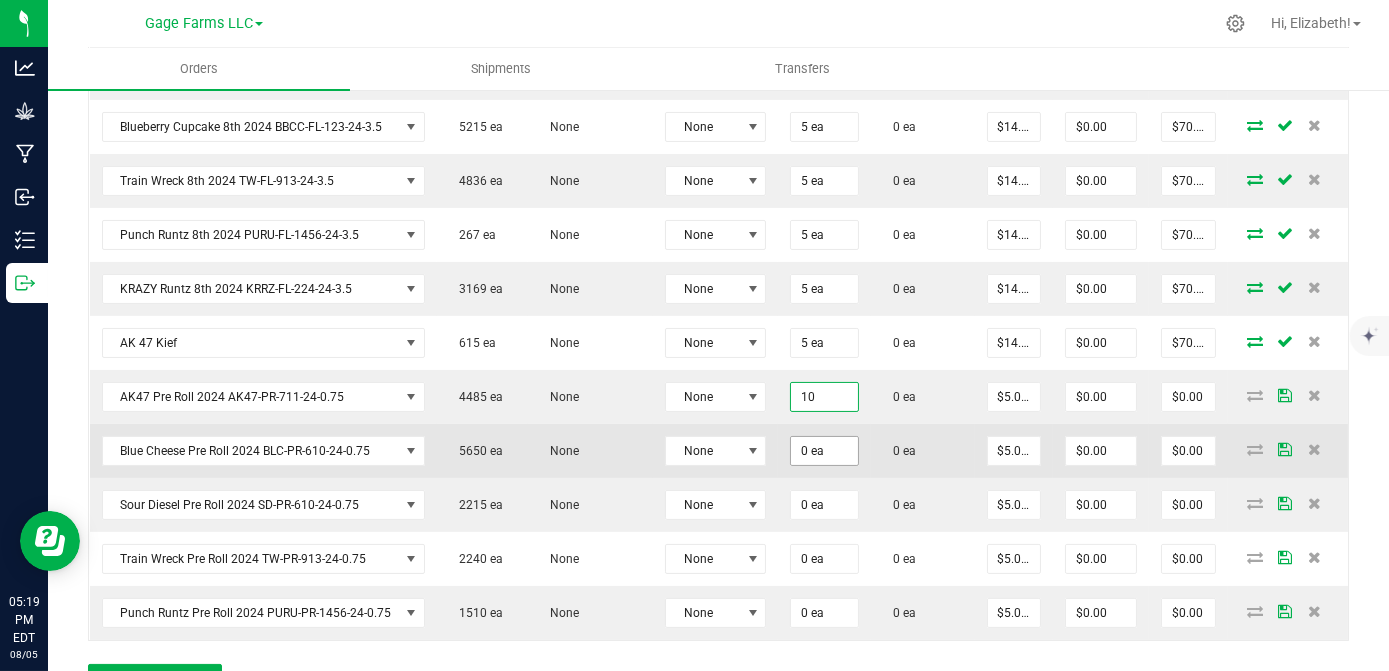type on "10 ea" 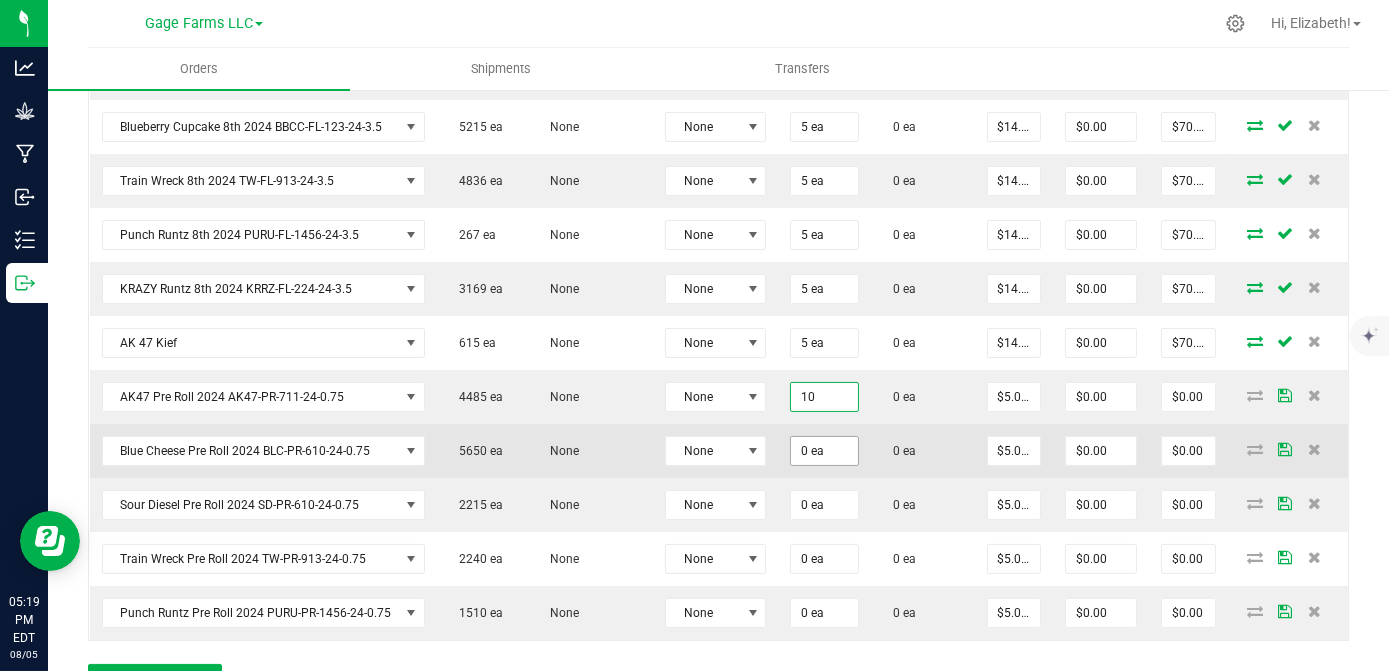 type on "$50.00" 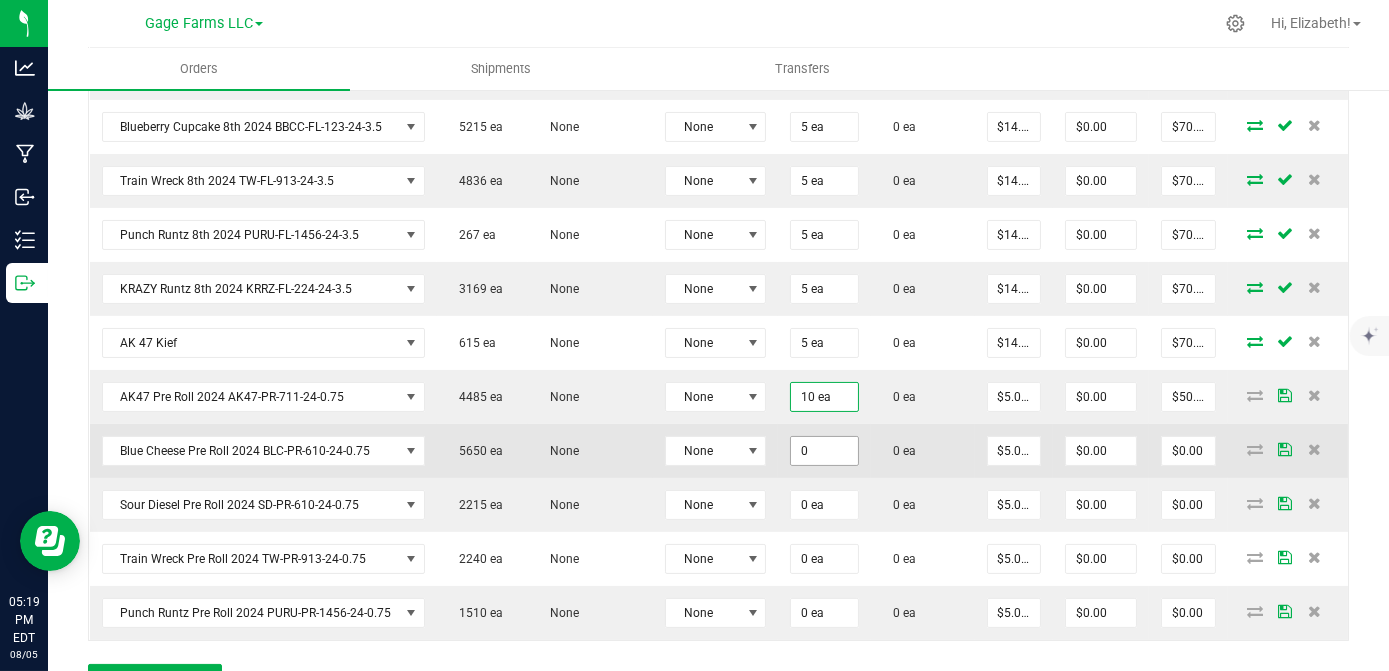 click on "0" at bounding box center (824, 451) 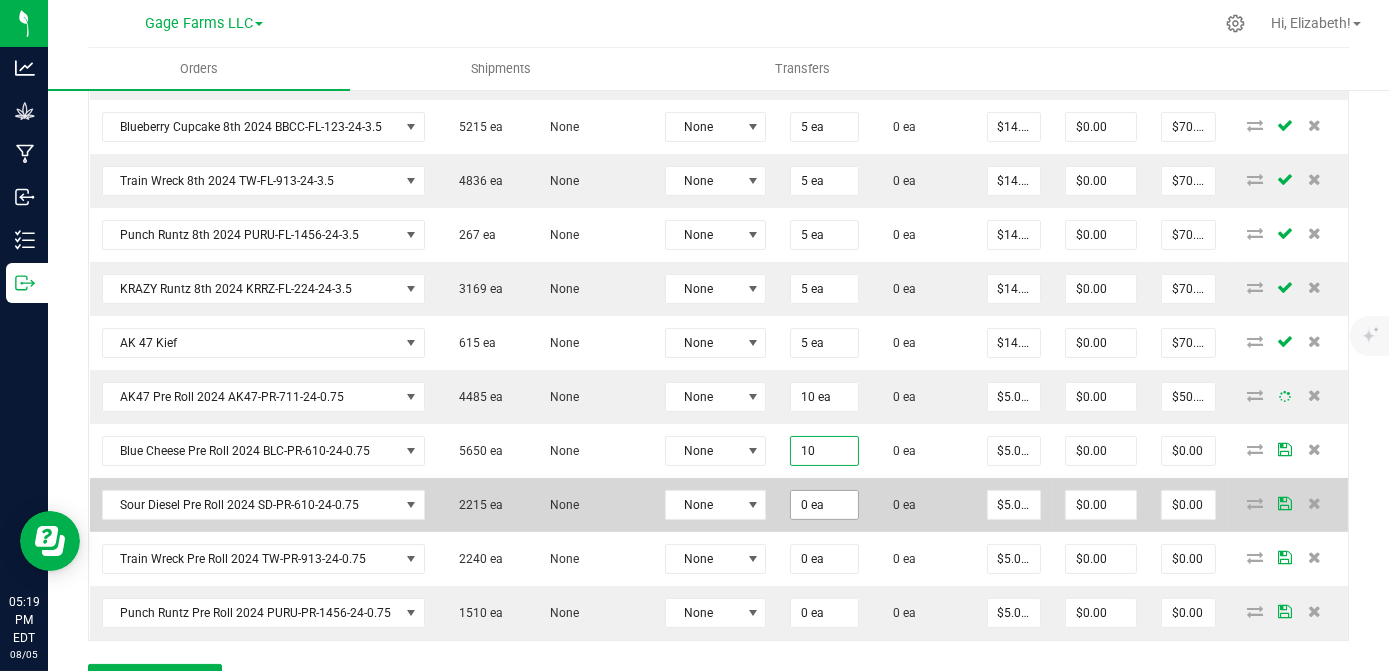 type on "10 ea" 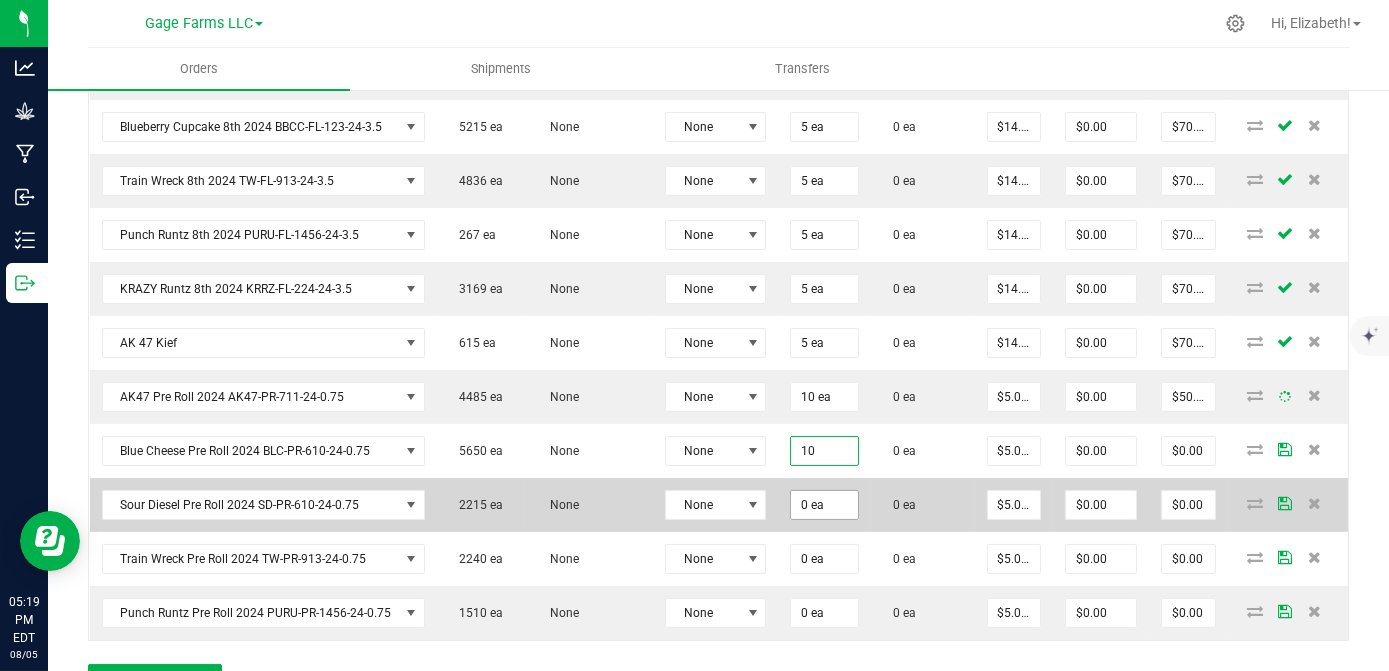 type on "$50.00" 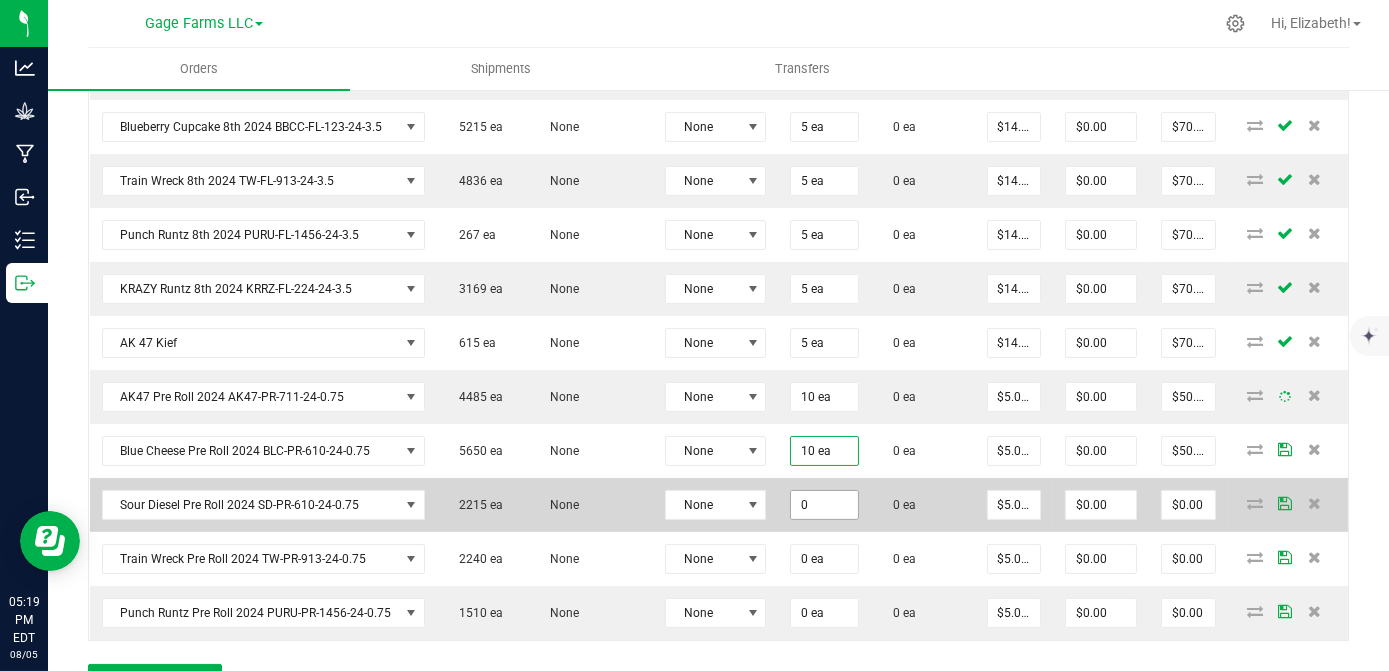 click on "0" at bounding box center (824, 505) 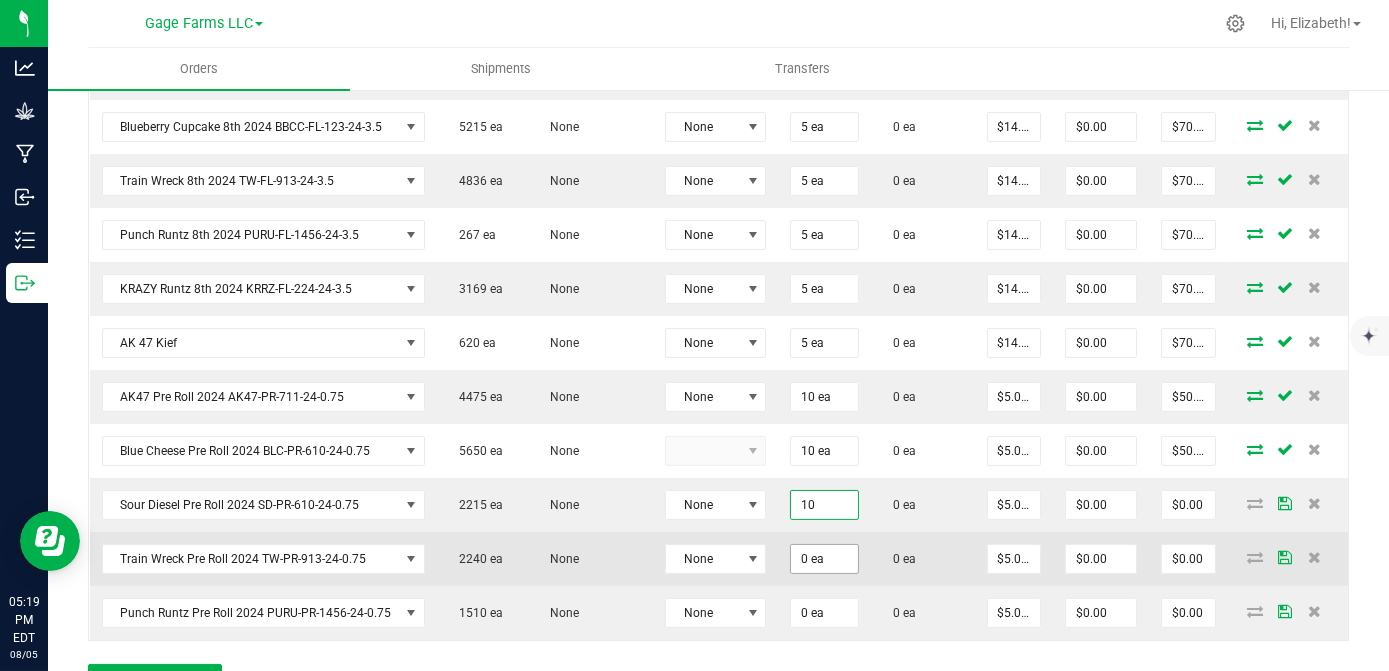 type on "10 ea" 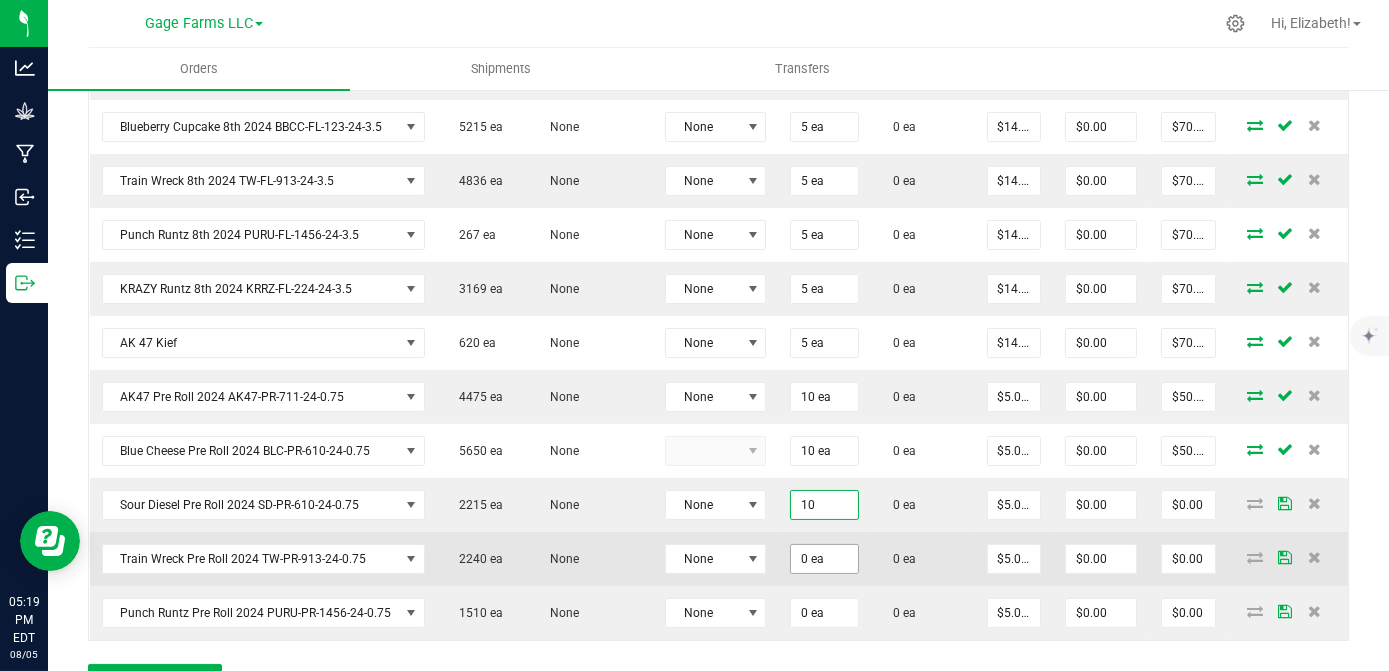 type on "$50.00" 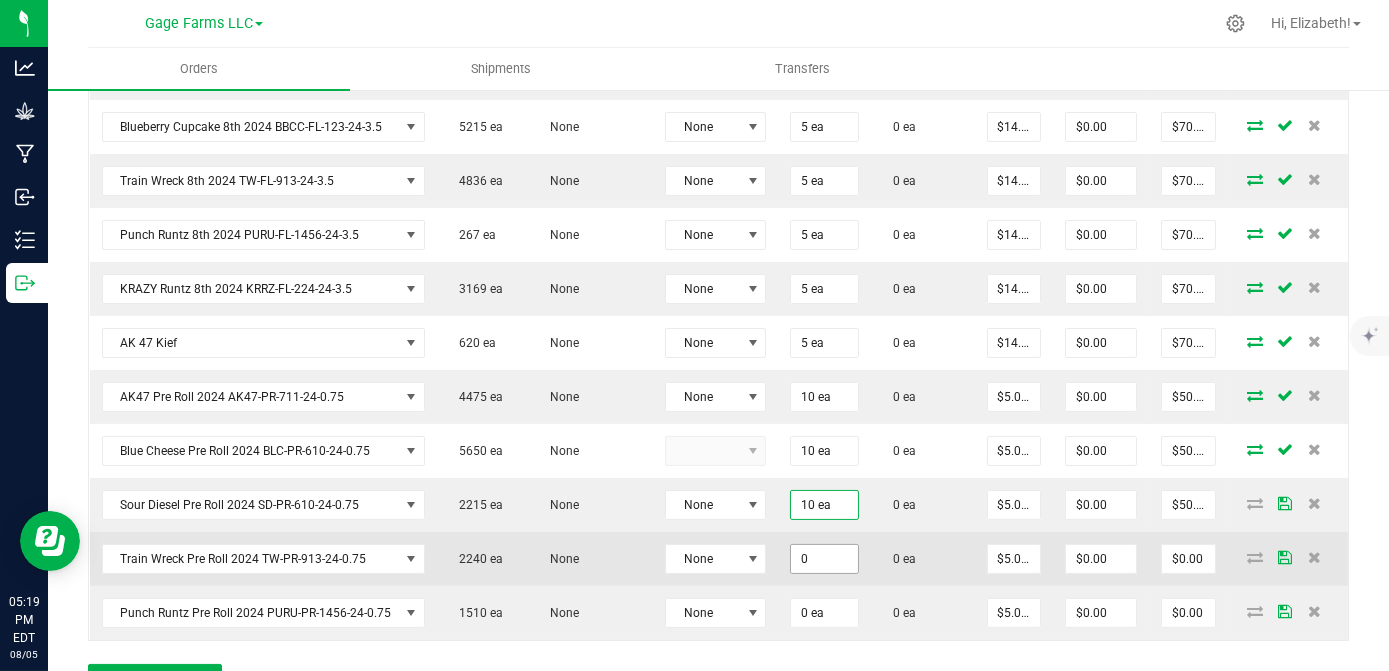 click on "0" at bounding box center (824, 559) 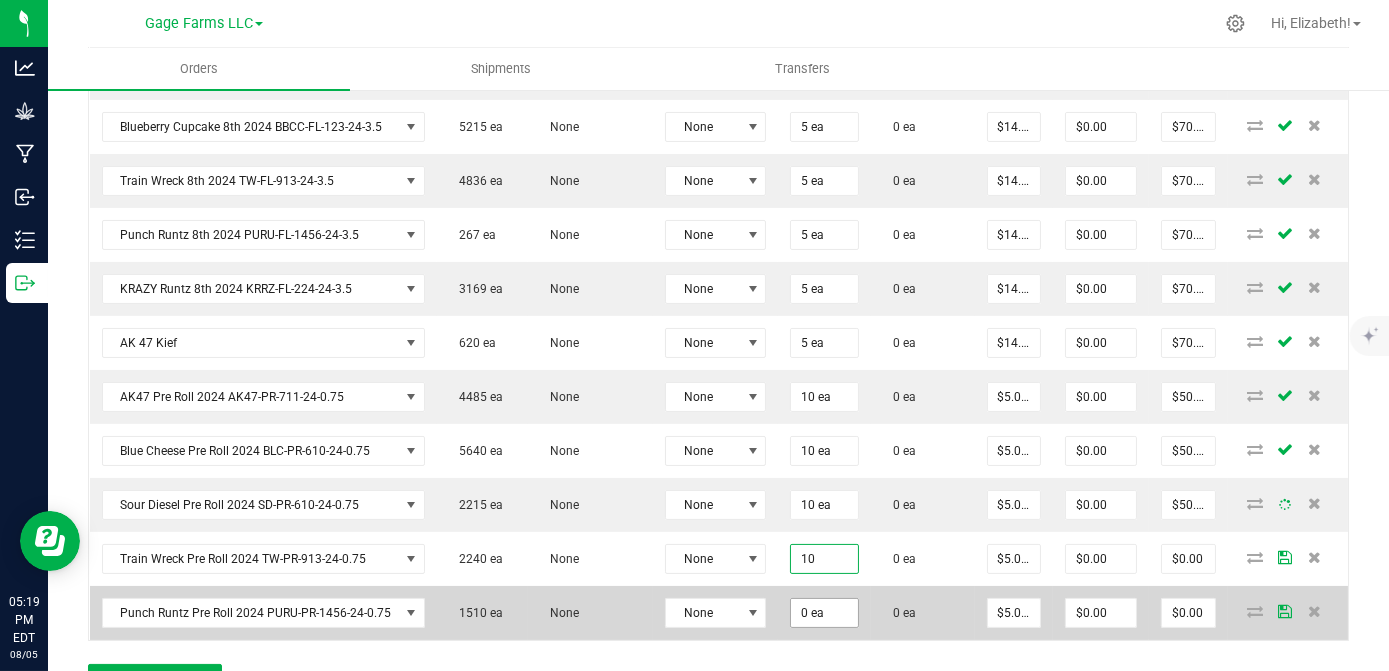 type on "10 ea" 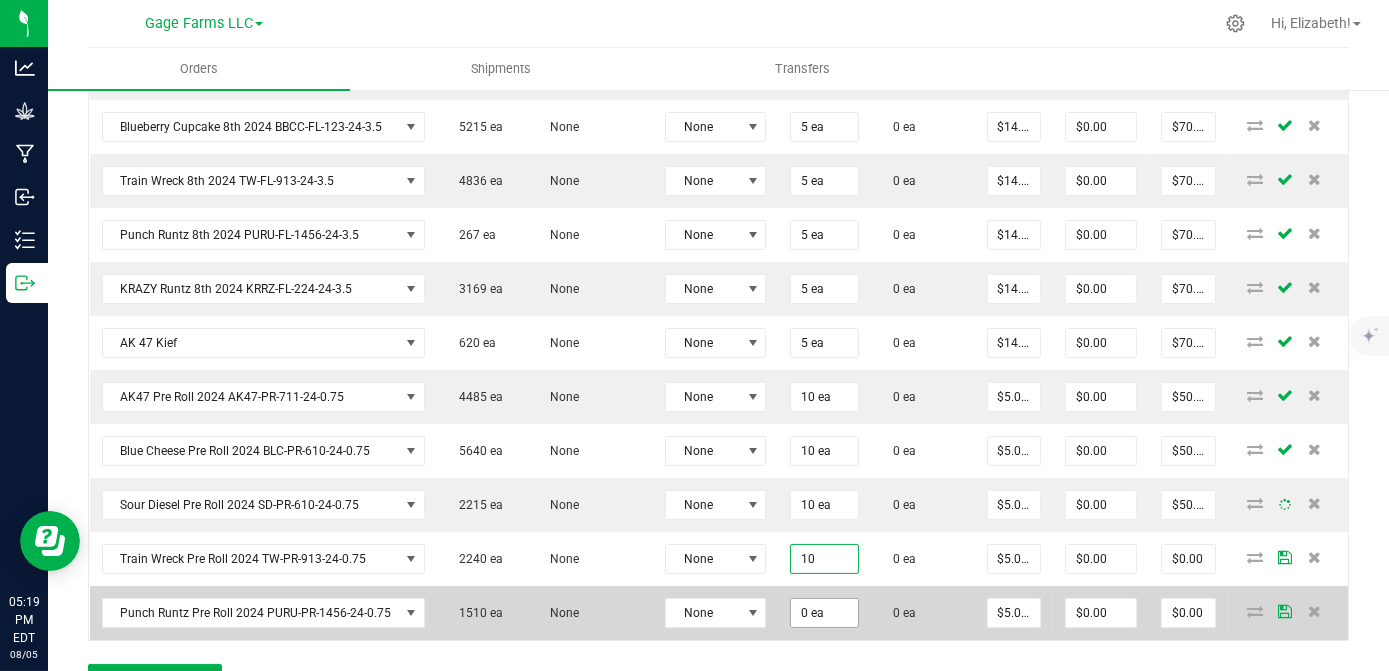 type on "$50.00" 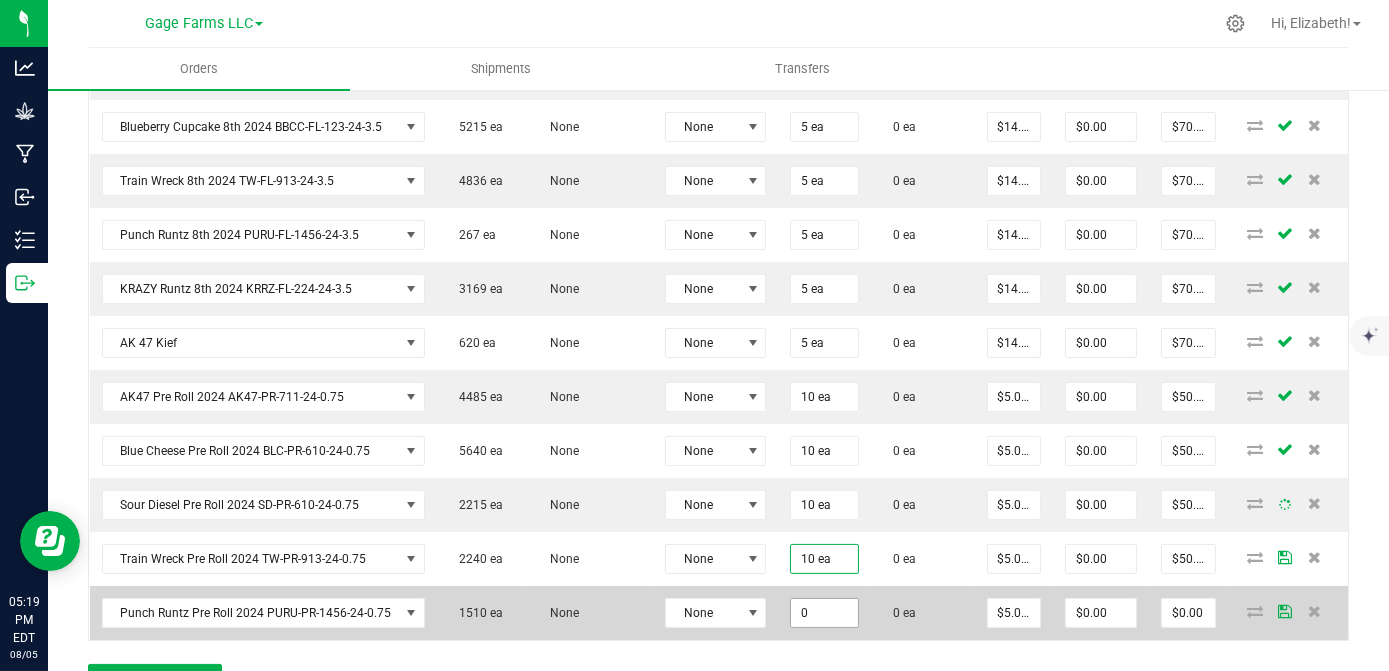 click on "0" at bounding box center (824, 613) 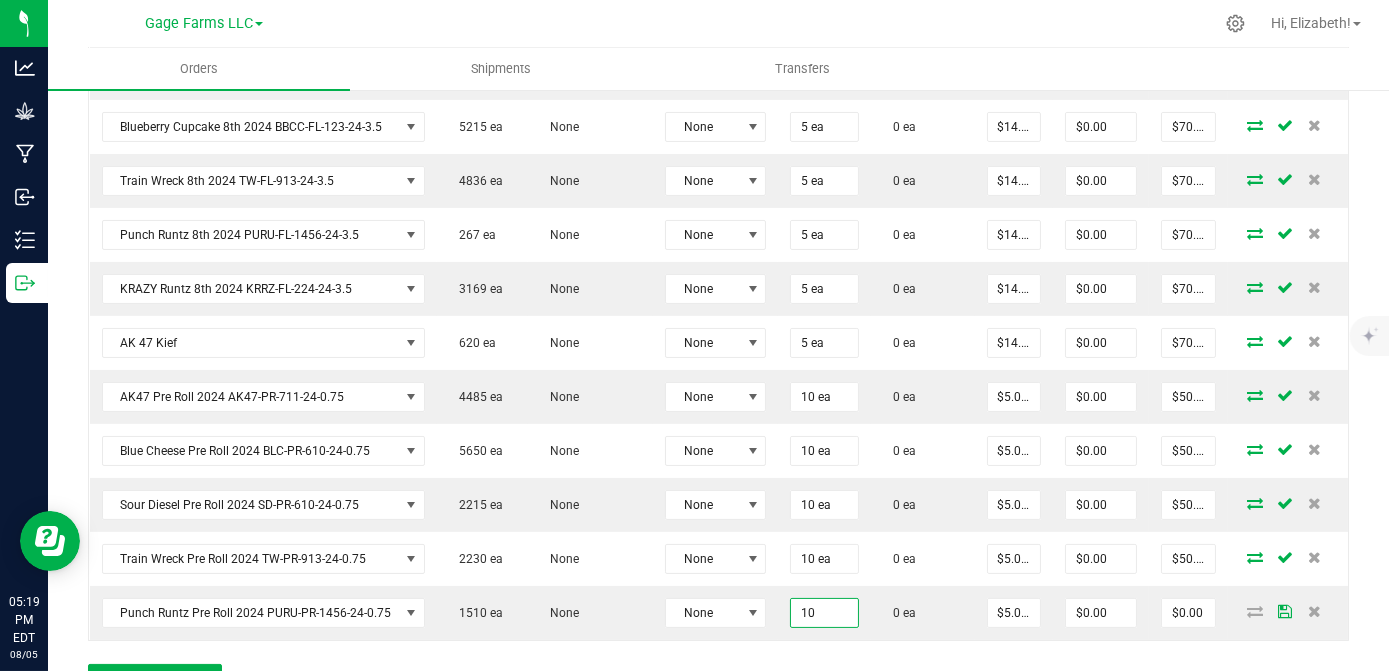 type on "10 ea" 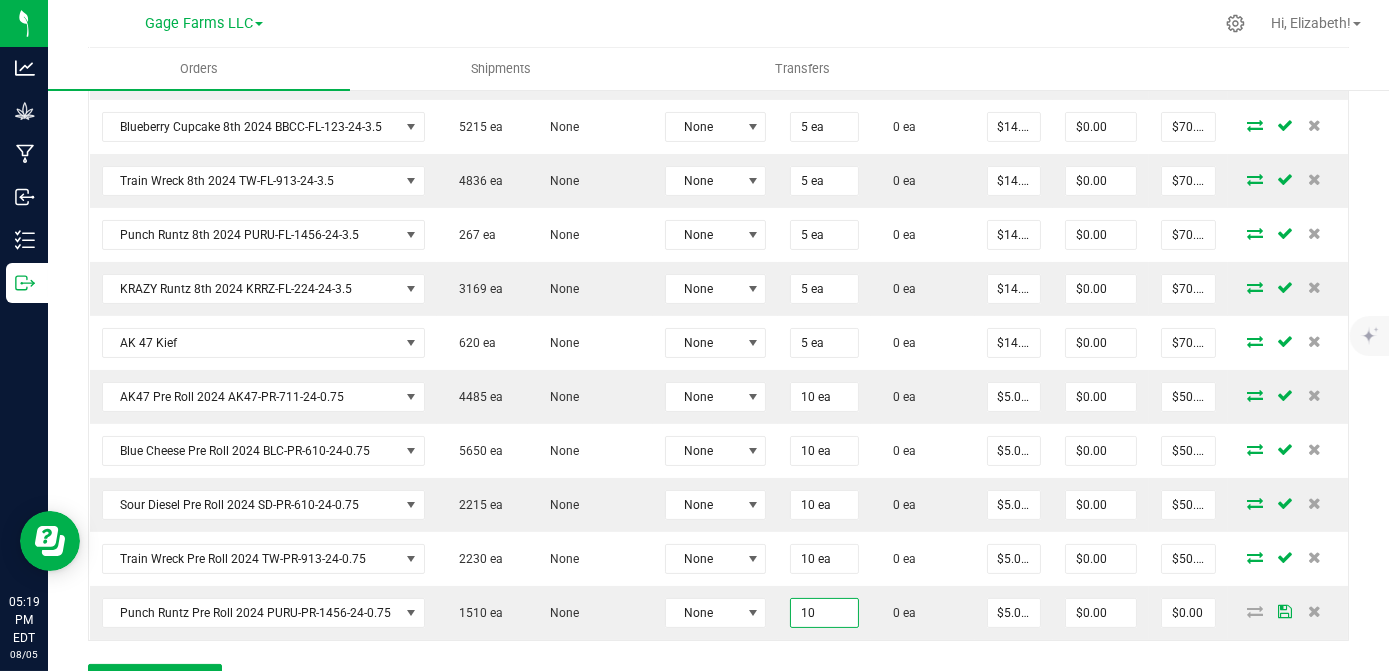 type on "$50.00" 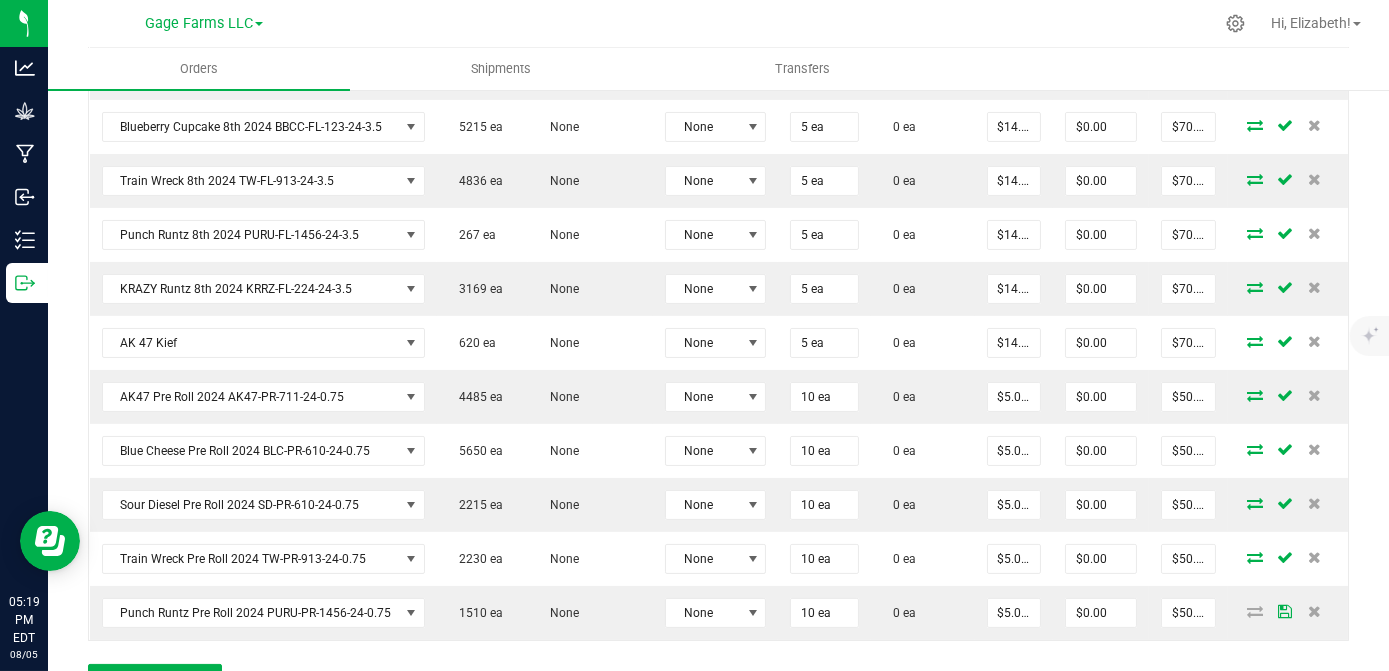 click on "Orders
Shipments
Transfers" at bounding box center [742, 69] 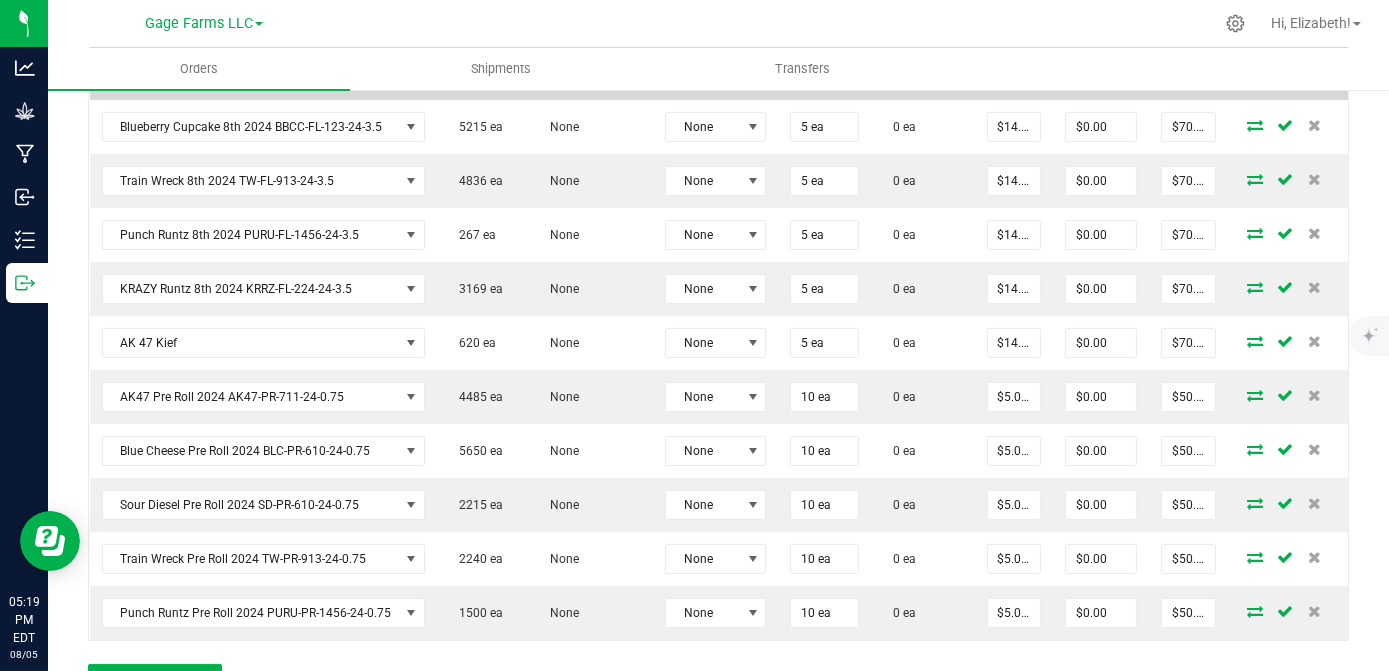 click on "$70.00" at bounding box center (1188, 73) 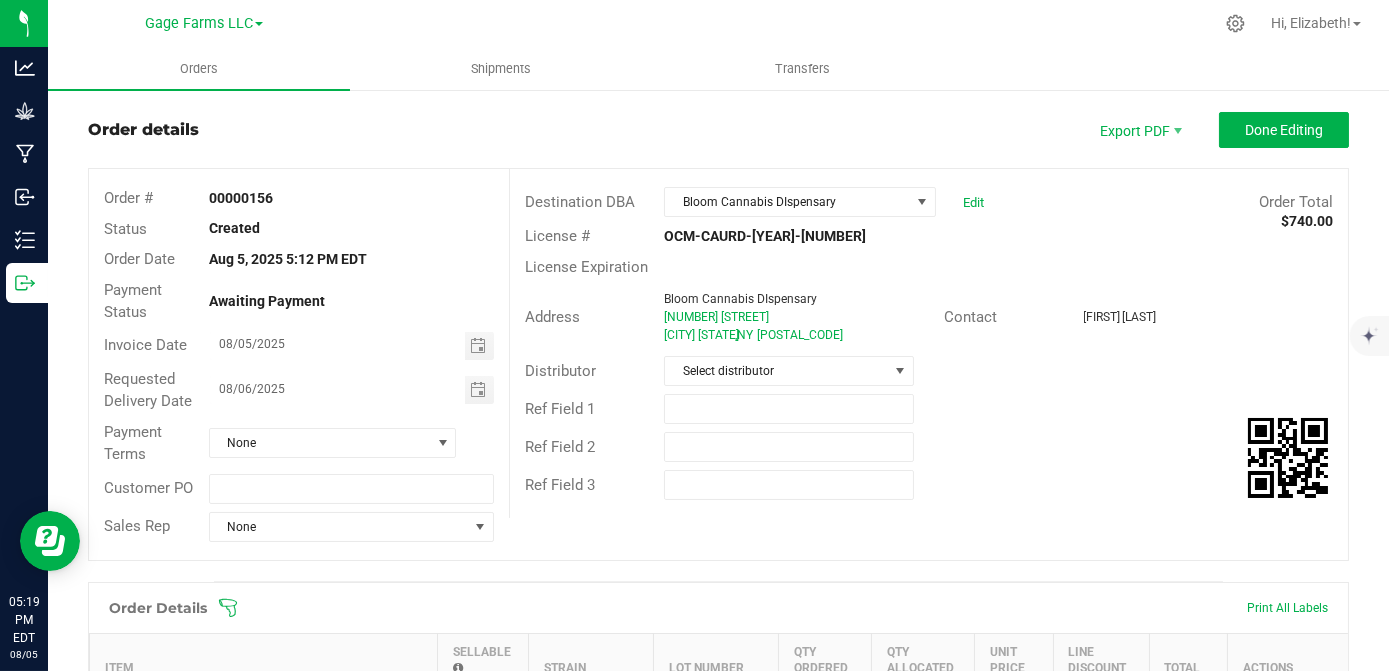 scroll, scrollTop: 0, scrollLeft: 0, axis: both 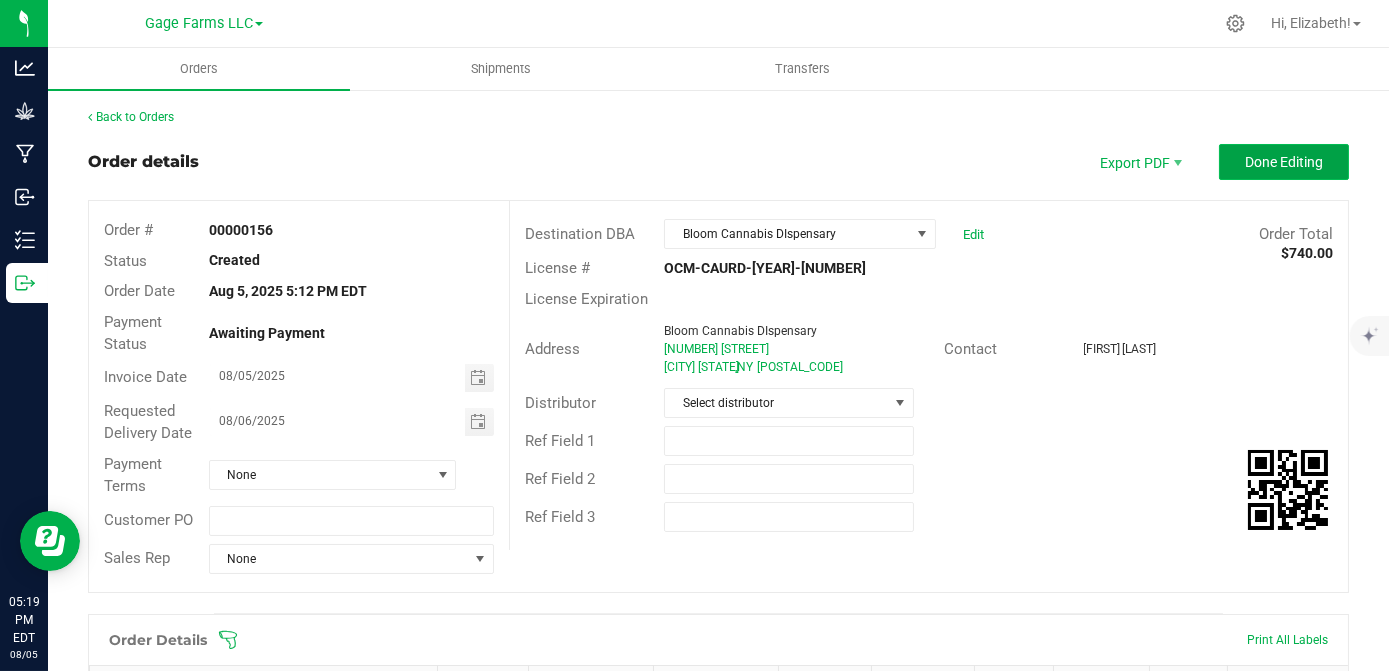 click on "Done Editing" at bounding box center [1284, 162] 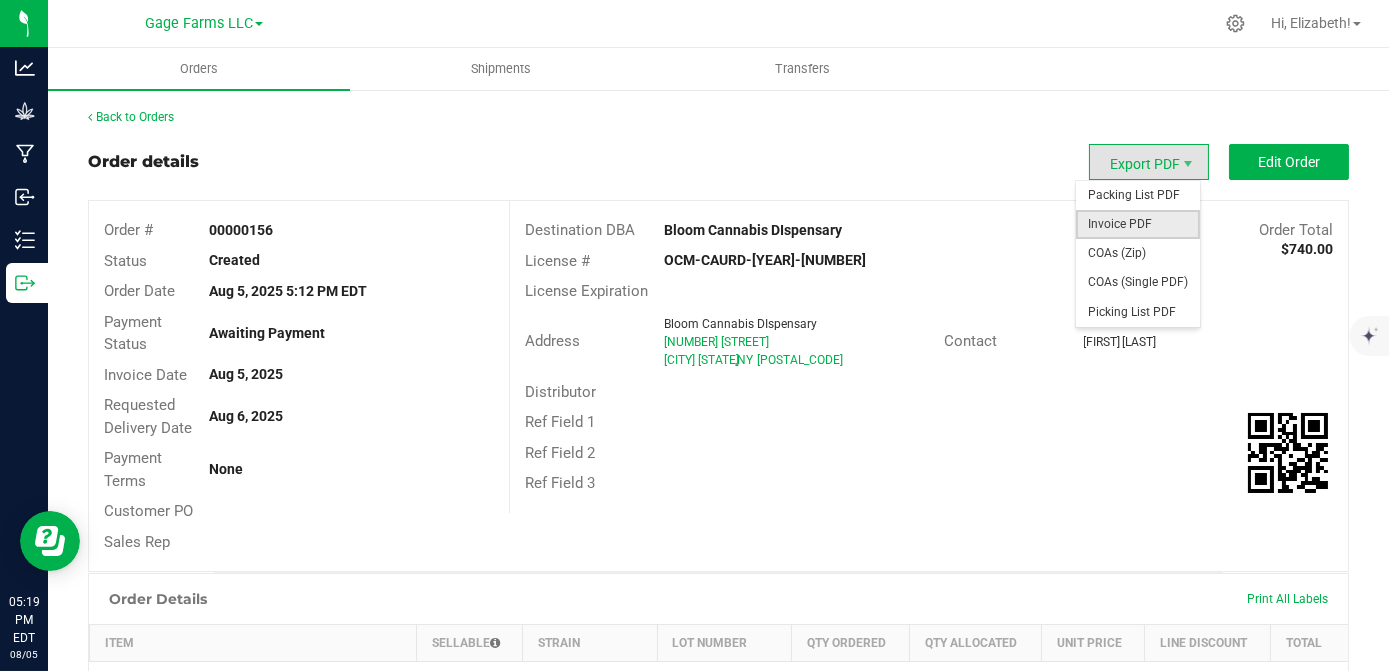 click on "Invoice PDF" at bounding box center [1138, 224] 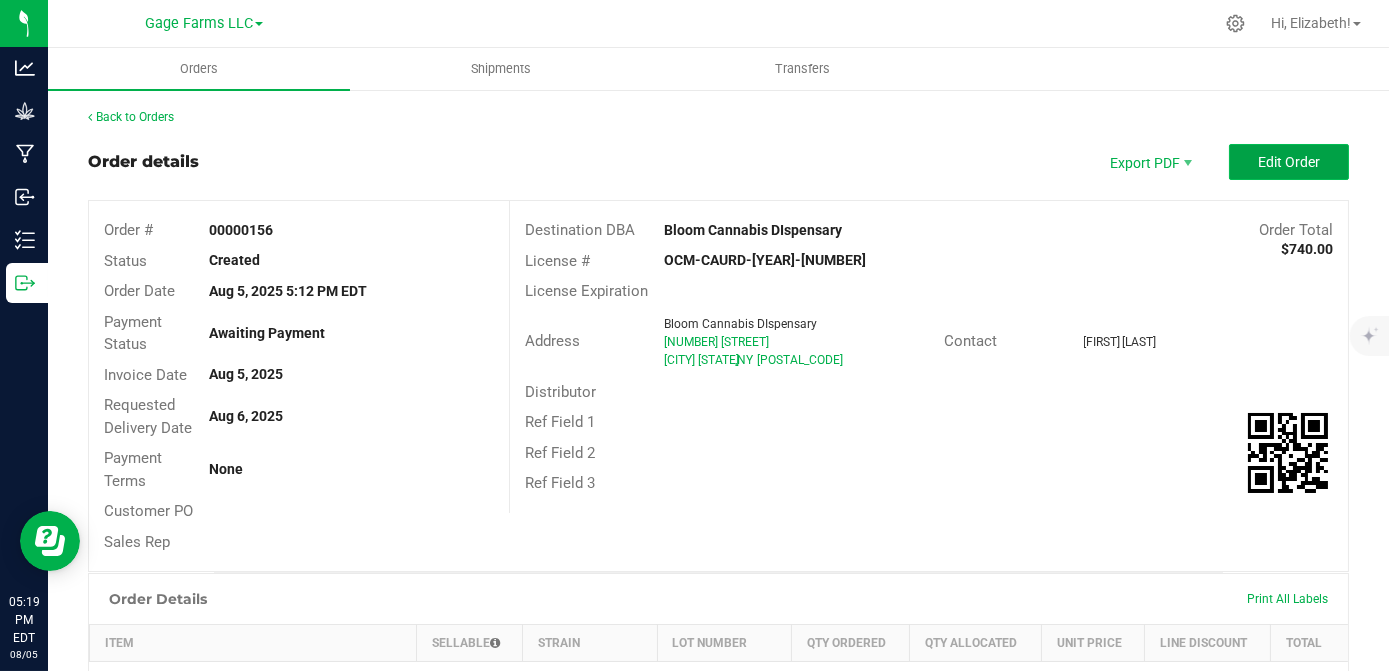 click on "Edit Order" at bounding box center [1289, 162] 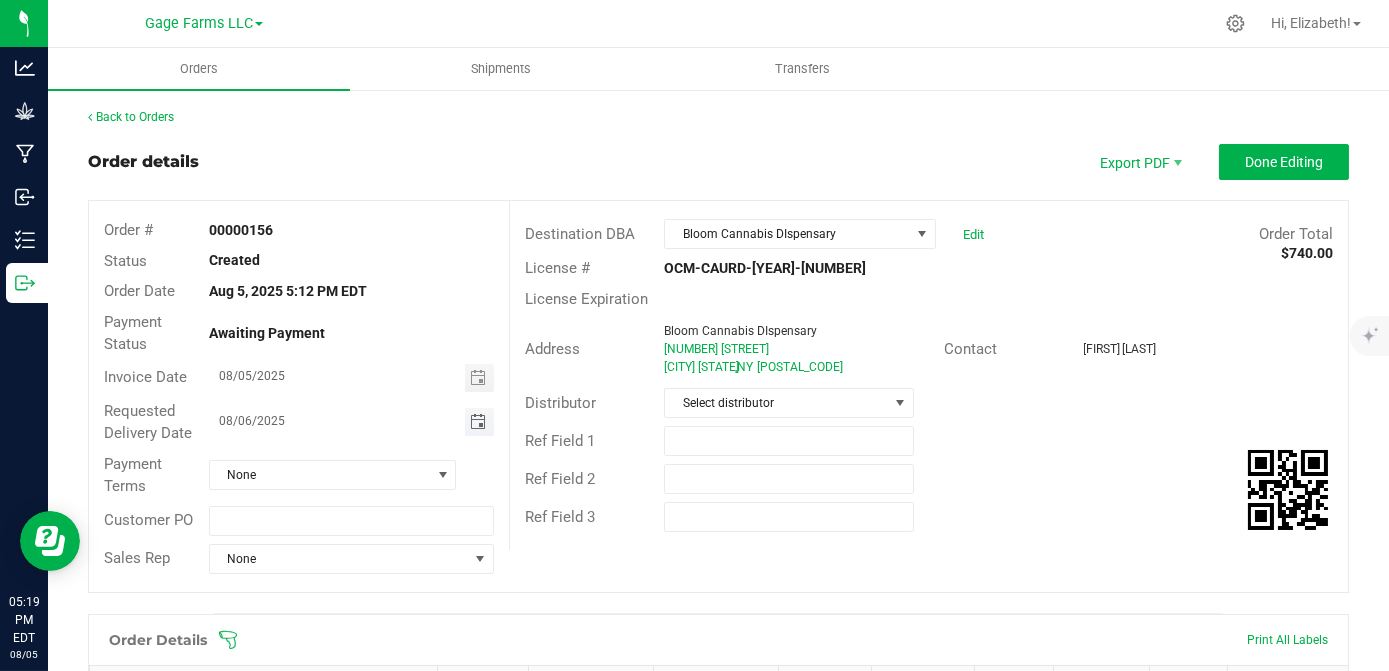 click at bounding box center [478, 422] 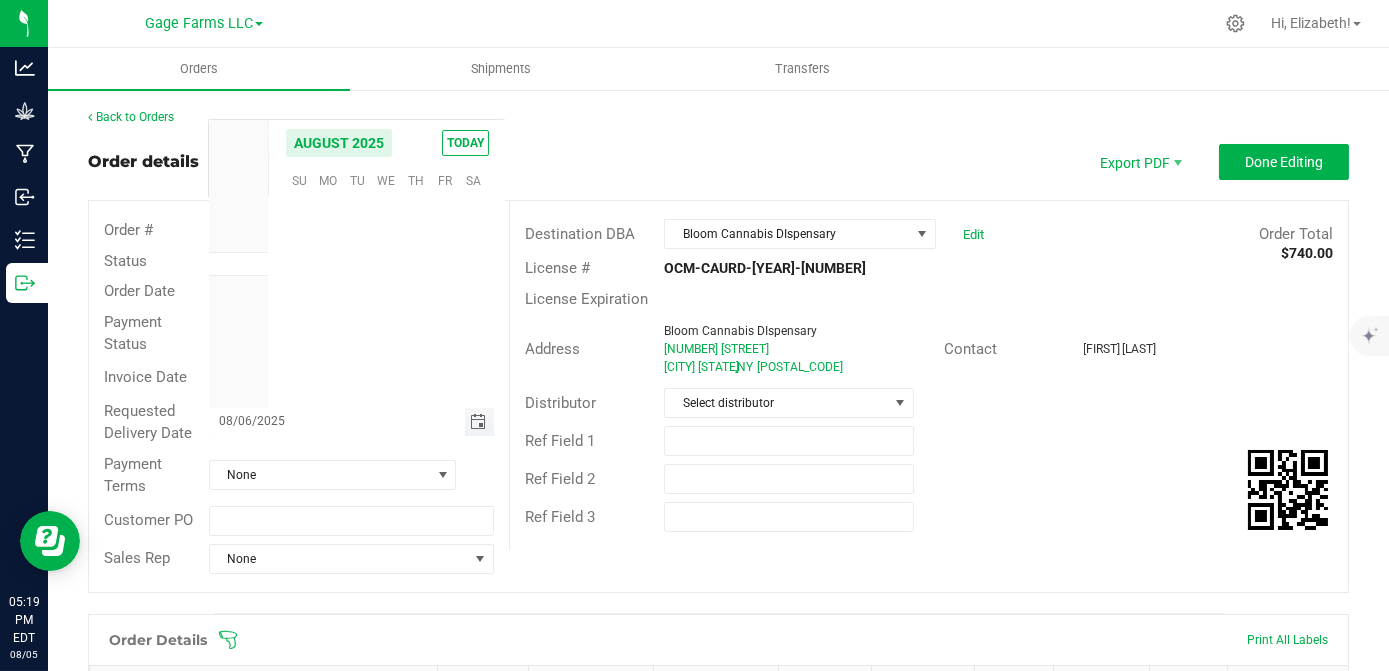 scroll, scrollTop: 0, scrollLeft: 0, axis: both 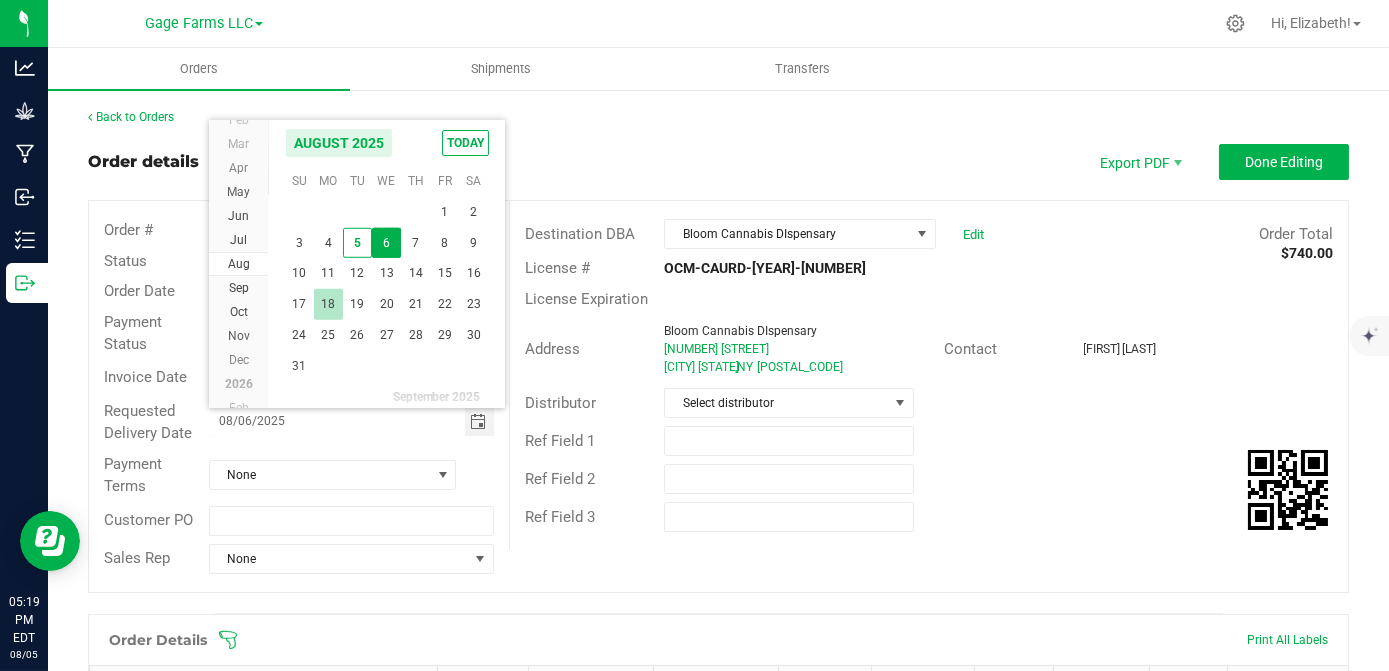 click on "18" at bounding box center [328, 304] 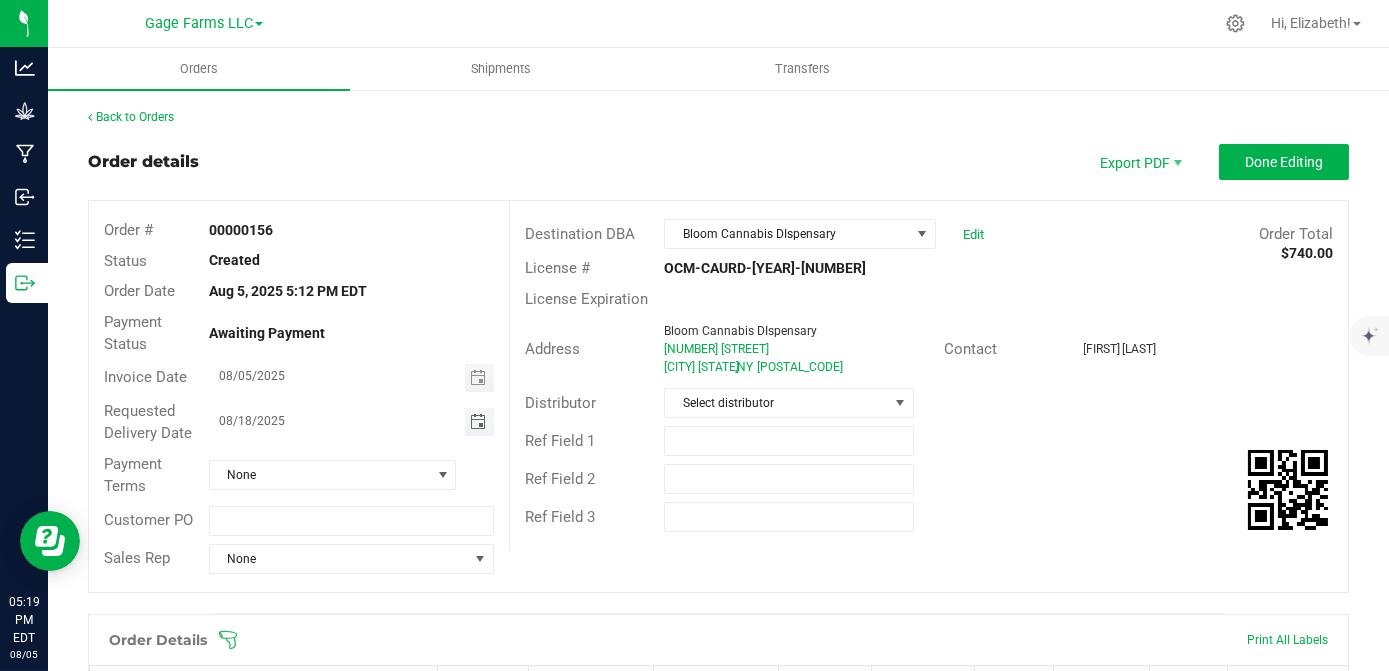 click at bounding box center (479, 422) 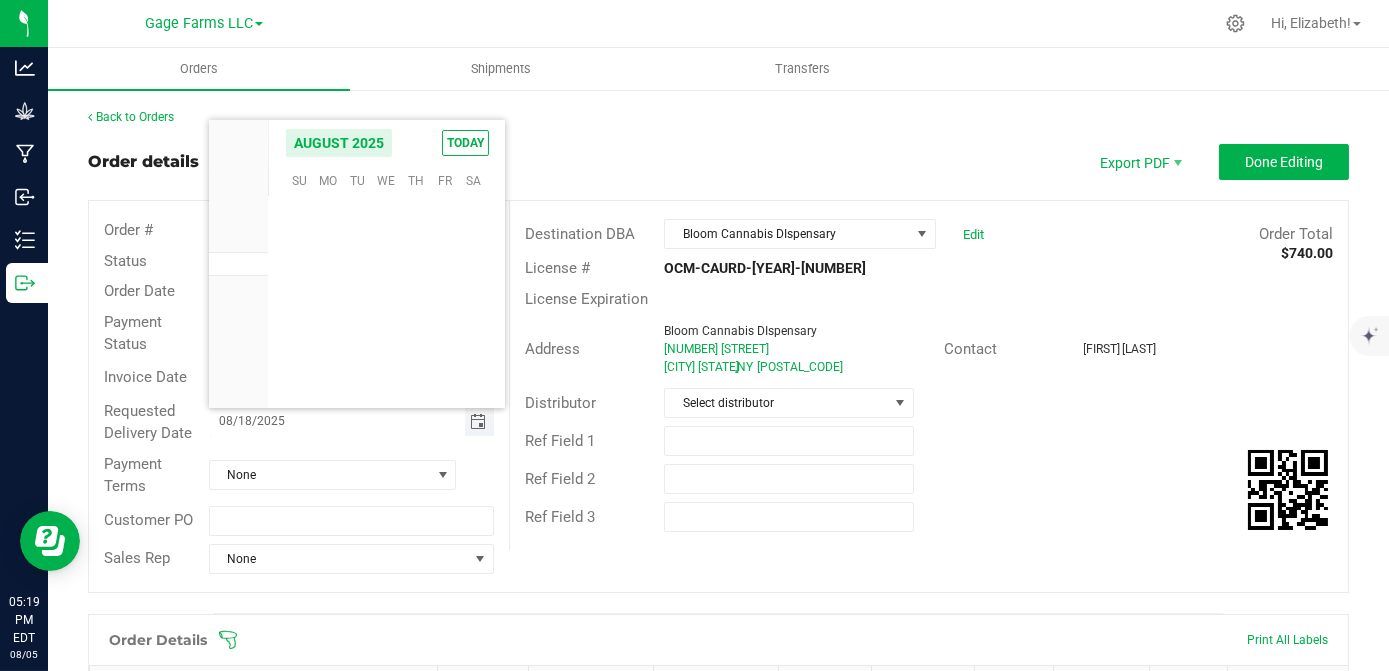 scroll, scrollTop: 0, scrollLeft: 0, axis: both 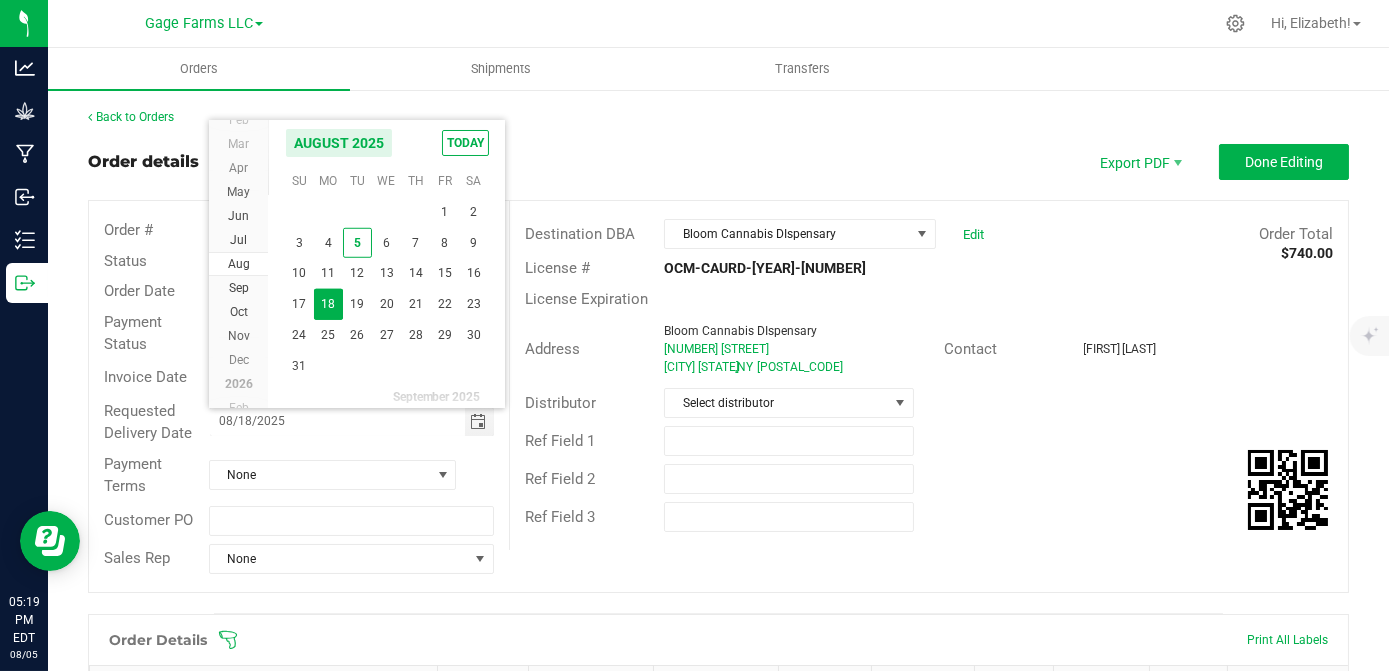 click on "15" at bounding box center (444, 273) 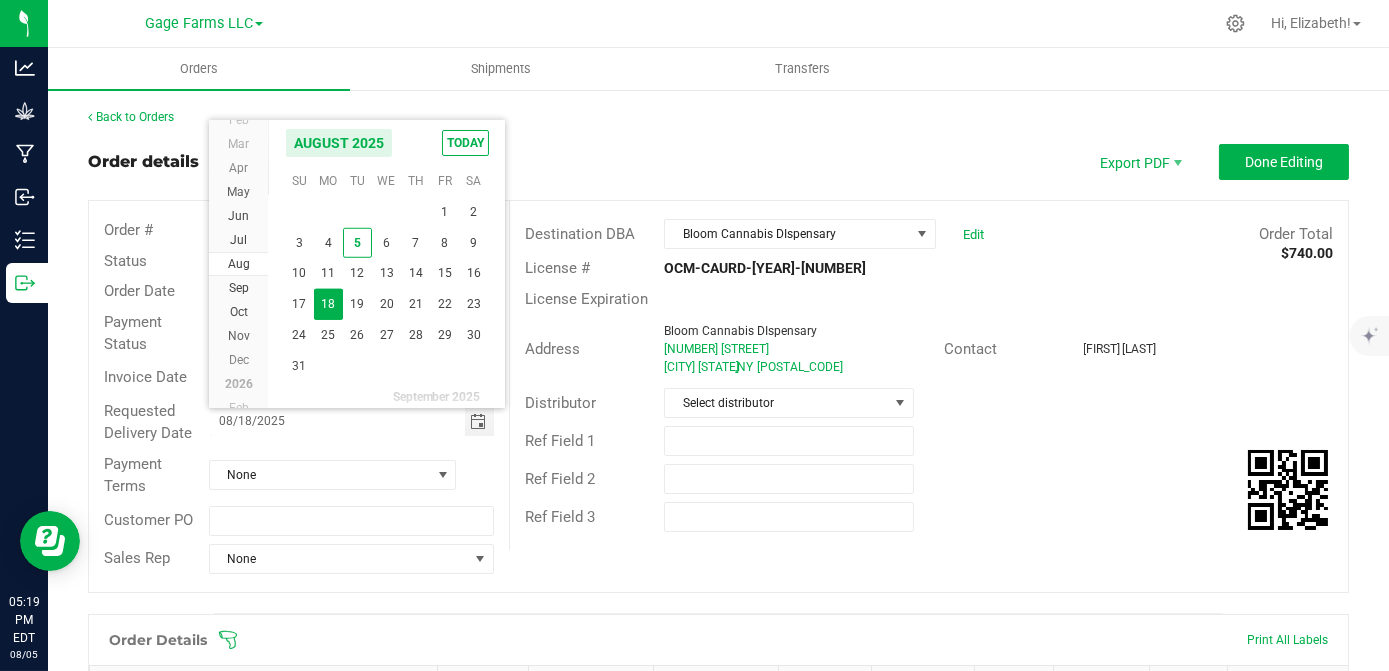 type on "08/15/2025" 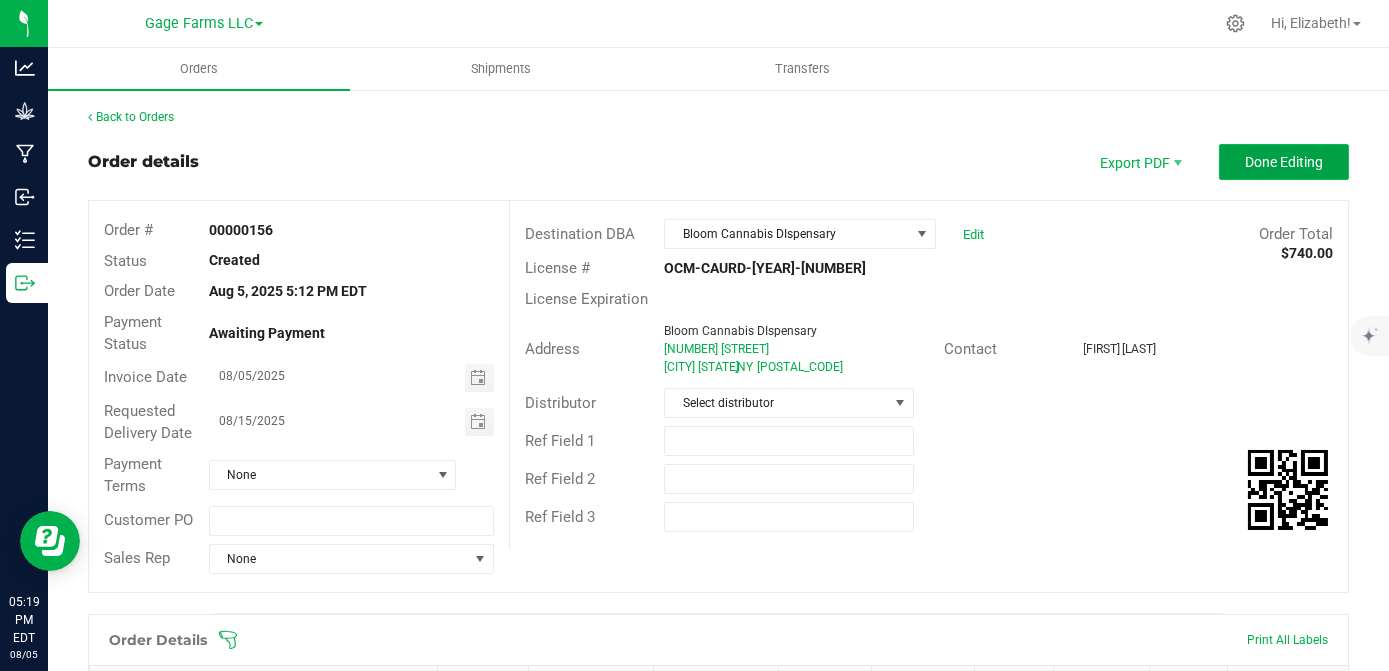 click on "Done Editing" at bounding box center (1284, 162) 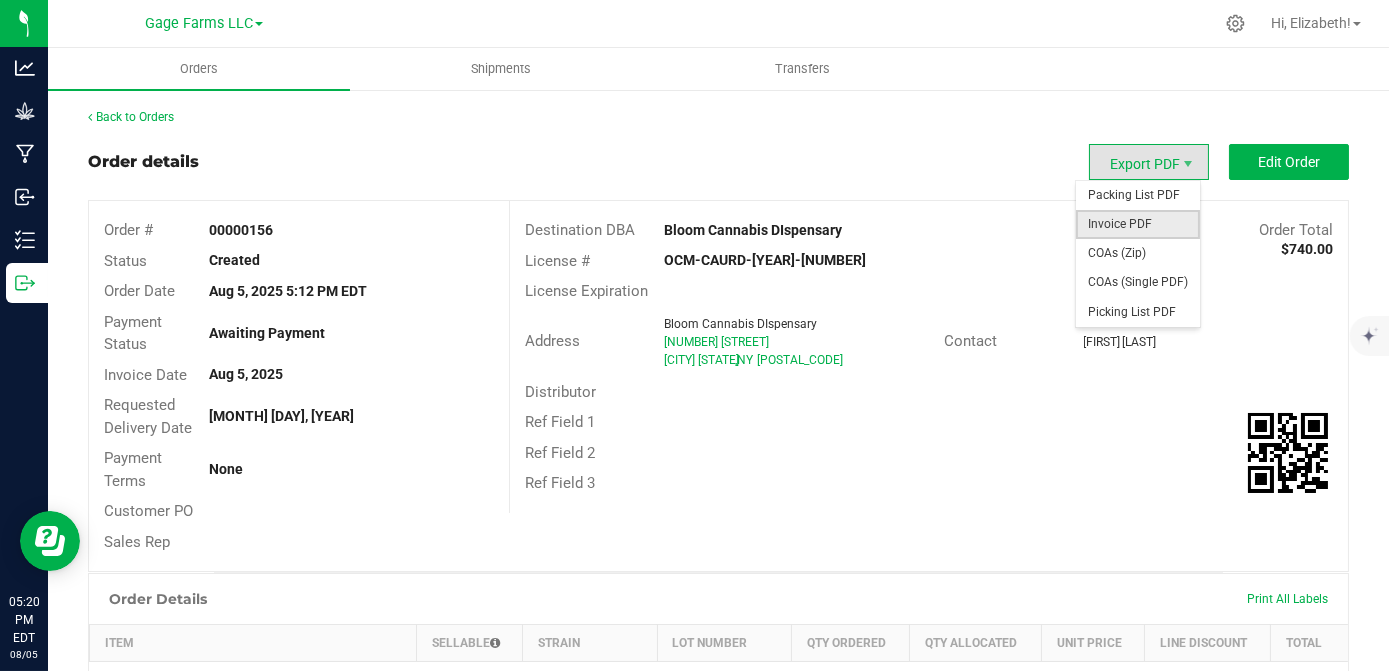 click on "Invoice PDF" at bounding box center (1138, 224) 